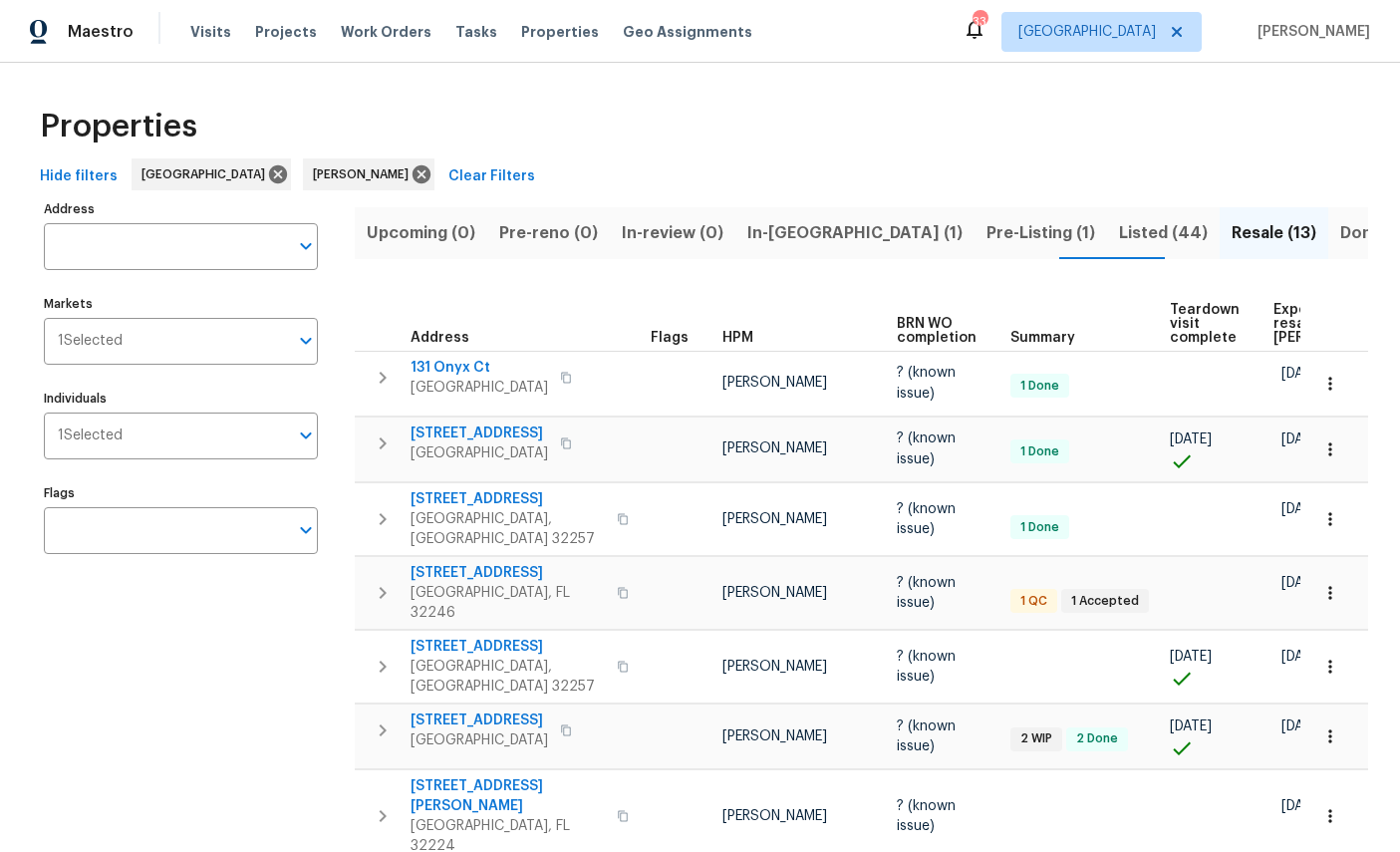 scroll, scrollTop: 0, scrollLeft: 0, axis: both 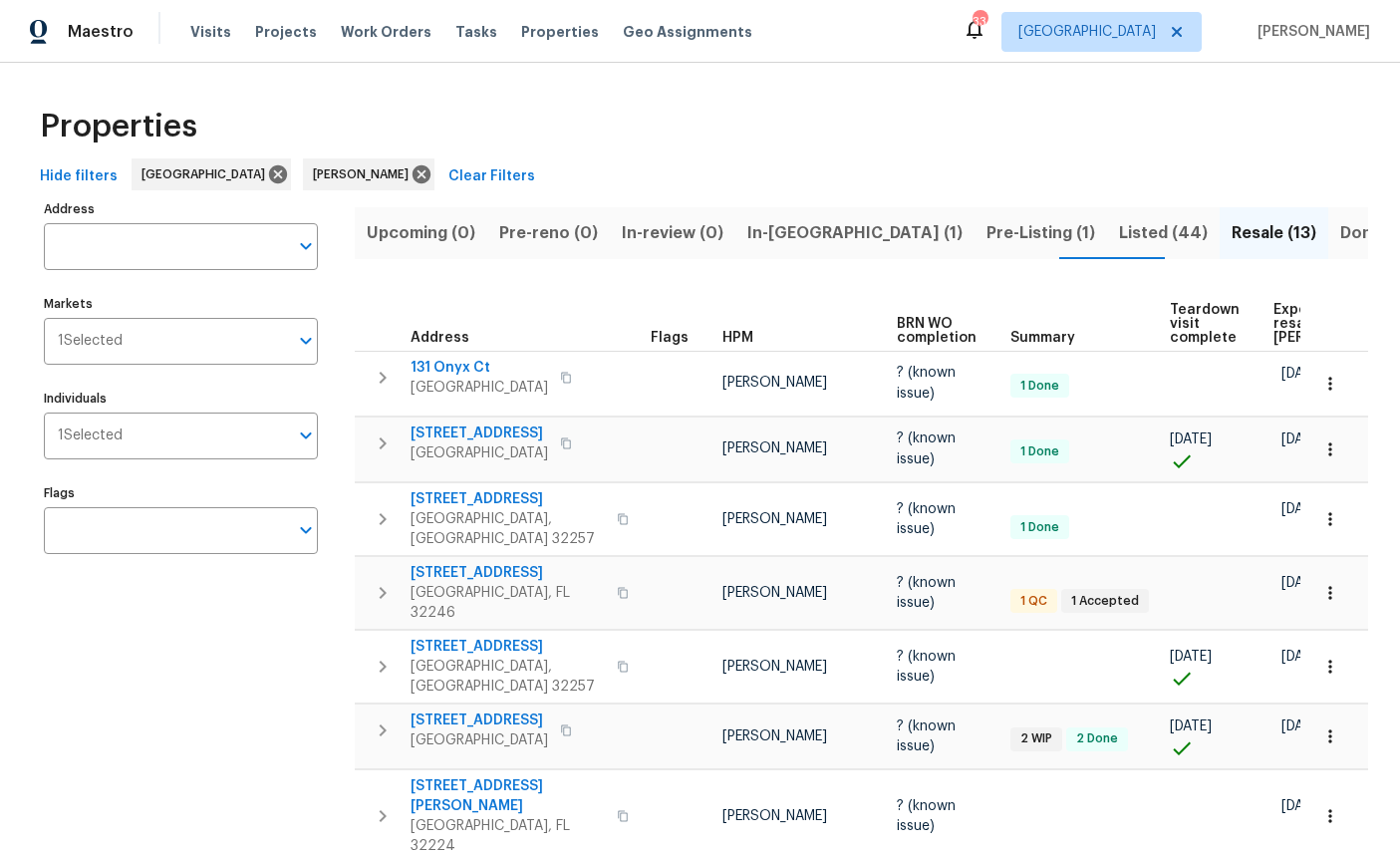 click on "Work Orders" at bounding box center [386, 32] 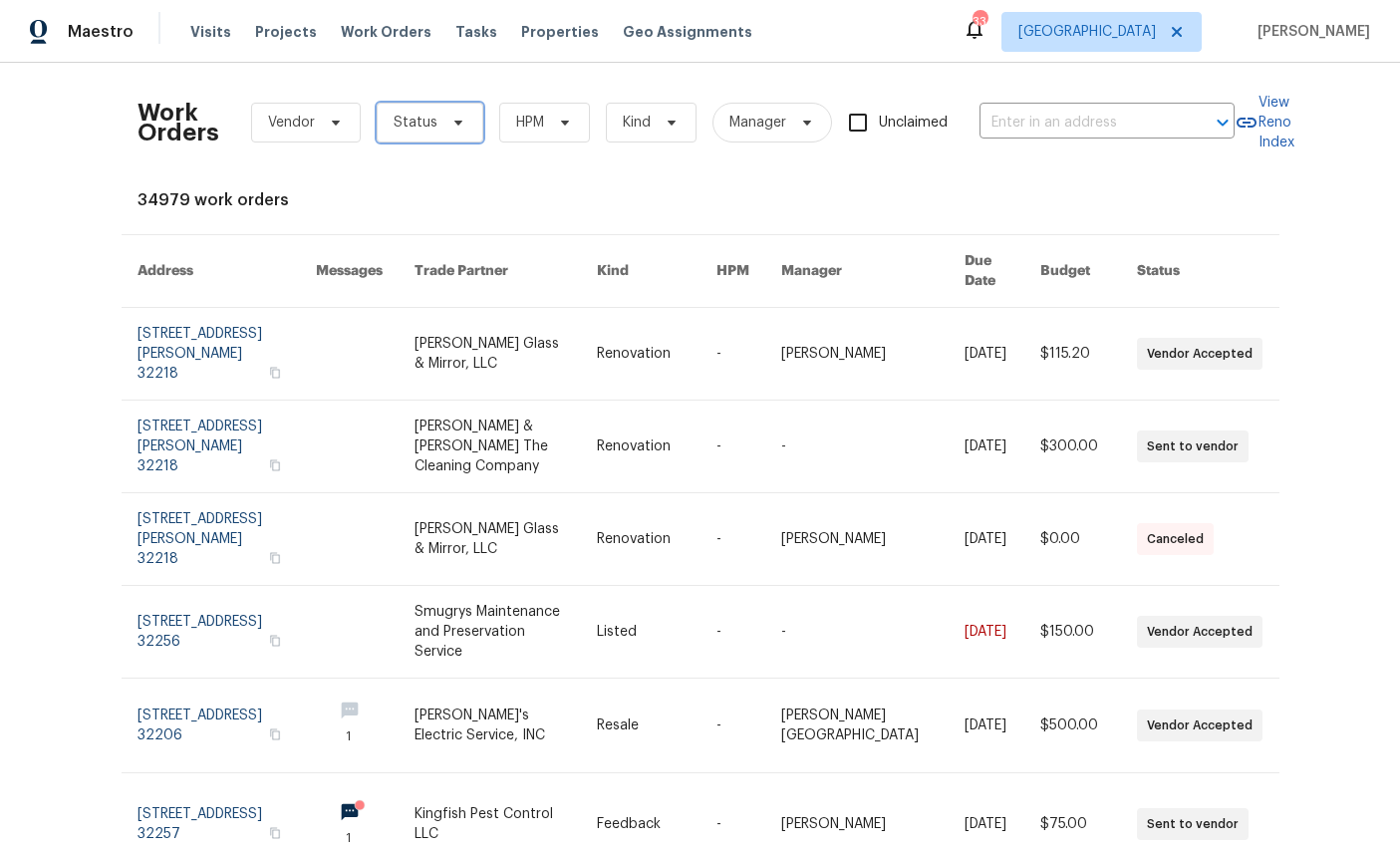 click on "Status" at bounding box center (429, 123) 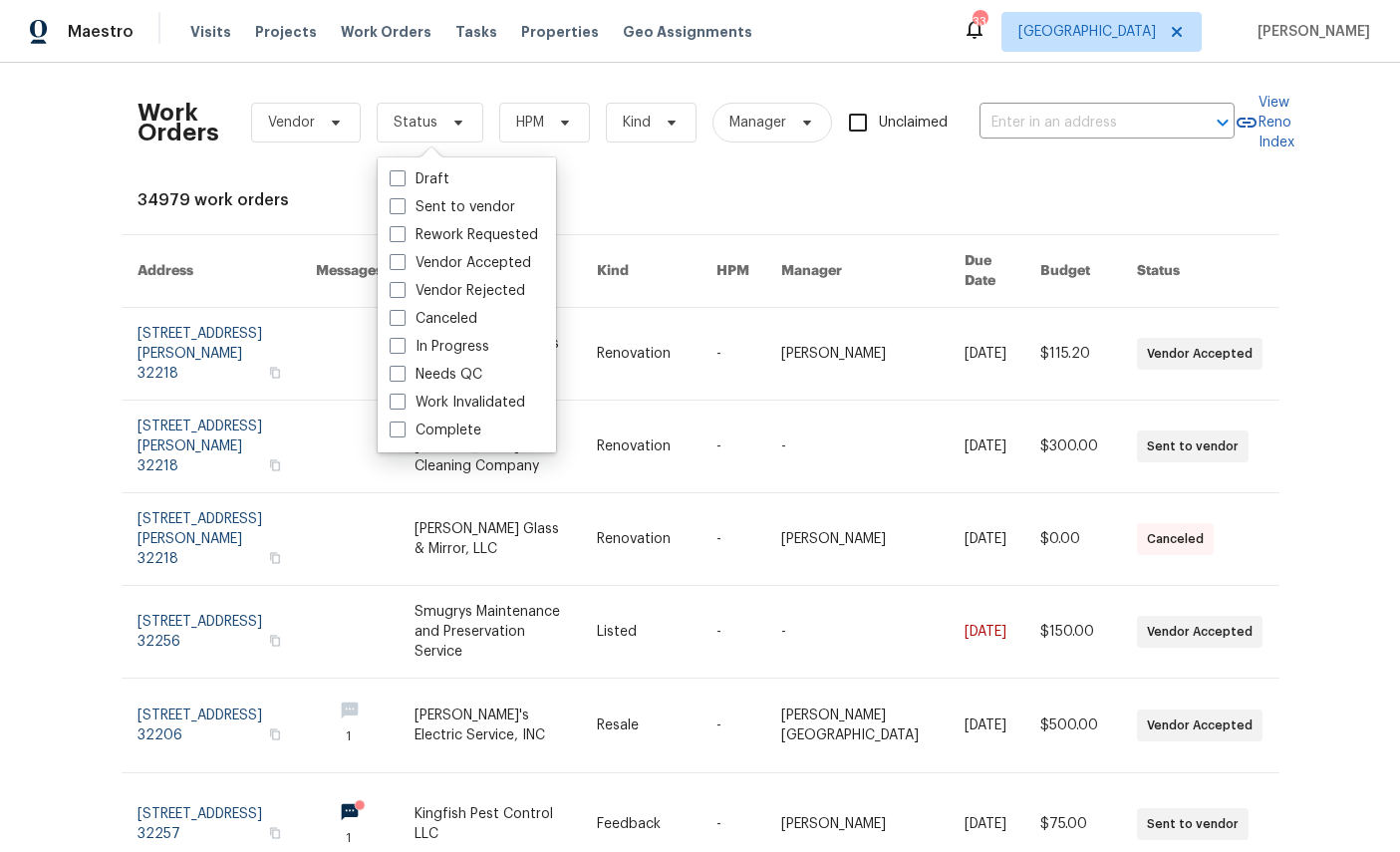 click on "Needs QC" at bounding box center [435, 375] 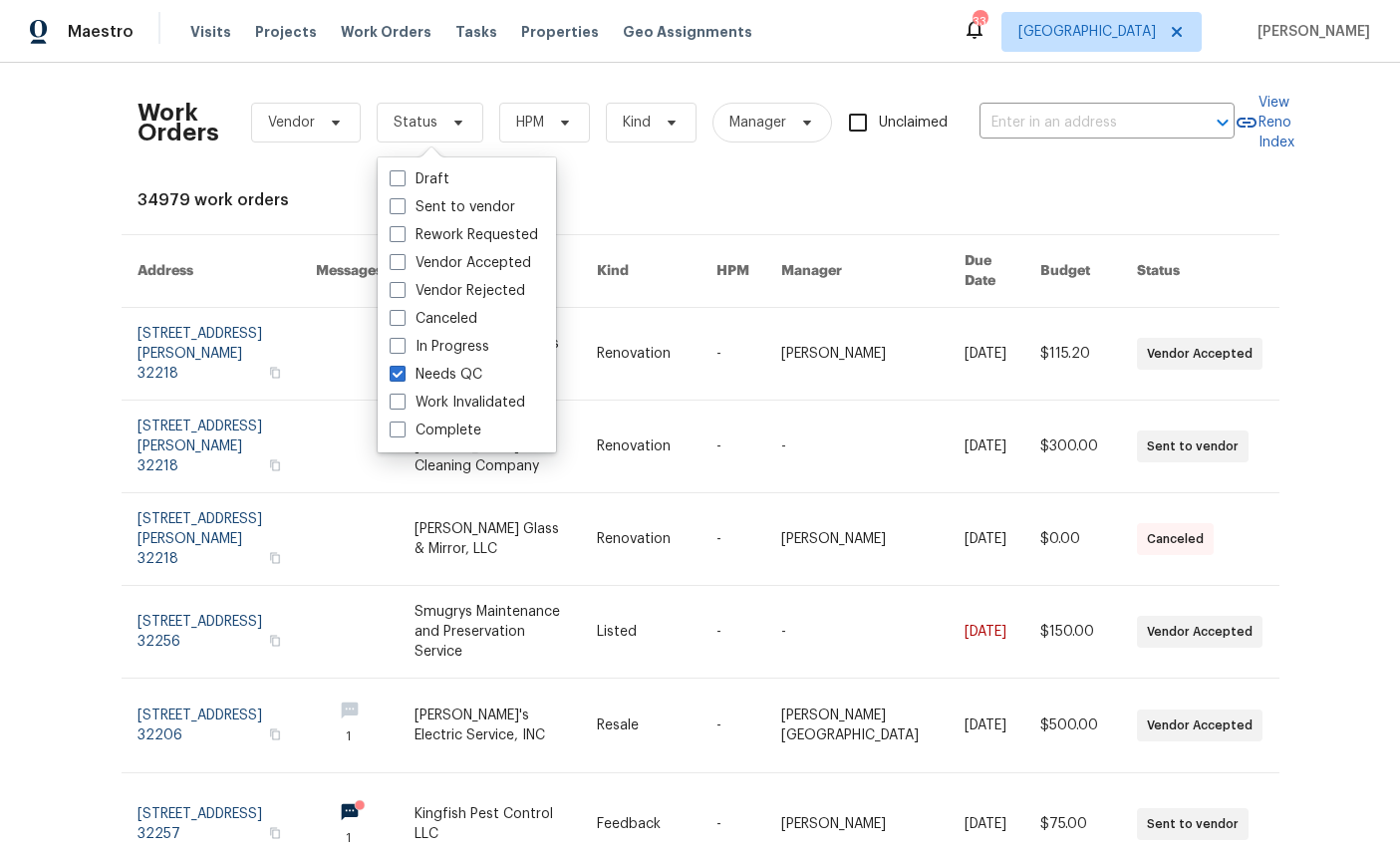 checkbox on "true" 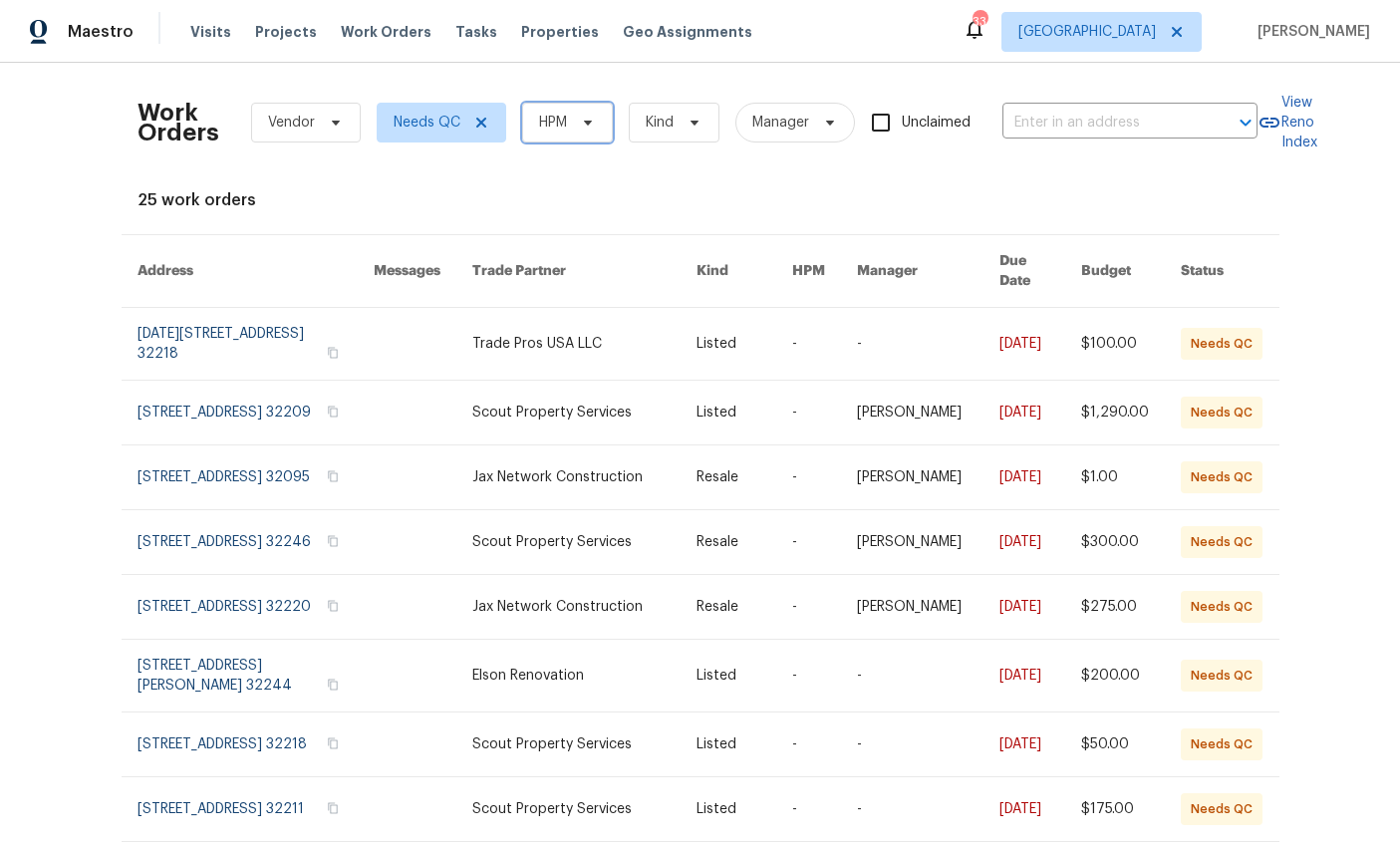 click on "HPM" at bounding box center (567, 123) 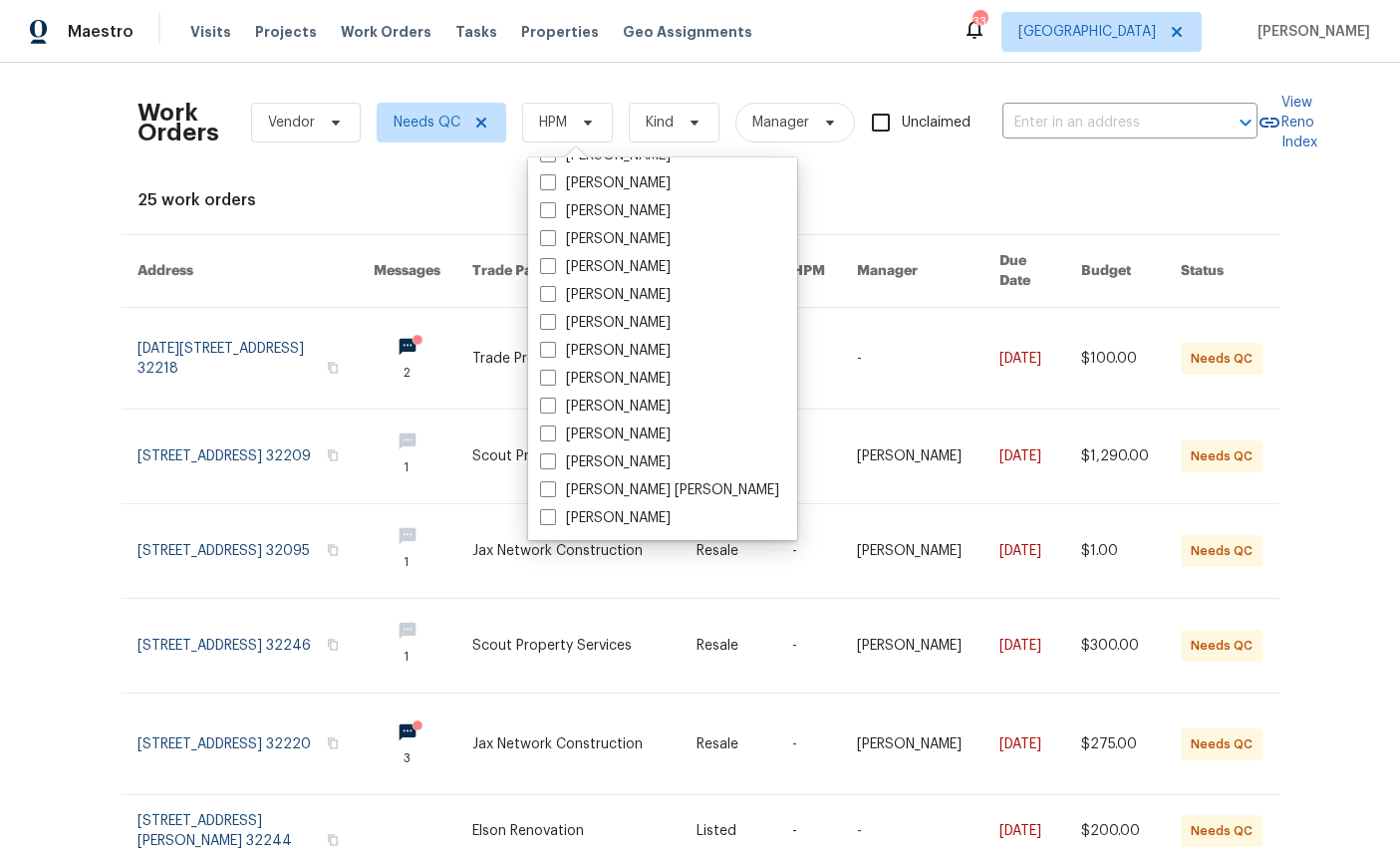 scroll, scrollTop: 387, scrollLeft: 0, axis: vertical 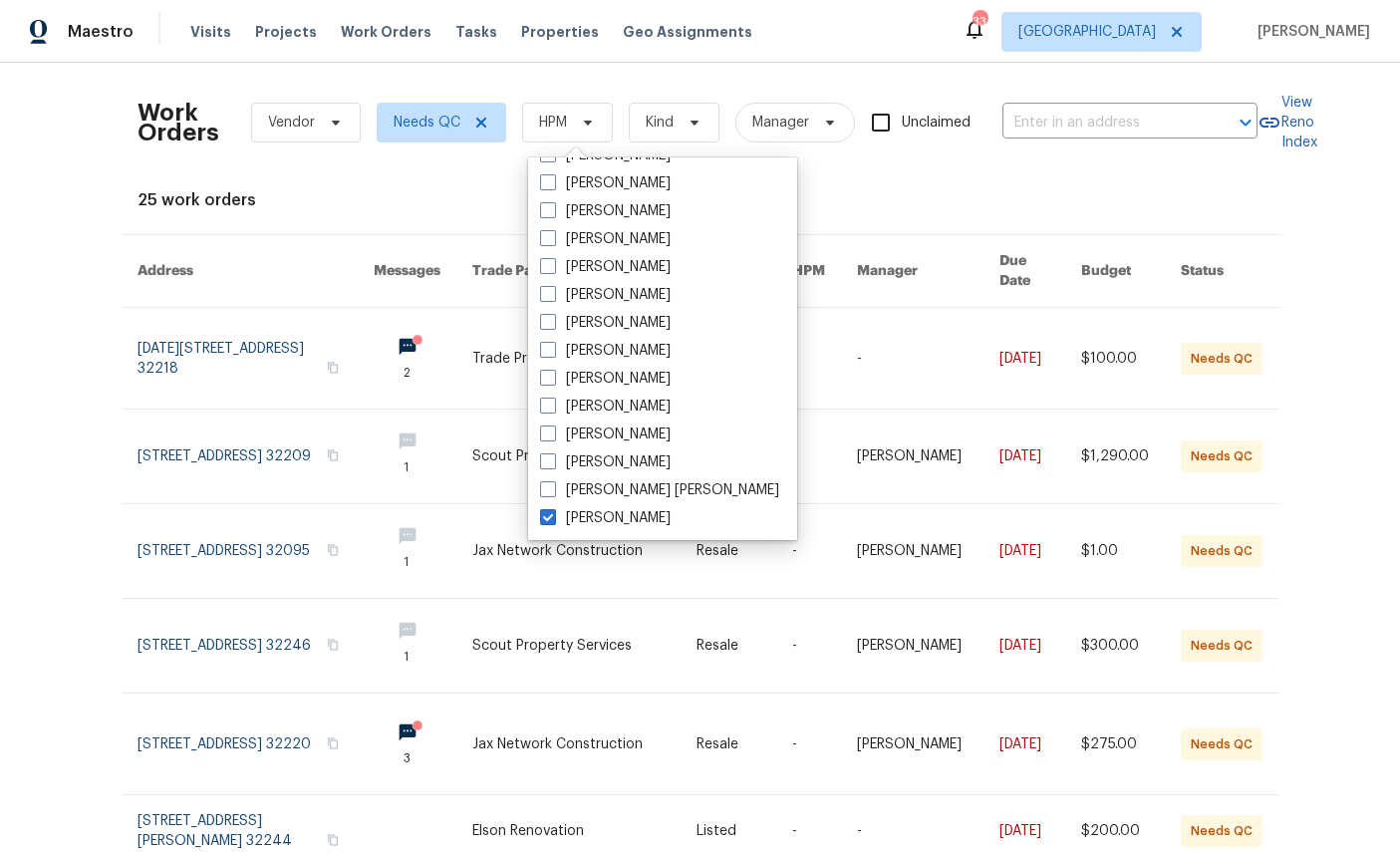 checkbox on "true" 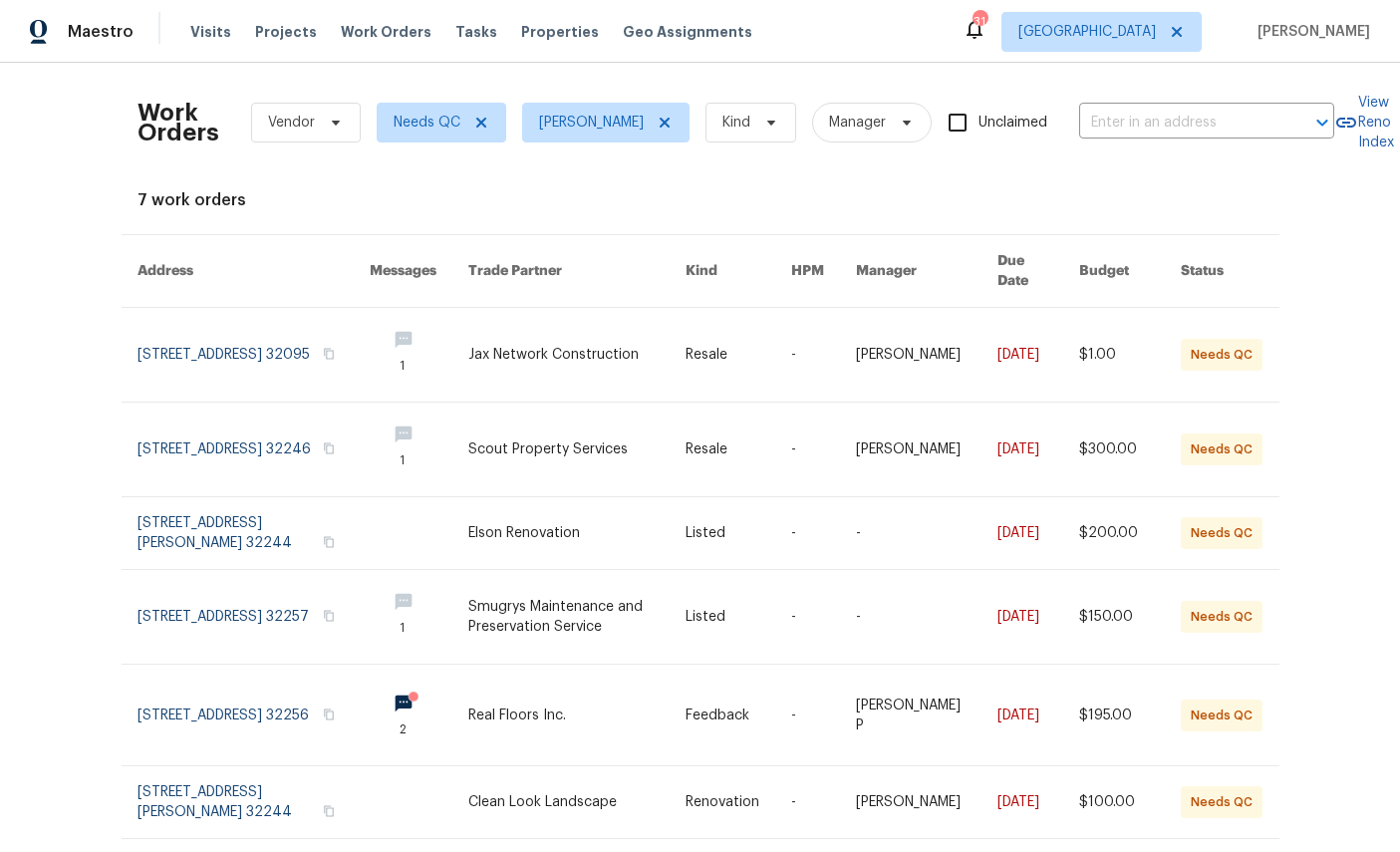 click at bounding box center (253, 449) 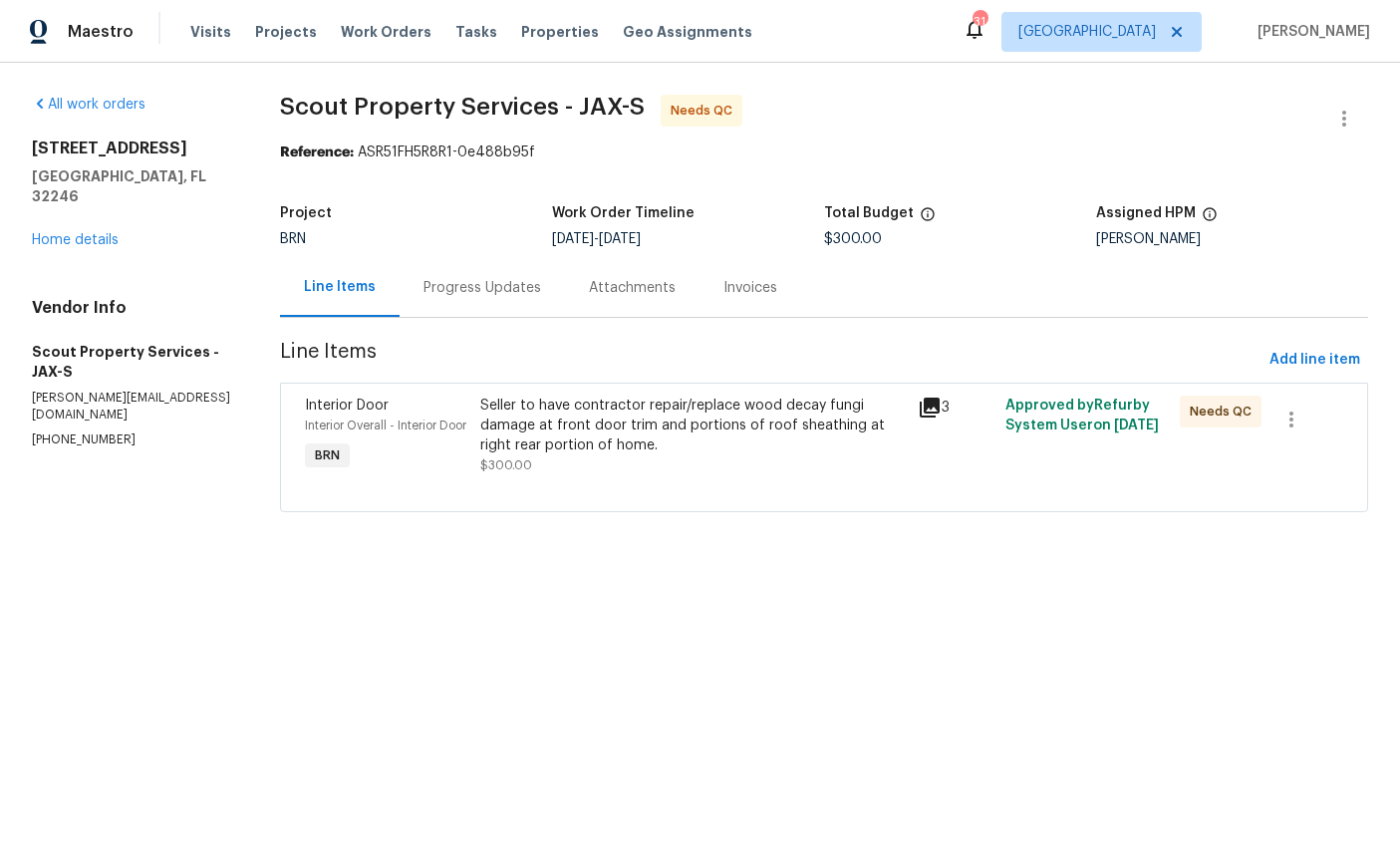 click on "Interior Overall - Interior Door" at bounding box center (387, 426) 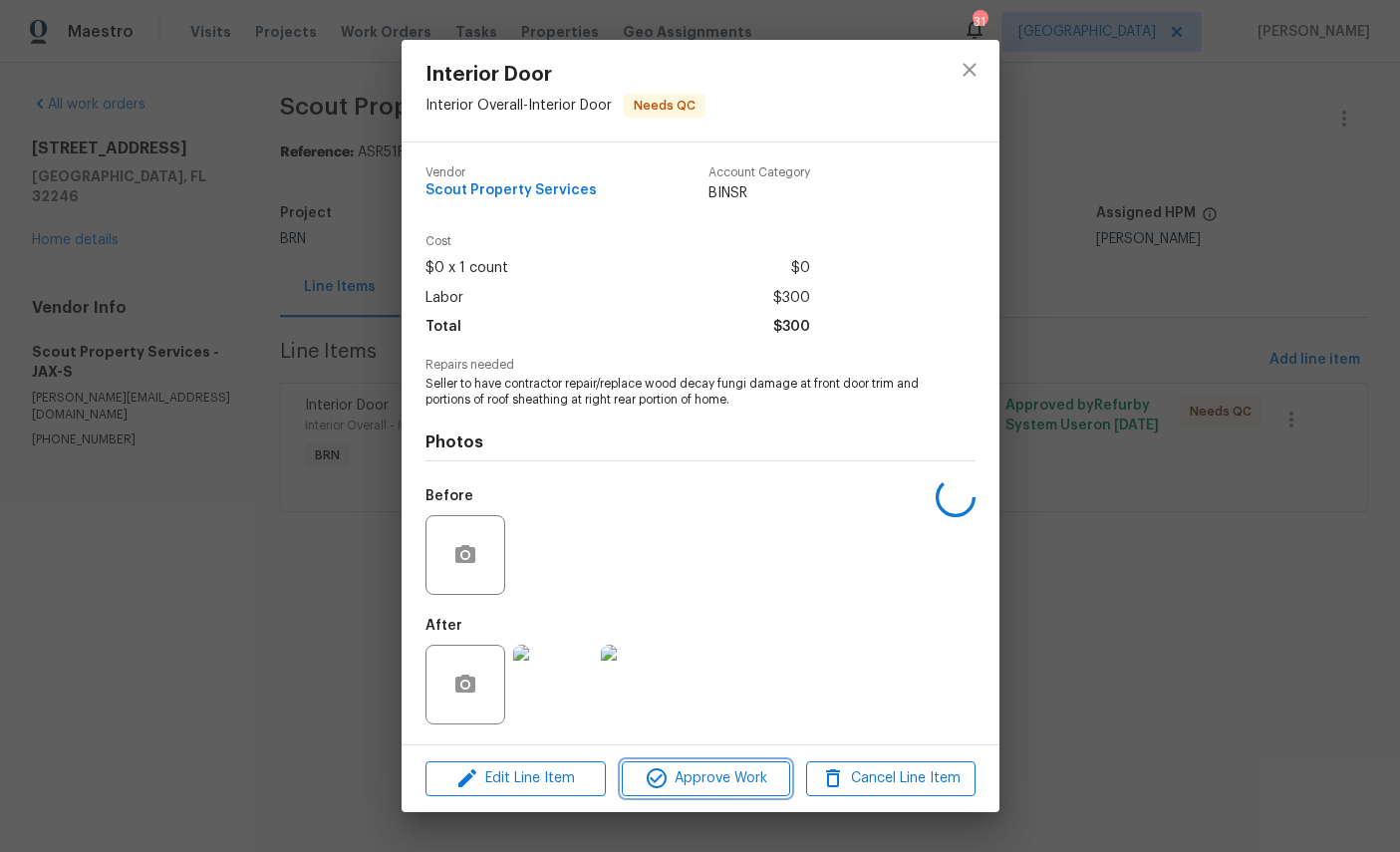 click on "Approve Work" at bounding box center [705, 778] 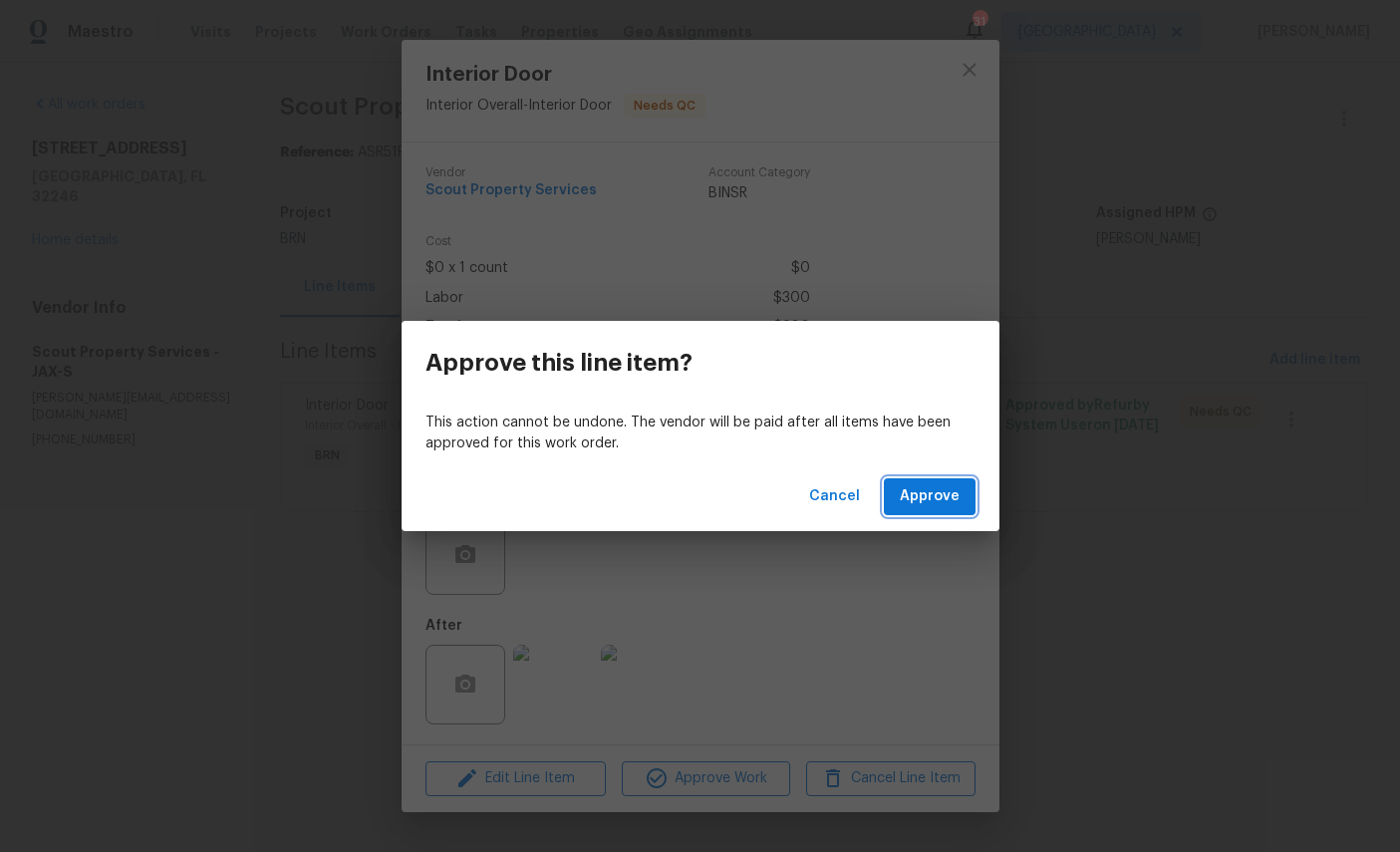 click on "Approve" at bounding box center [930, 496] 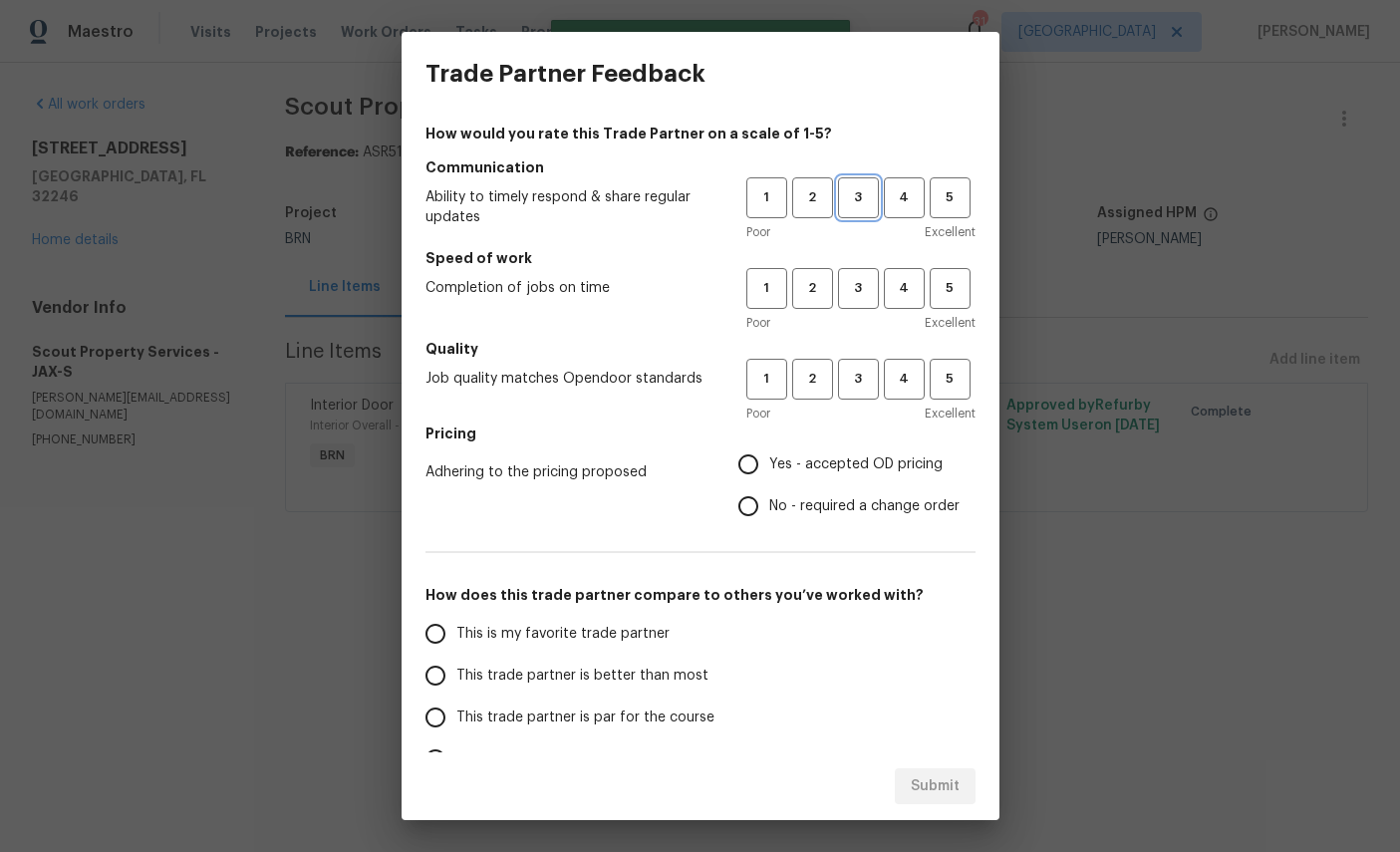 click on "3" at bounding box center [858, 197] 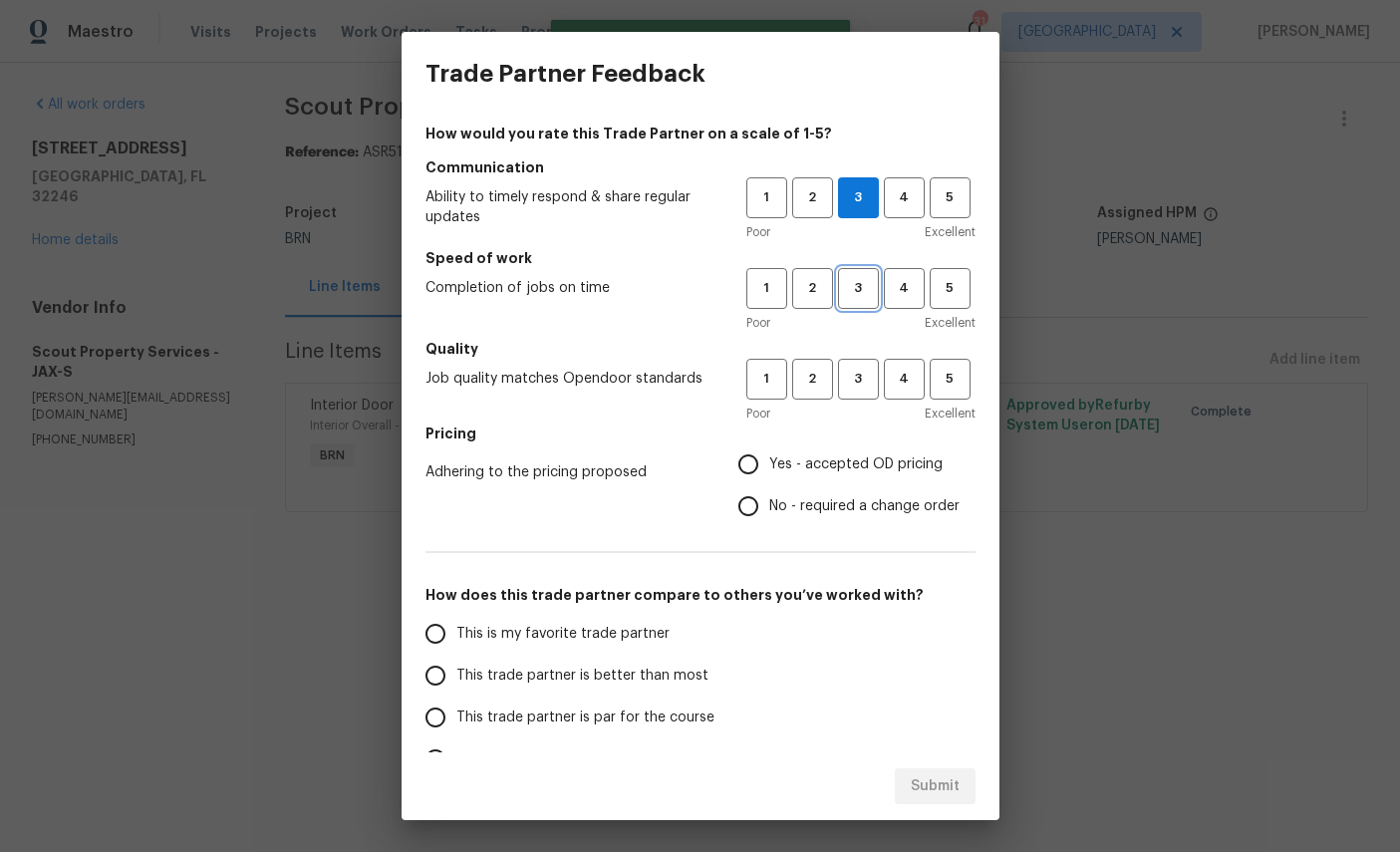 click on "3" at bounding box center (858, 288) 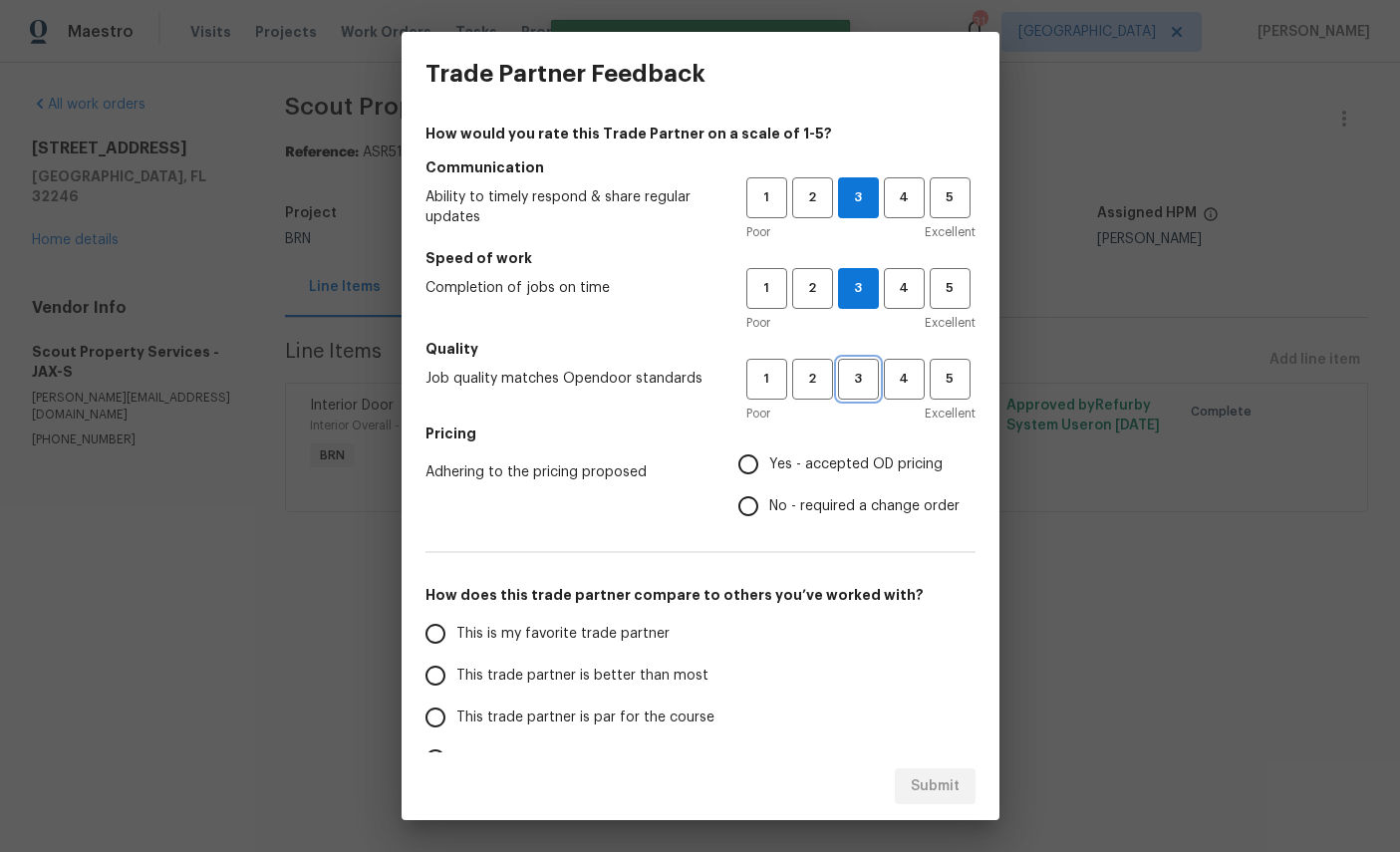 click on "3" at bounding box center [858, 379] 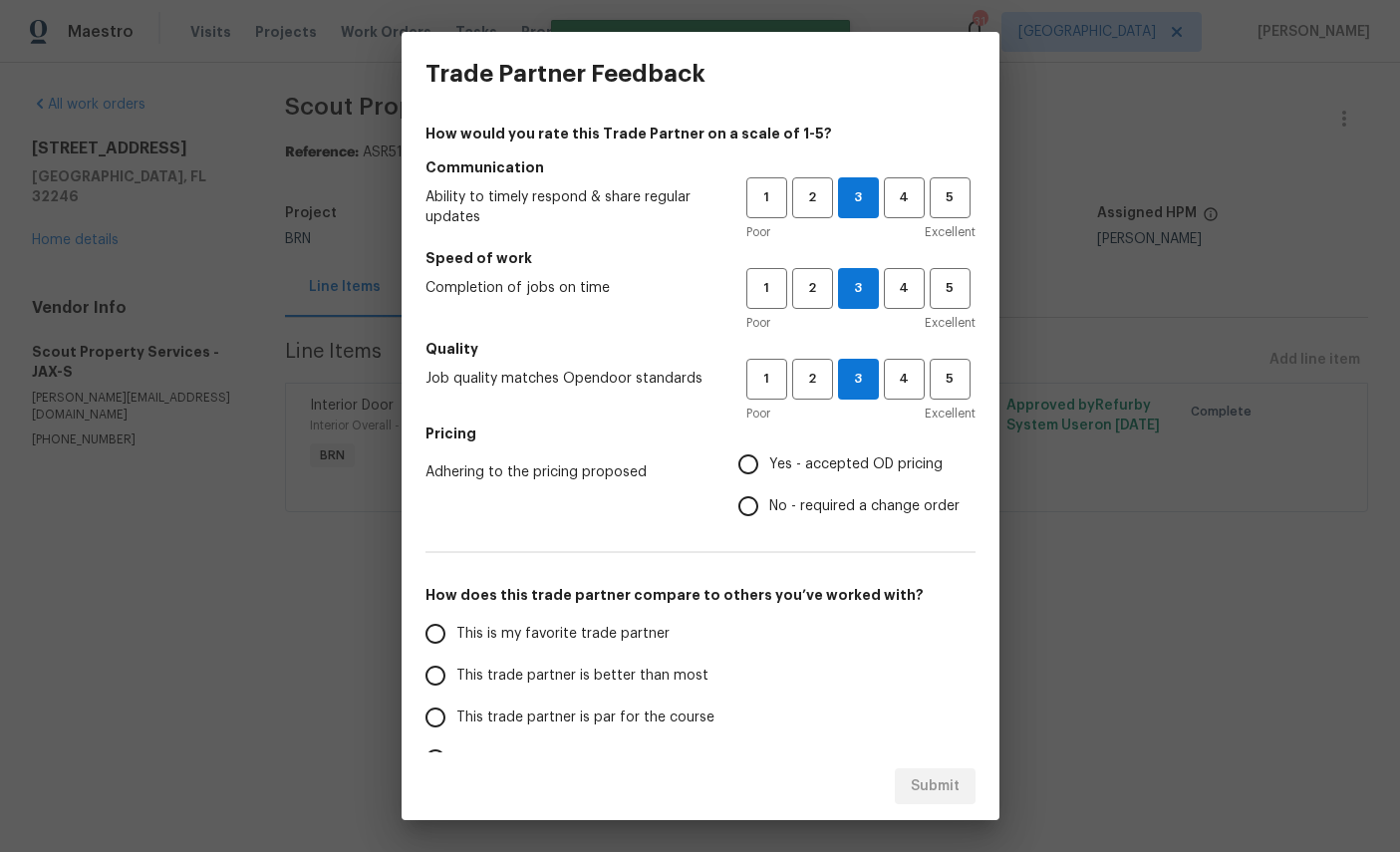 click on "Yes - accepted OD pricing" at bounding box center [856, 464] 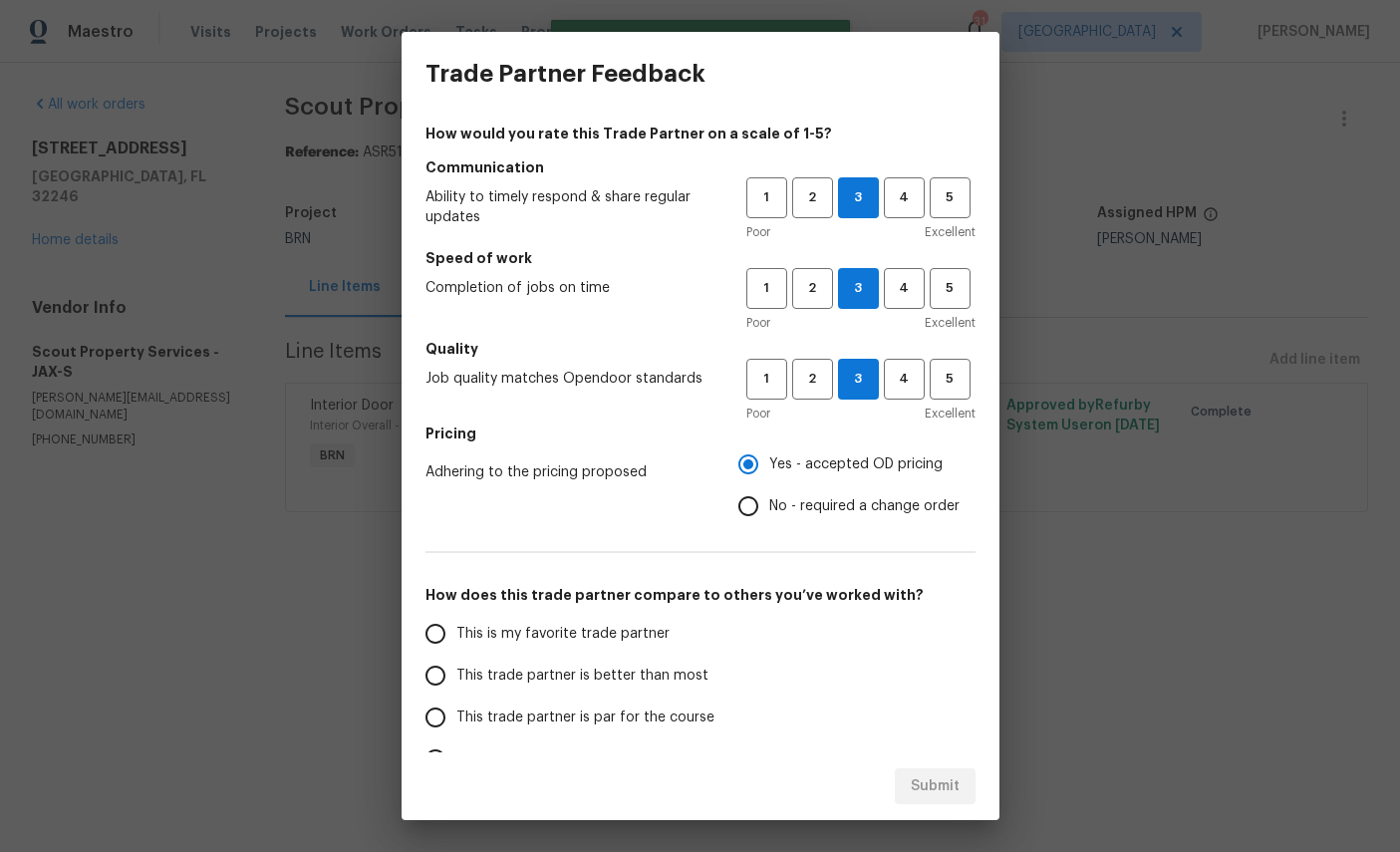 click on "This is my favorite trade partner" at bounding box center [563, 634] 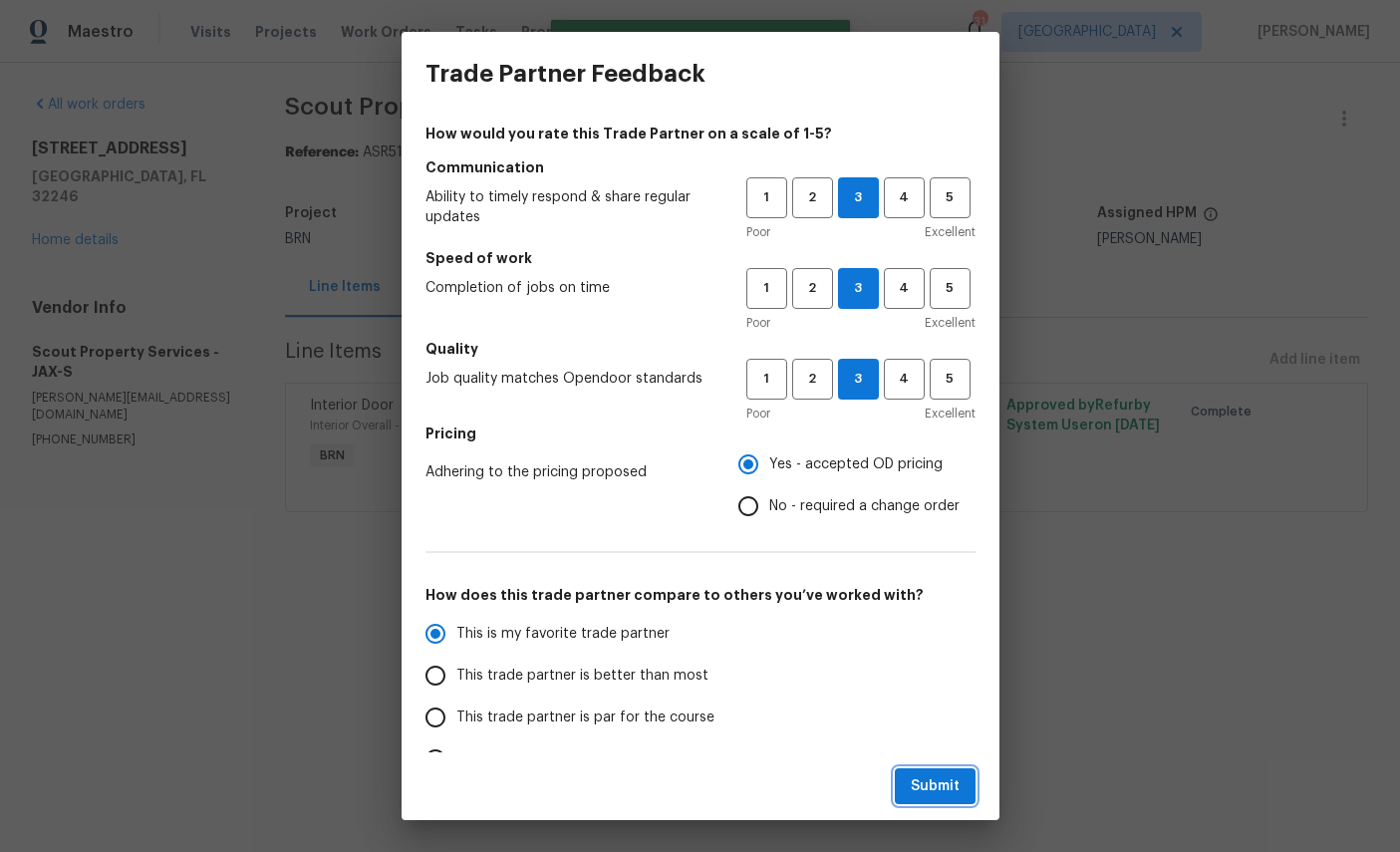 click on "Submit" at bounding box center [935, 786] 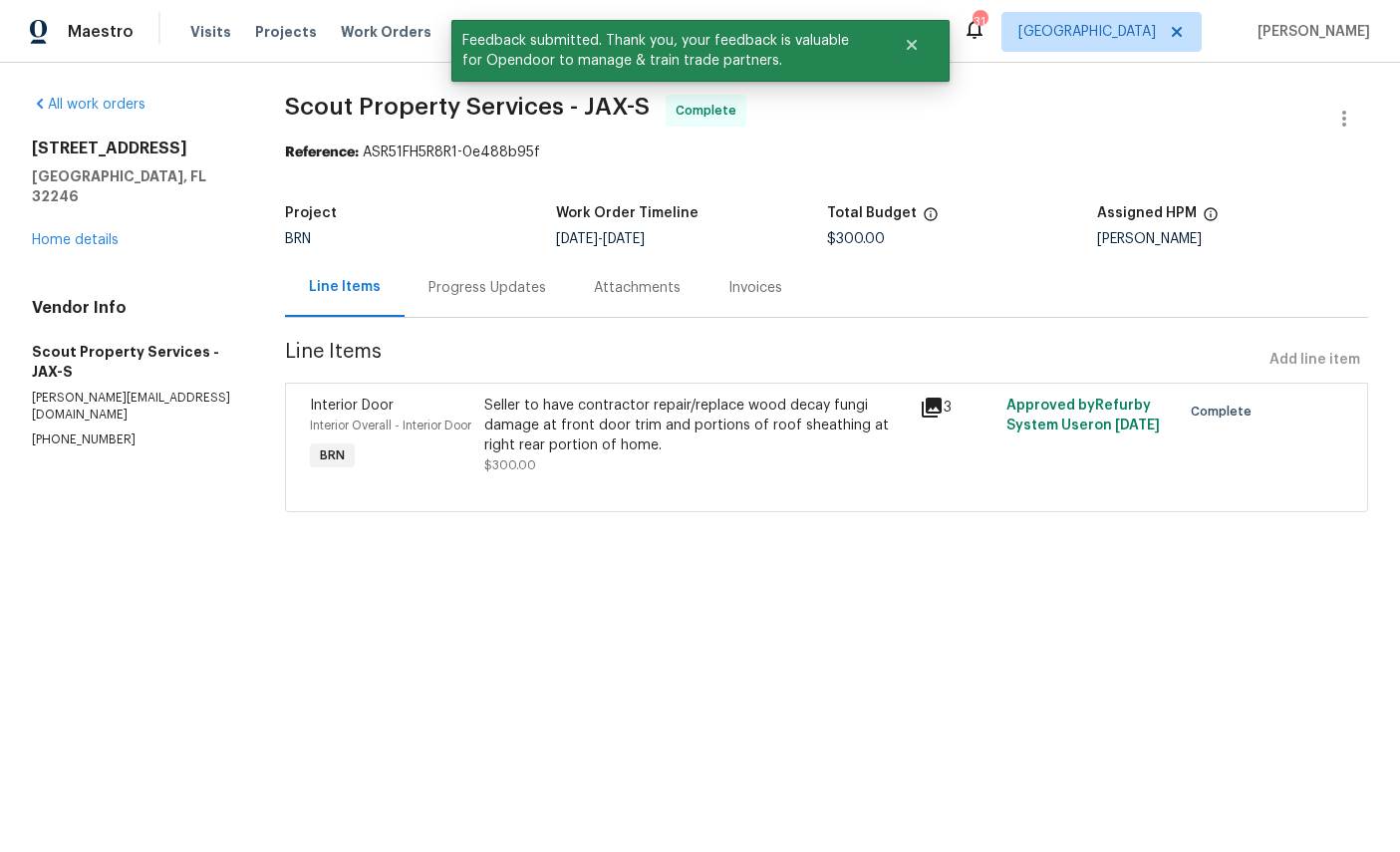 click on "Work Orders" at bounding box center (386, 32) 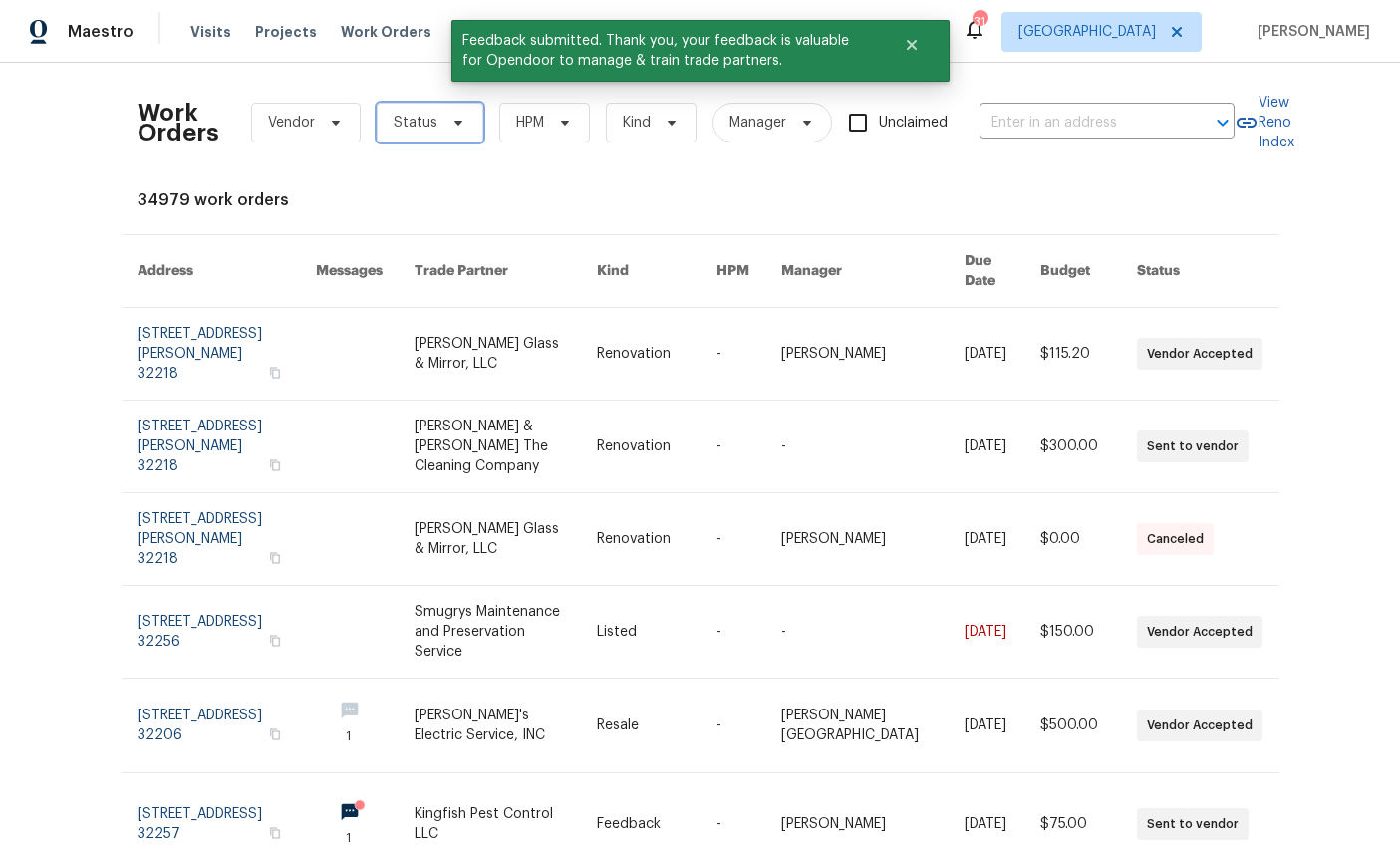 click on "Status" at bounding box center [429, 123] 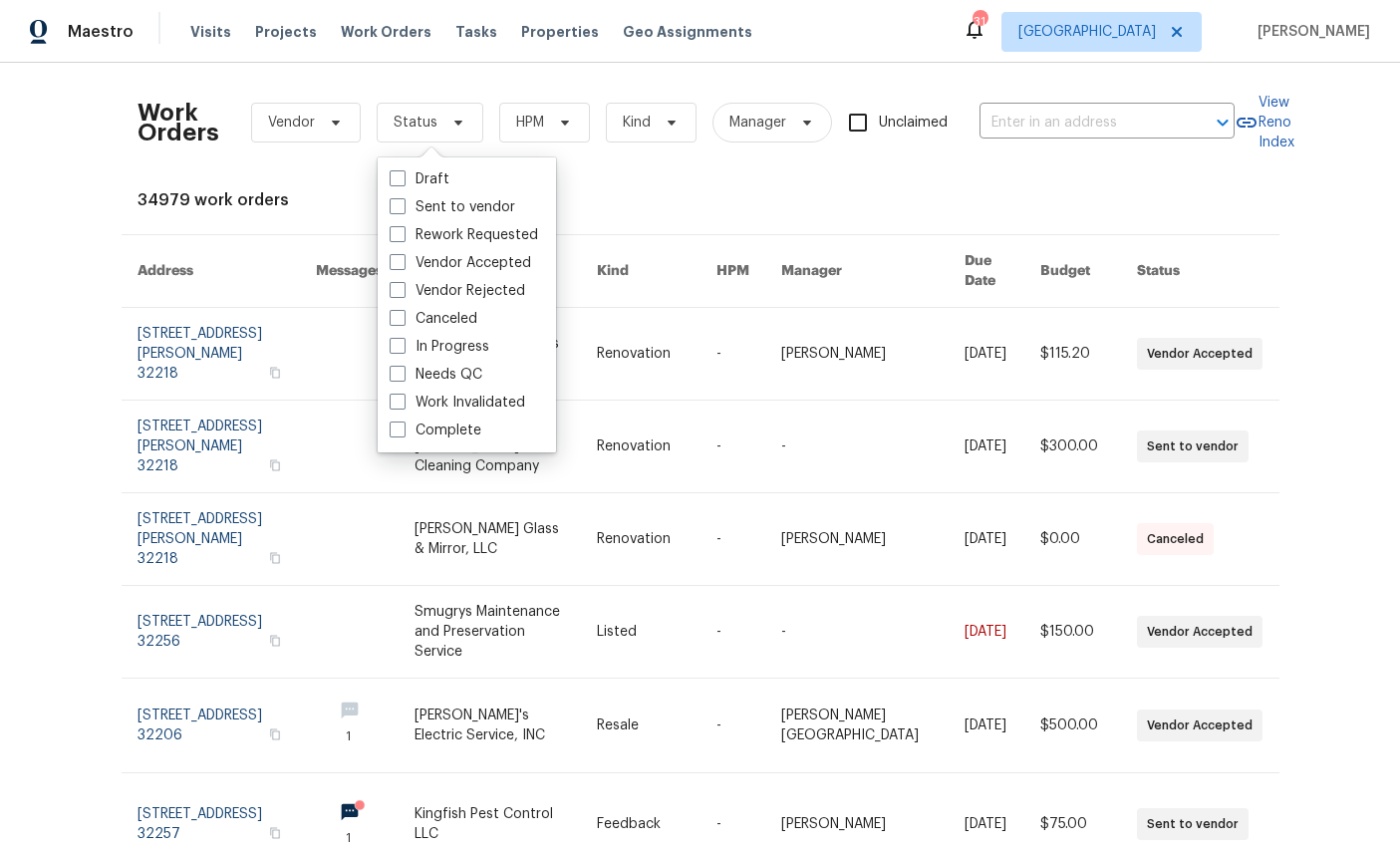 click on "Needs QC" at bounding box center [435, 375] 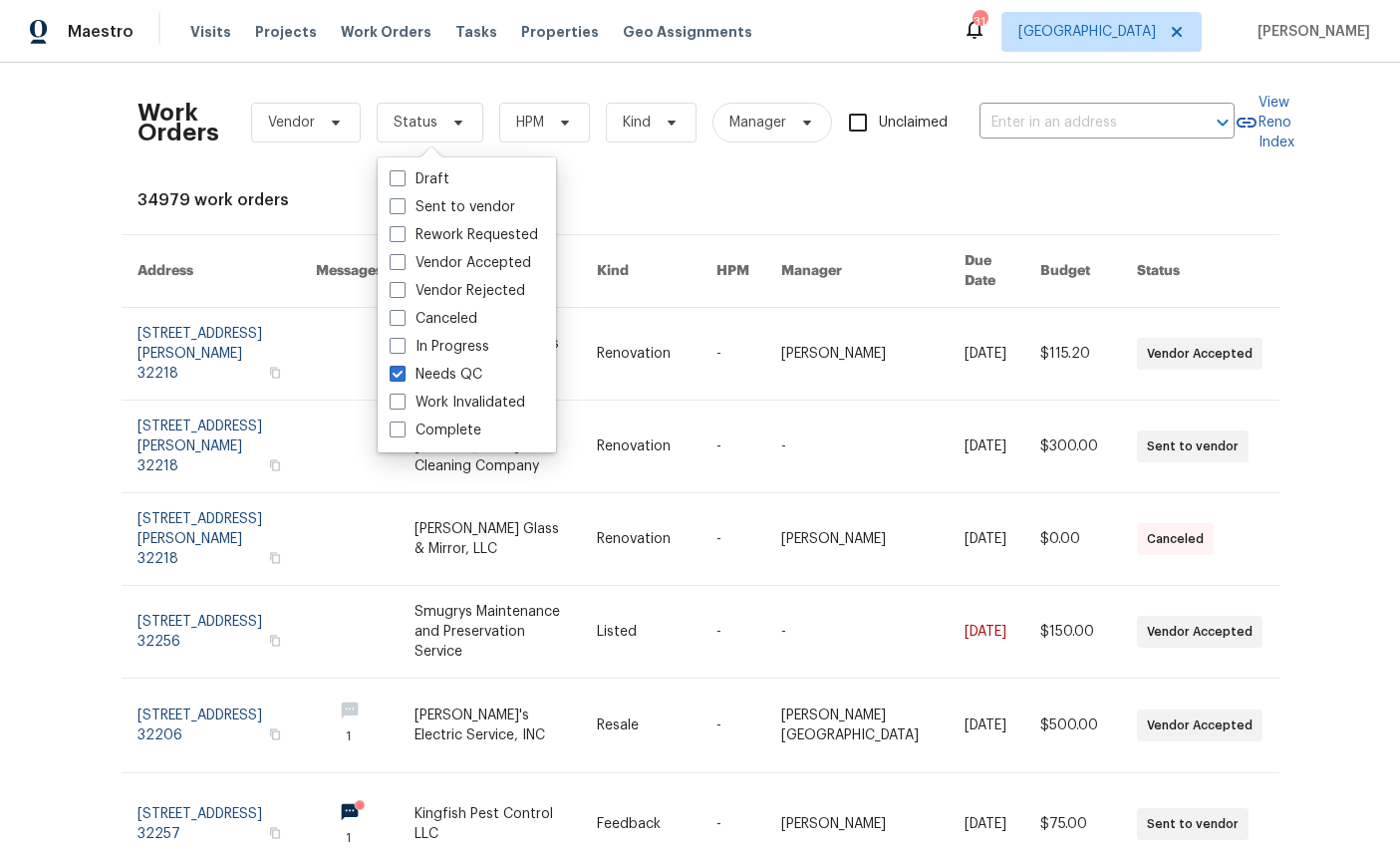 checkbox on "true" 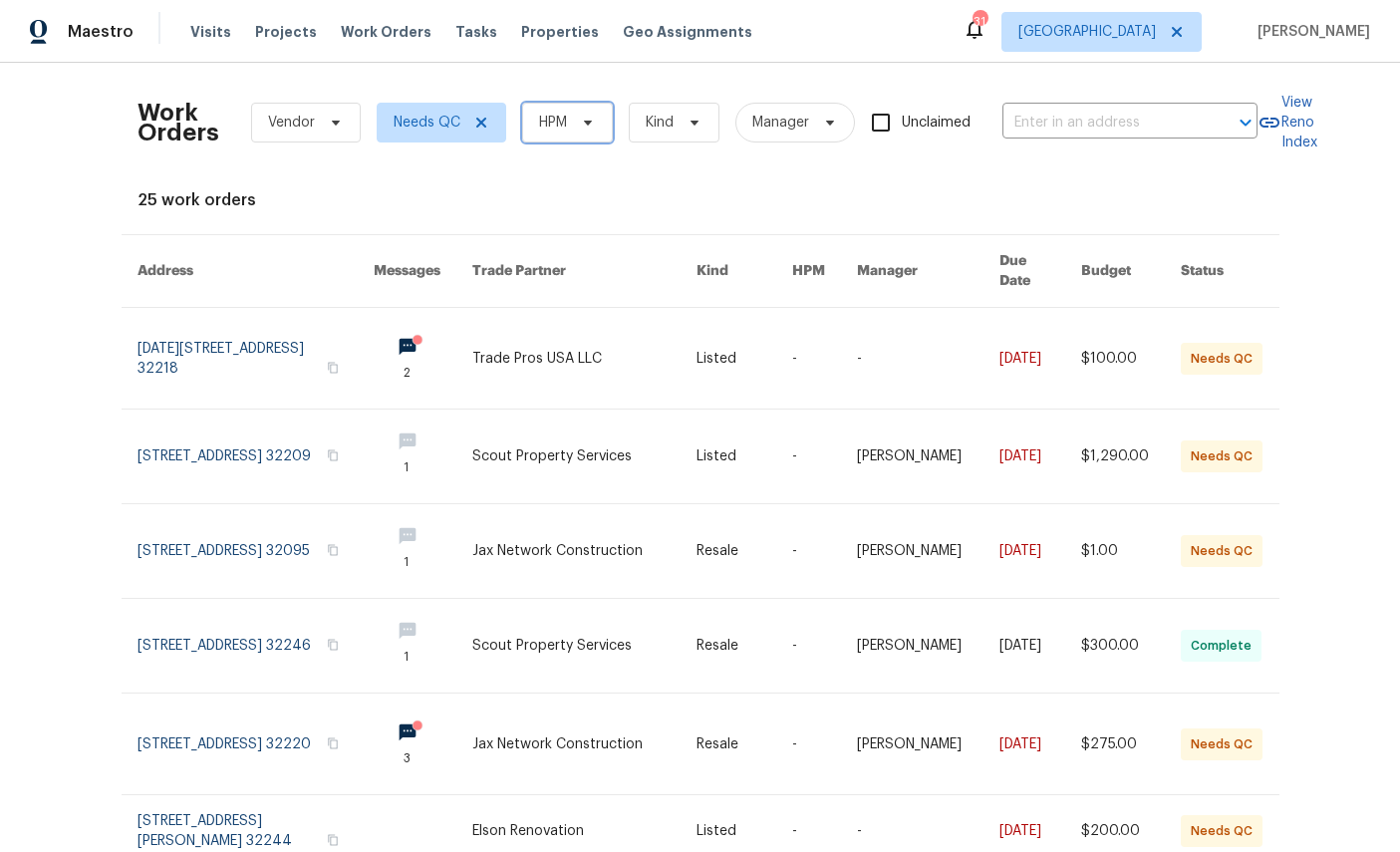 click on "HPM" at bounding box center (567, 123) 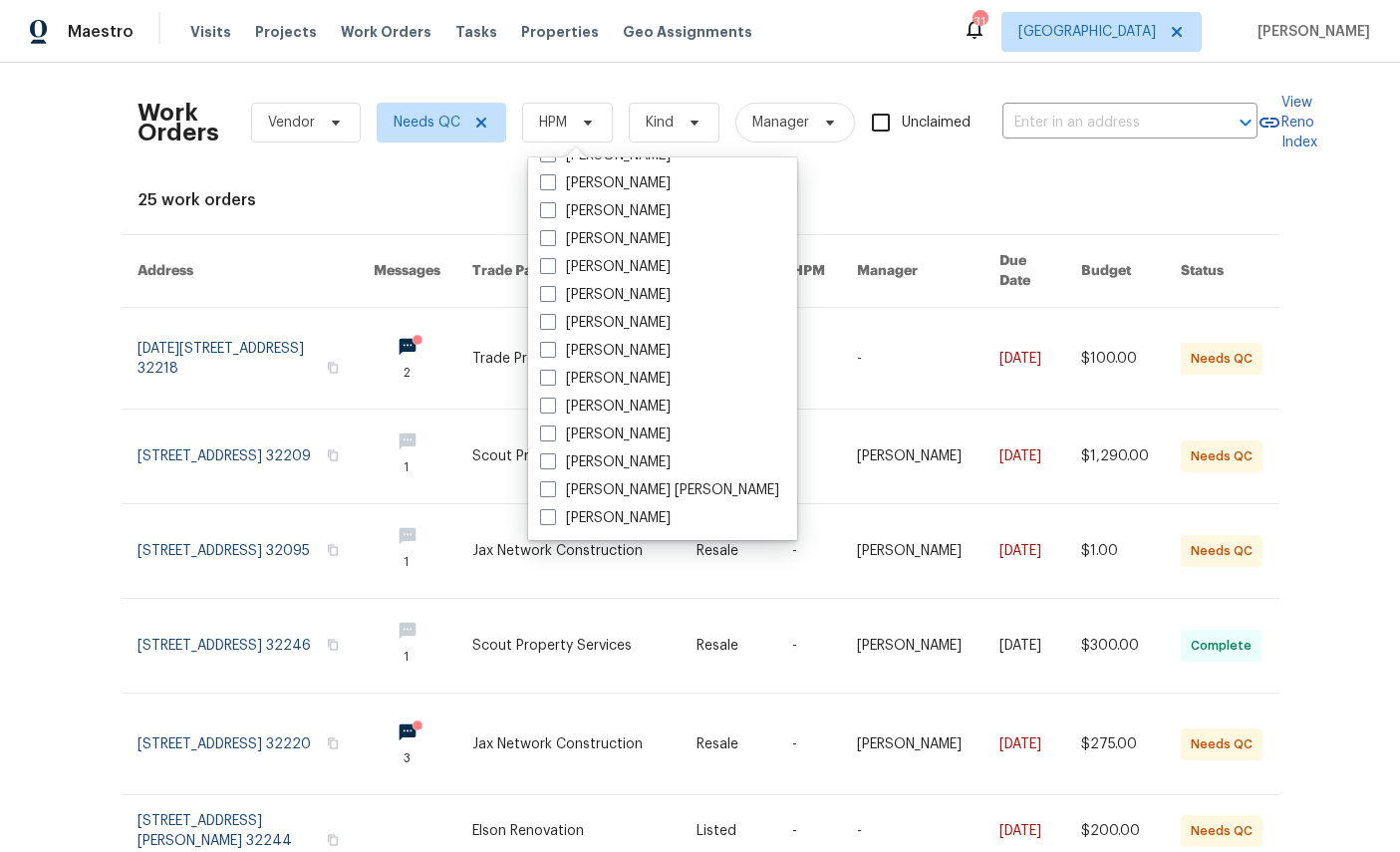 scroll, scrollTop: 387, scrollLeft: 0, axis: vertical 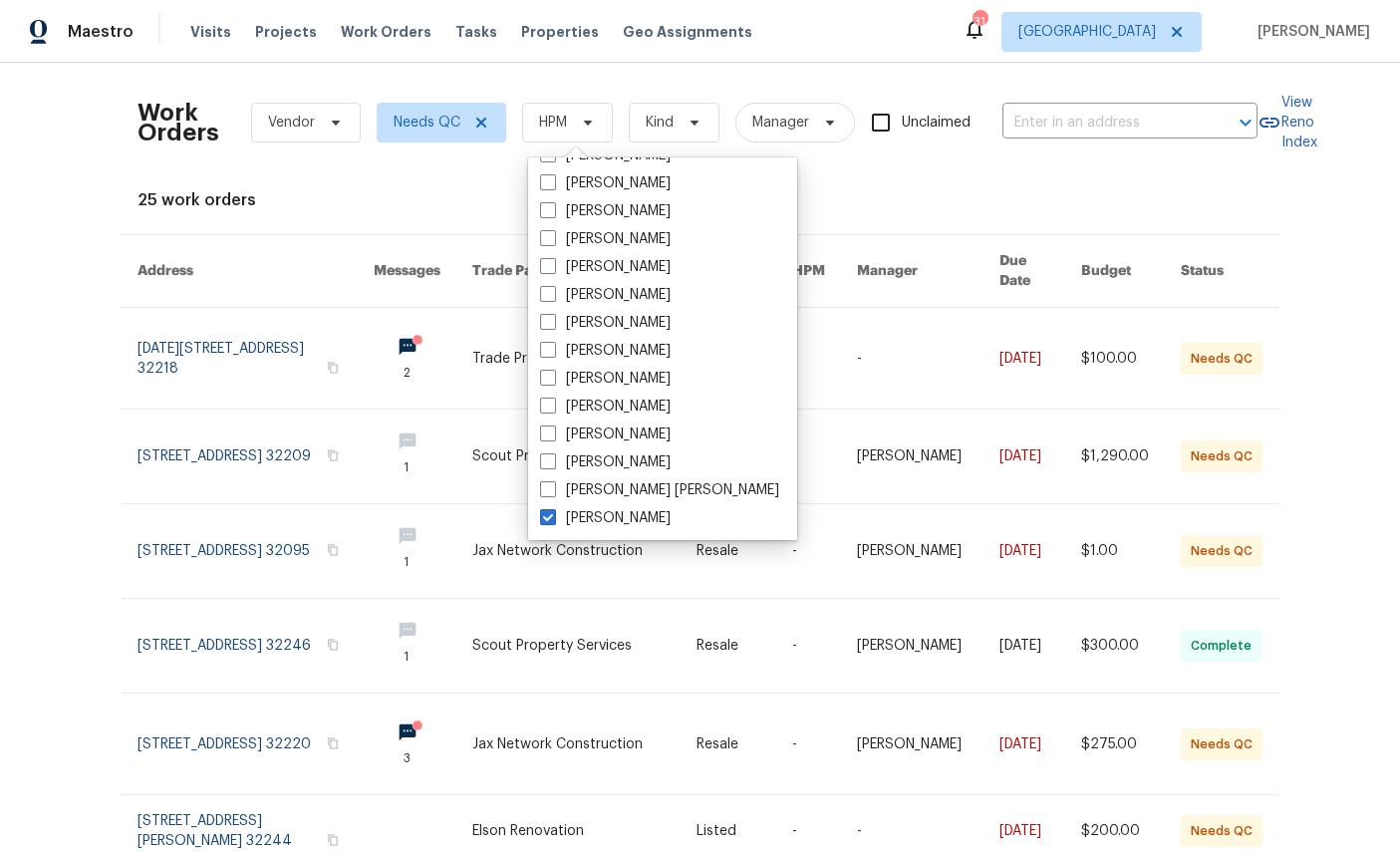 checkbox on "true" 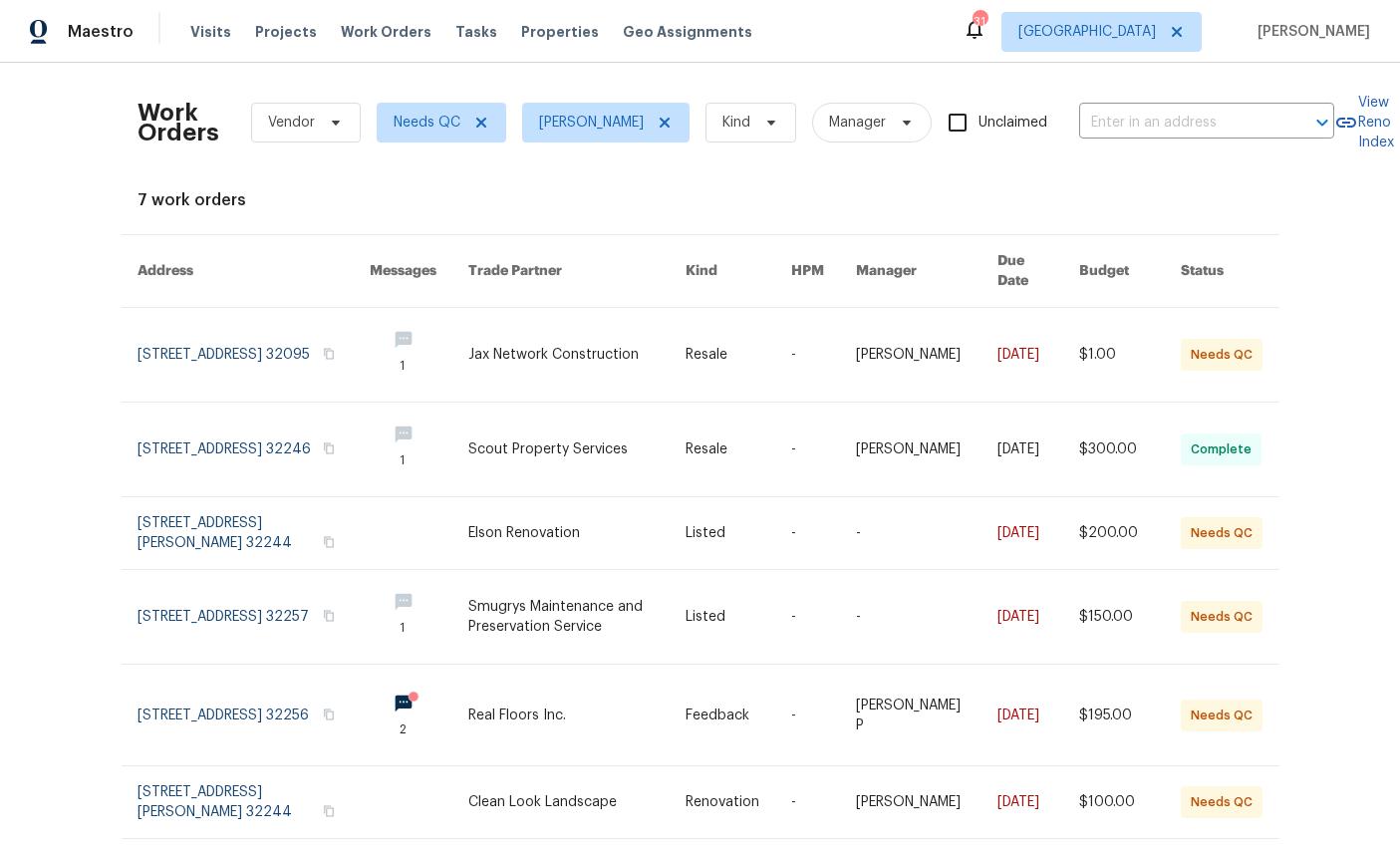 click at bounding box center [253, 533] 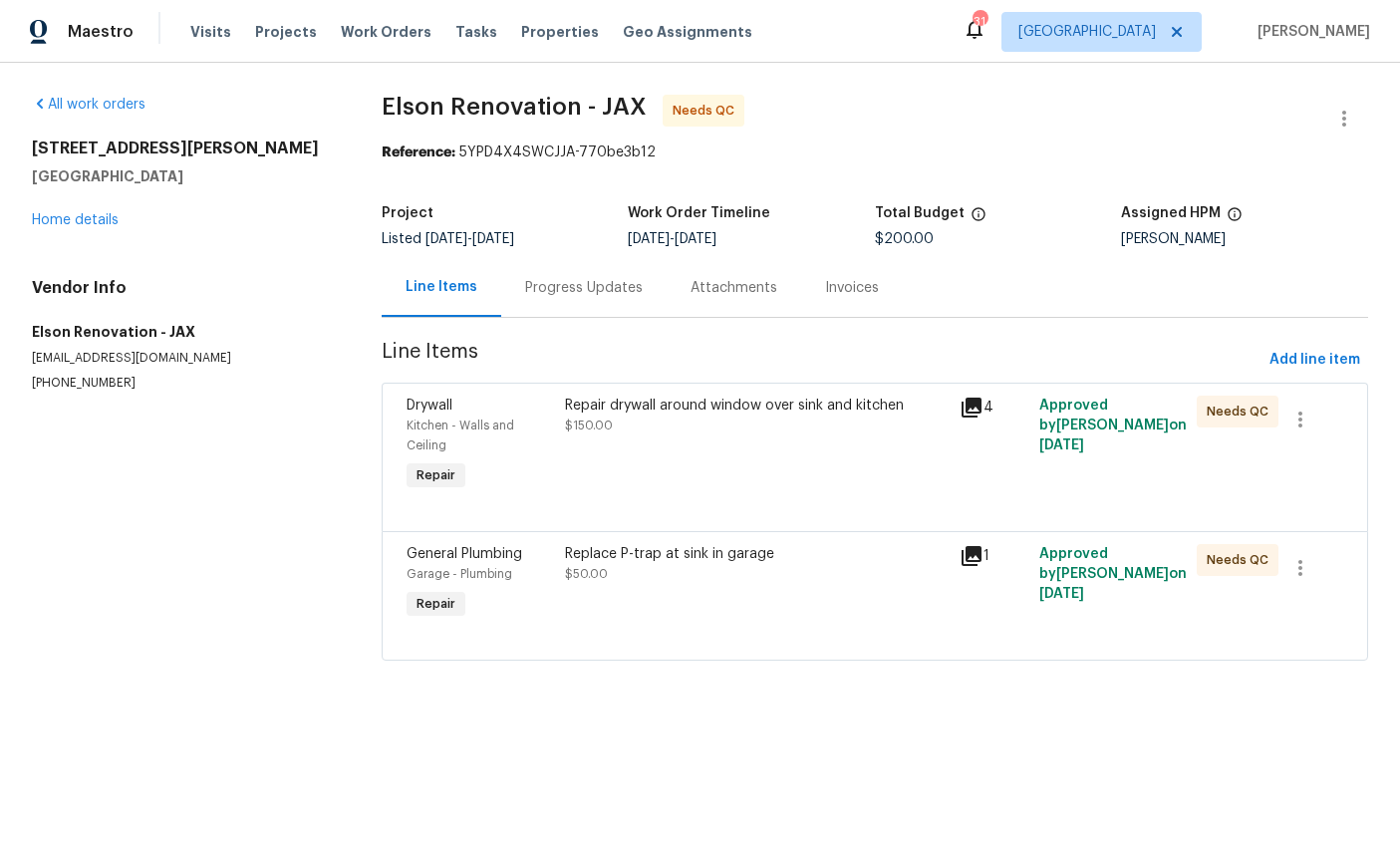 click on "Drywall" at bounding box center [429, 406] 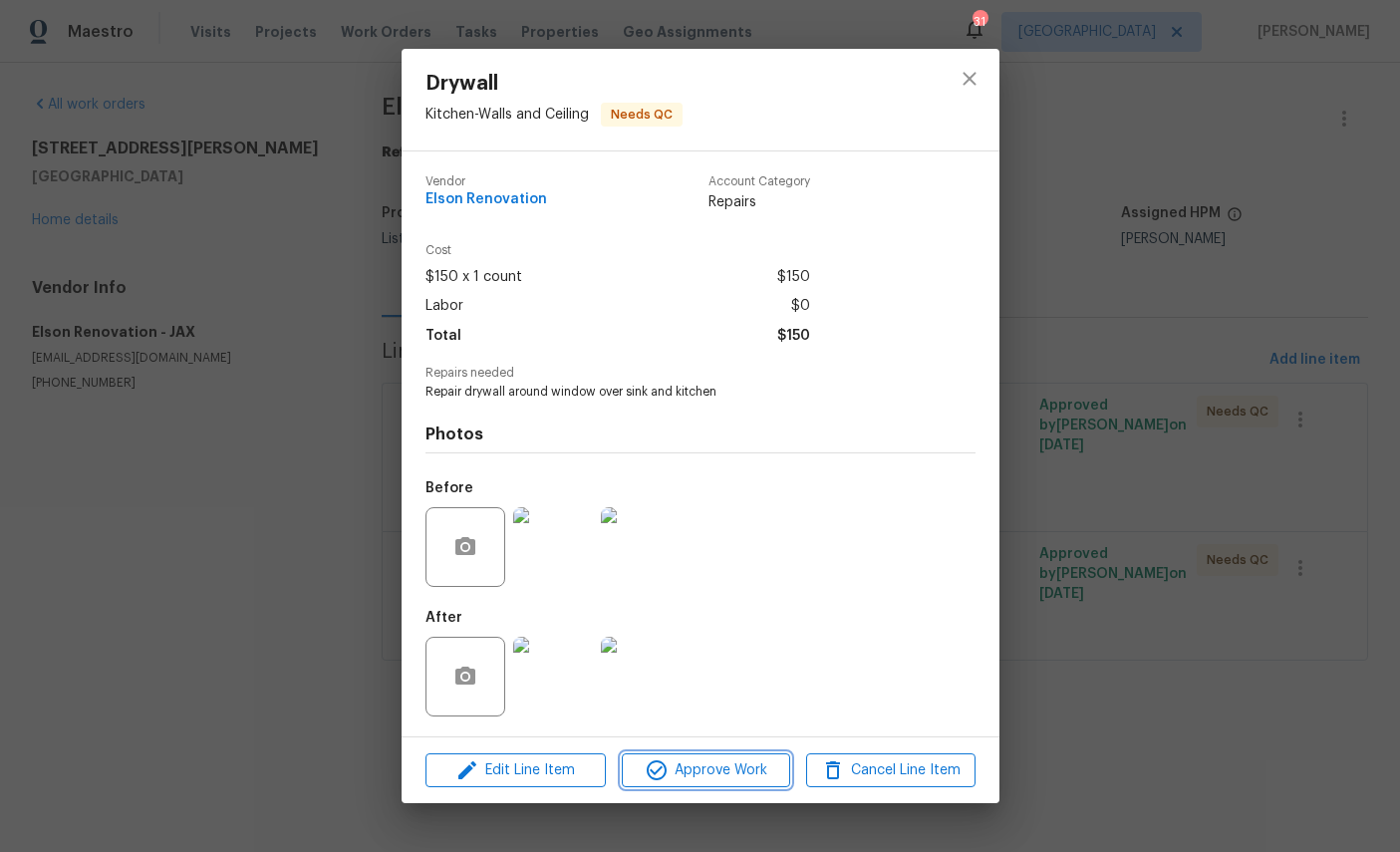 click on "Approve Work" at bounding box center [705, 770] 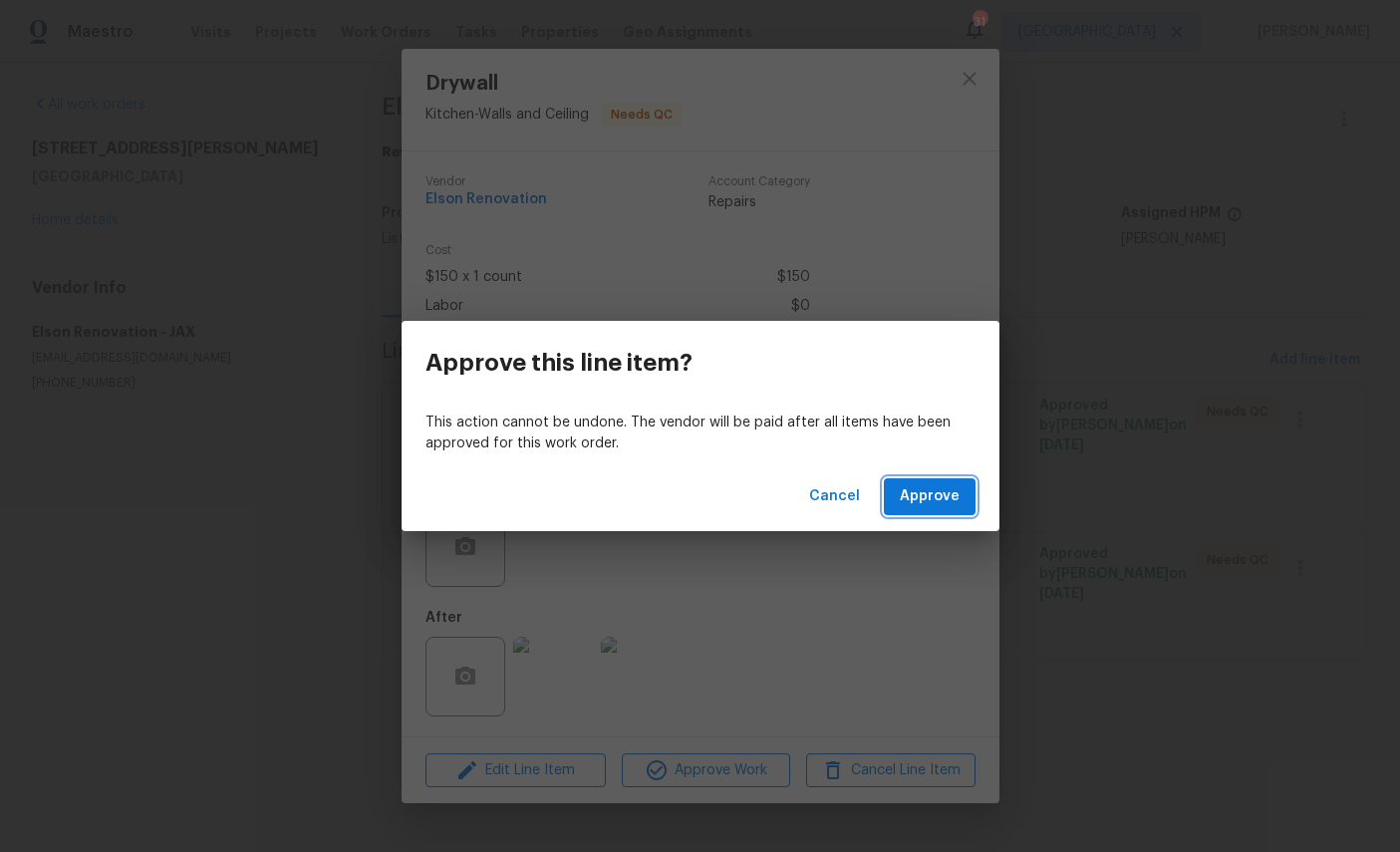 click on "Approve" at bounding box center (930, 496) 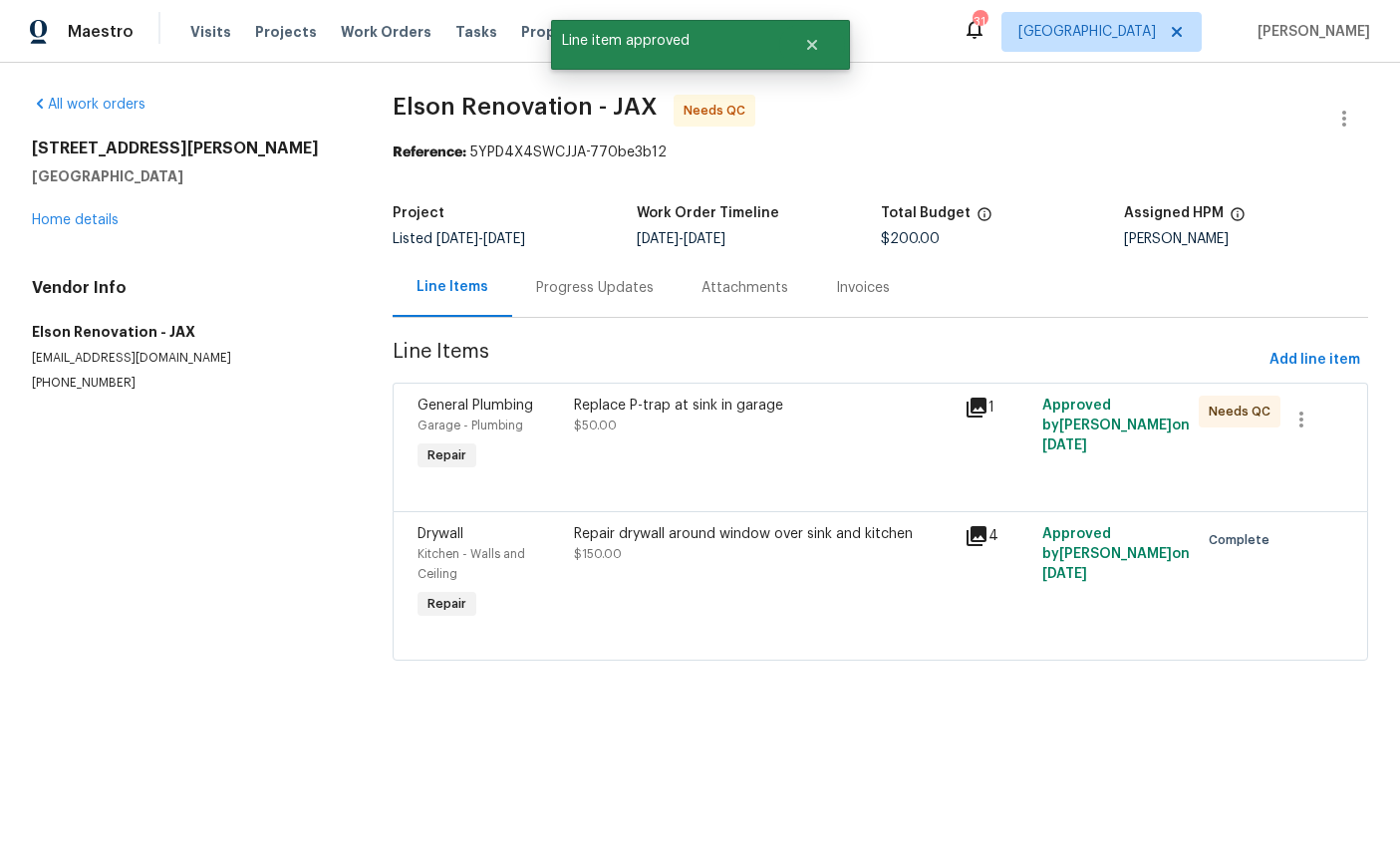 click on "General Plumbing" at bounding box center (489, 406) 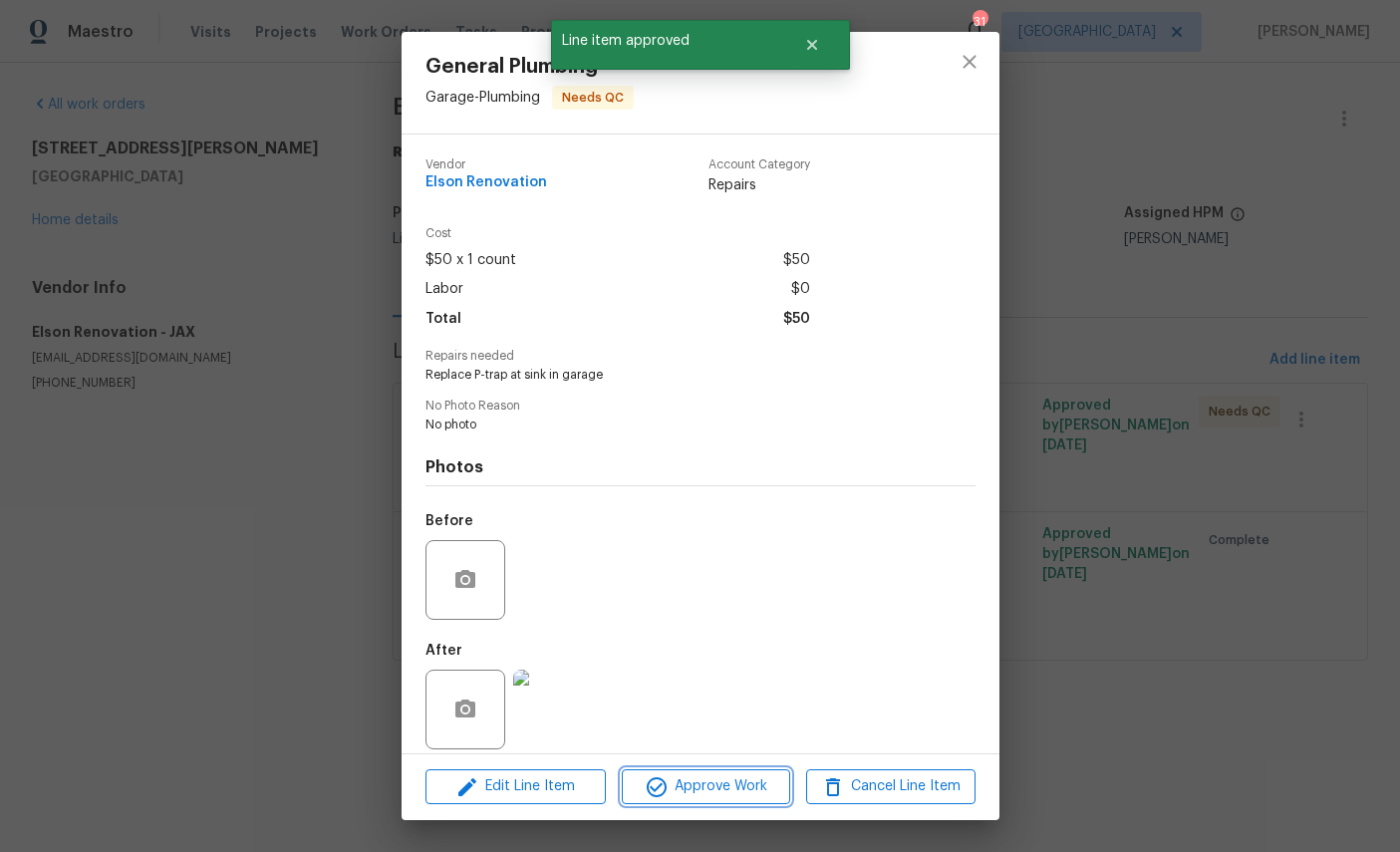 click on "Approve Work" at bounding box center (705, 786) 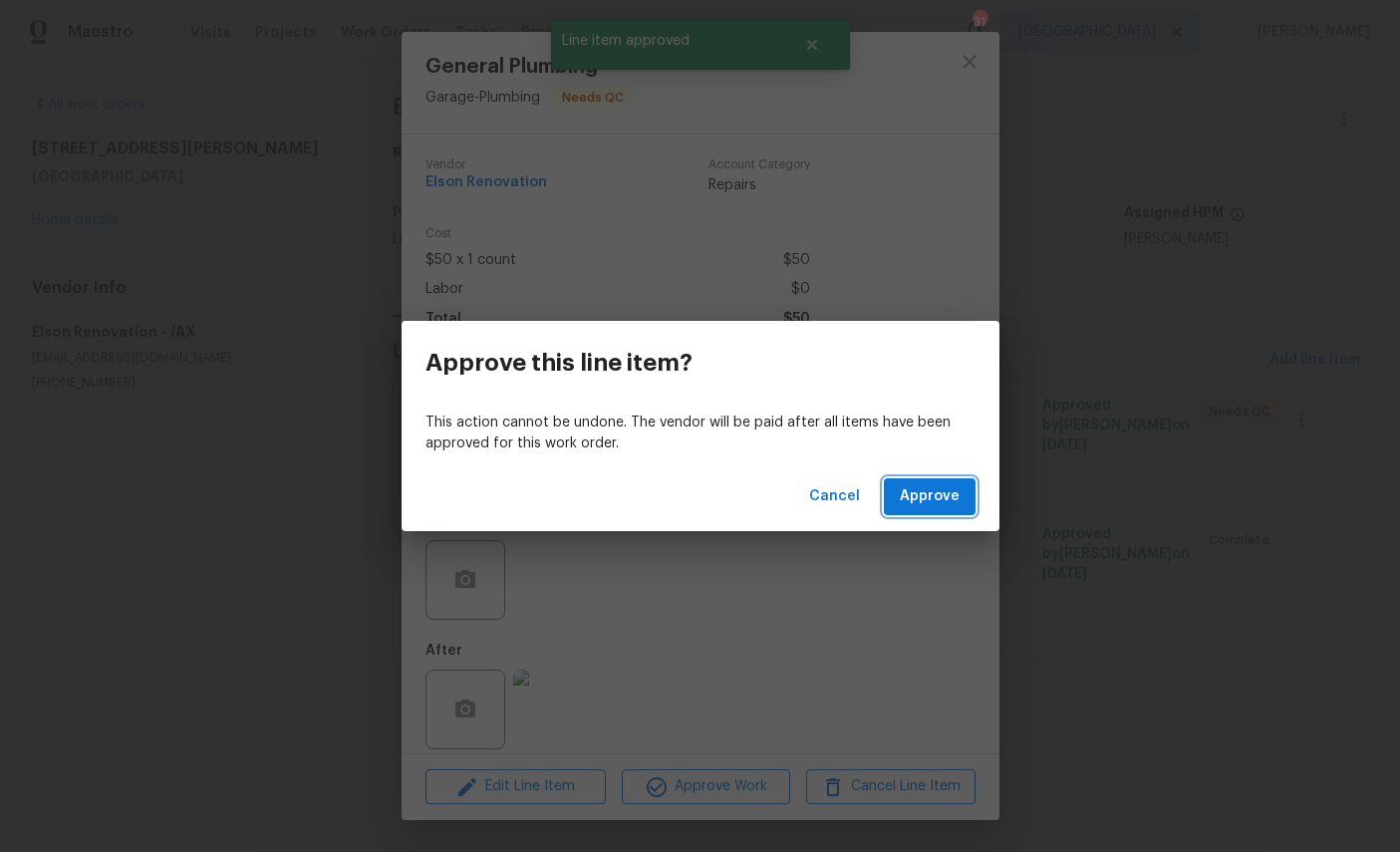 click on "Approve" at bounding box center [930, 496] 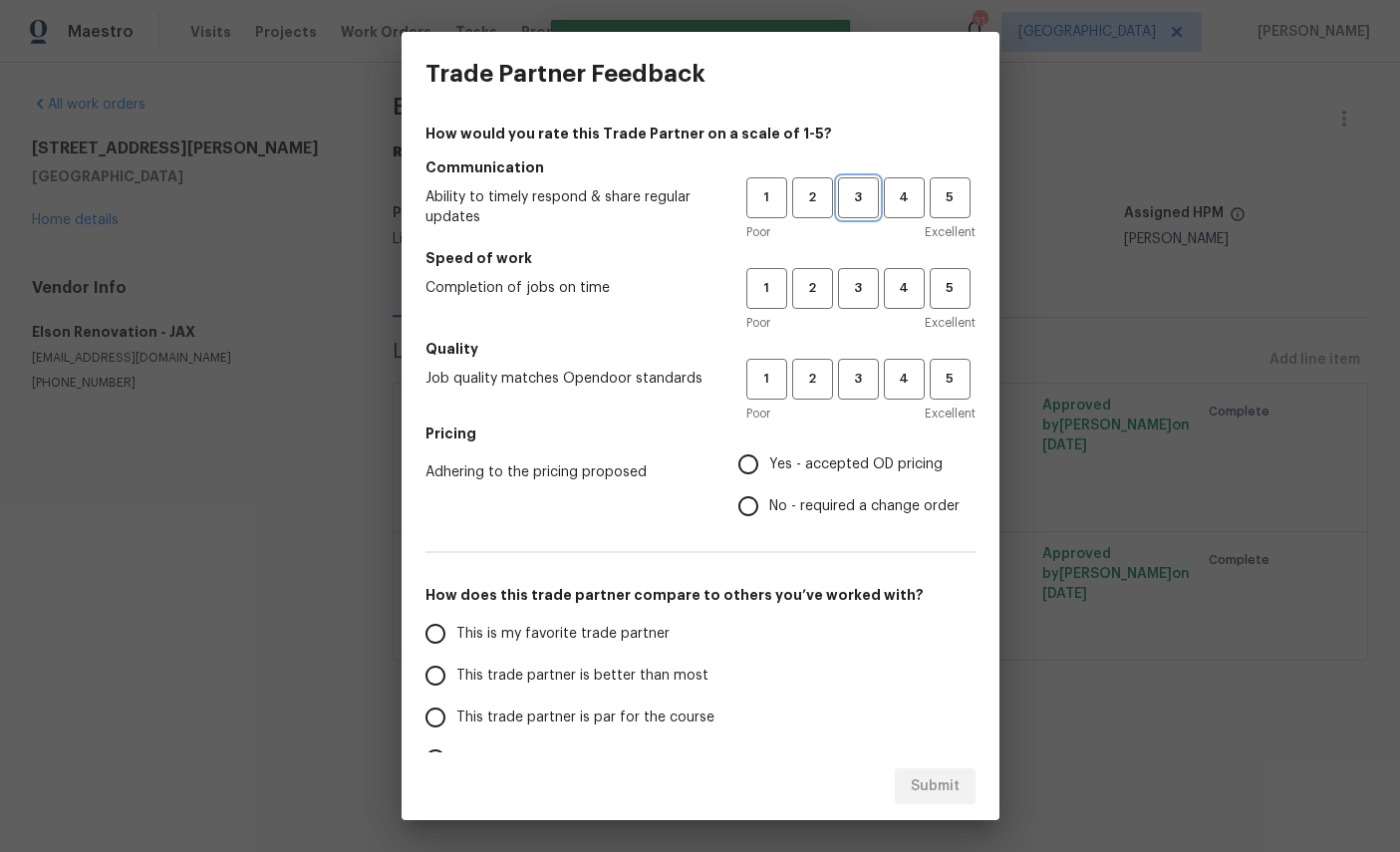 click on "3" at bounding box center (858, 197) 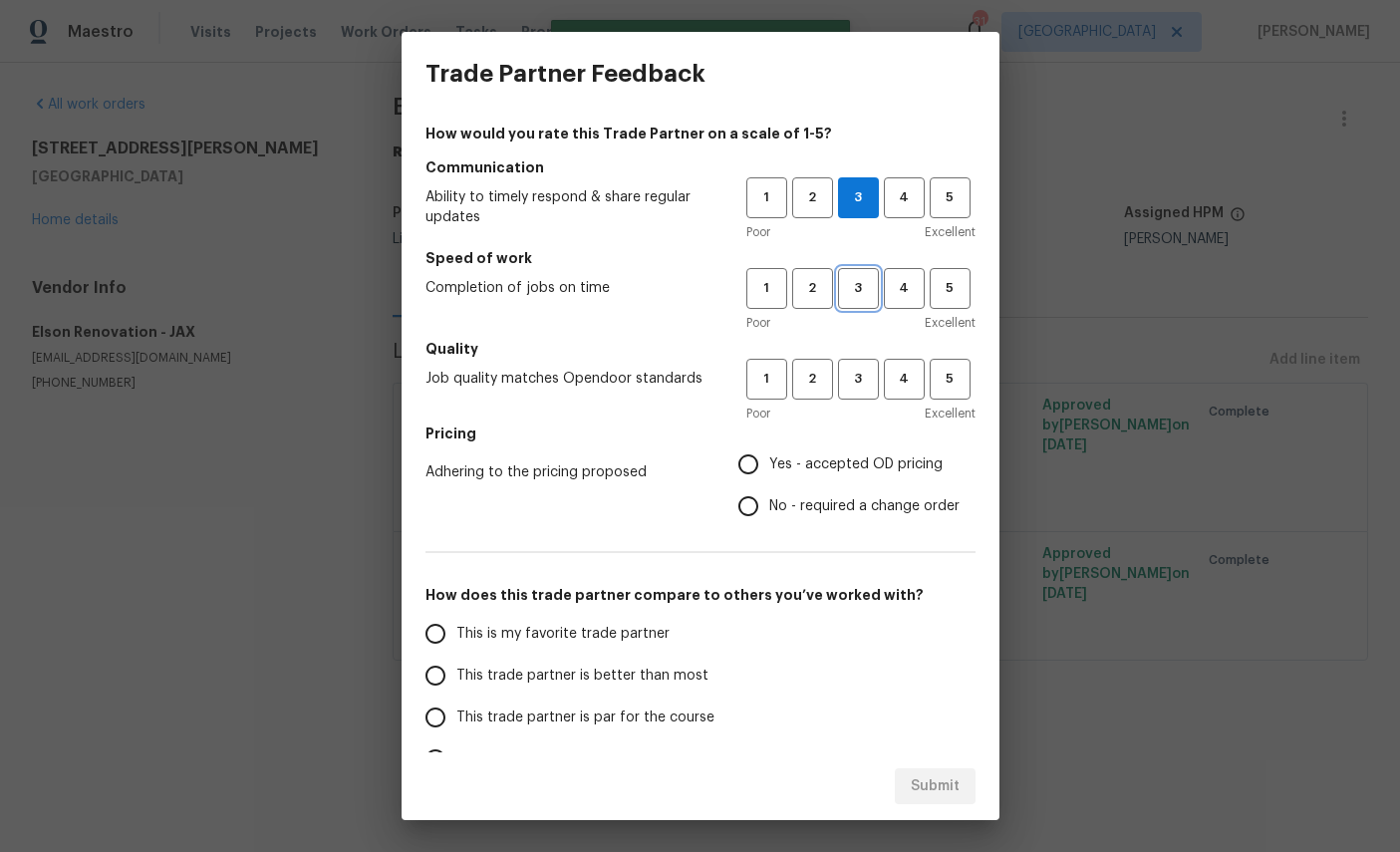 click on "3" at bounding box center [858, 288] 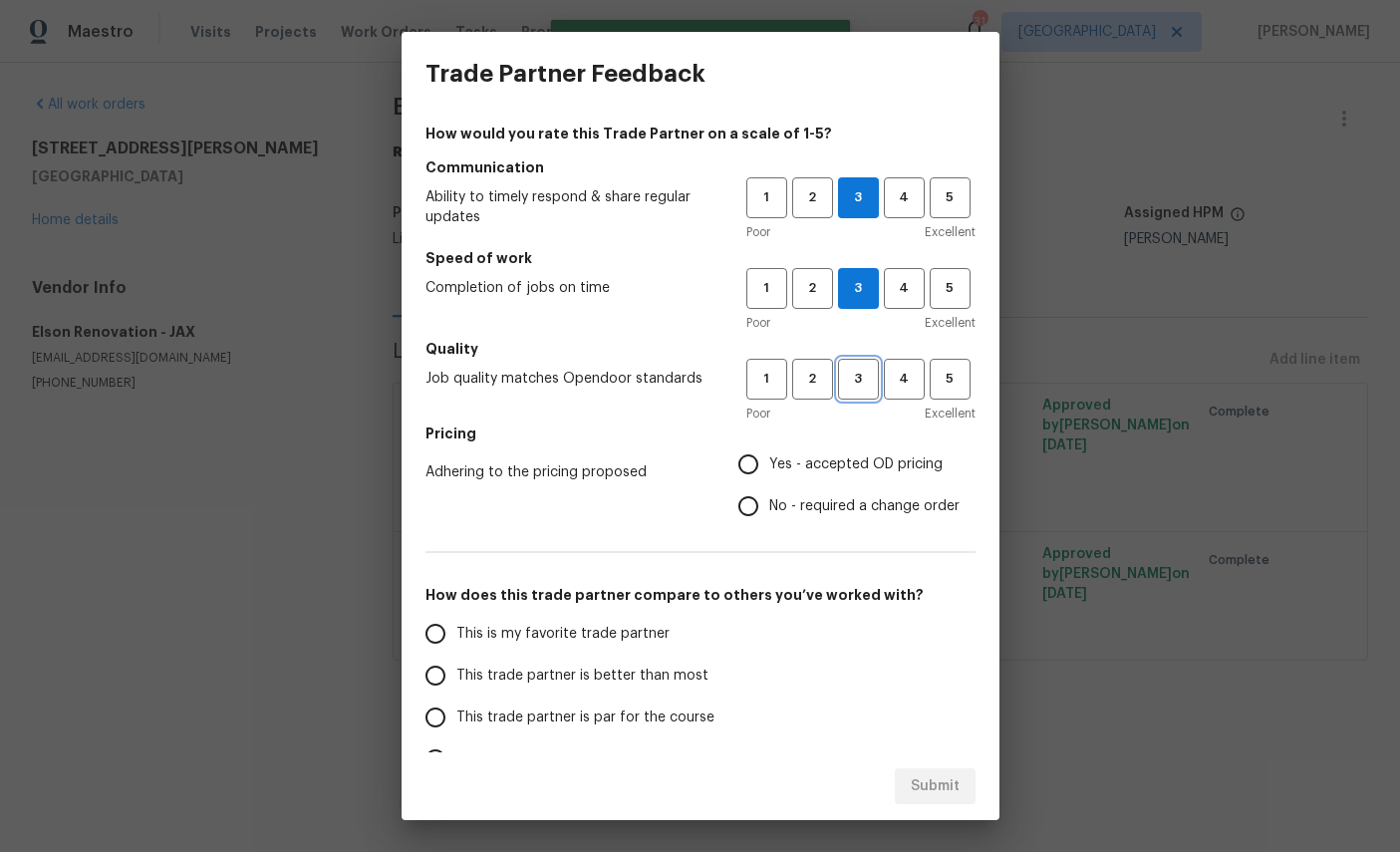 click on "3" at bounding box center [858, 379] 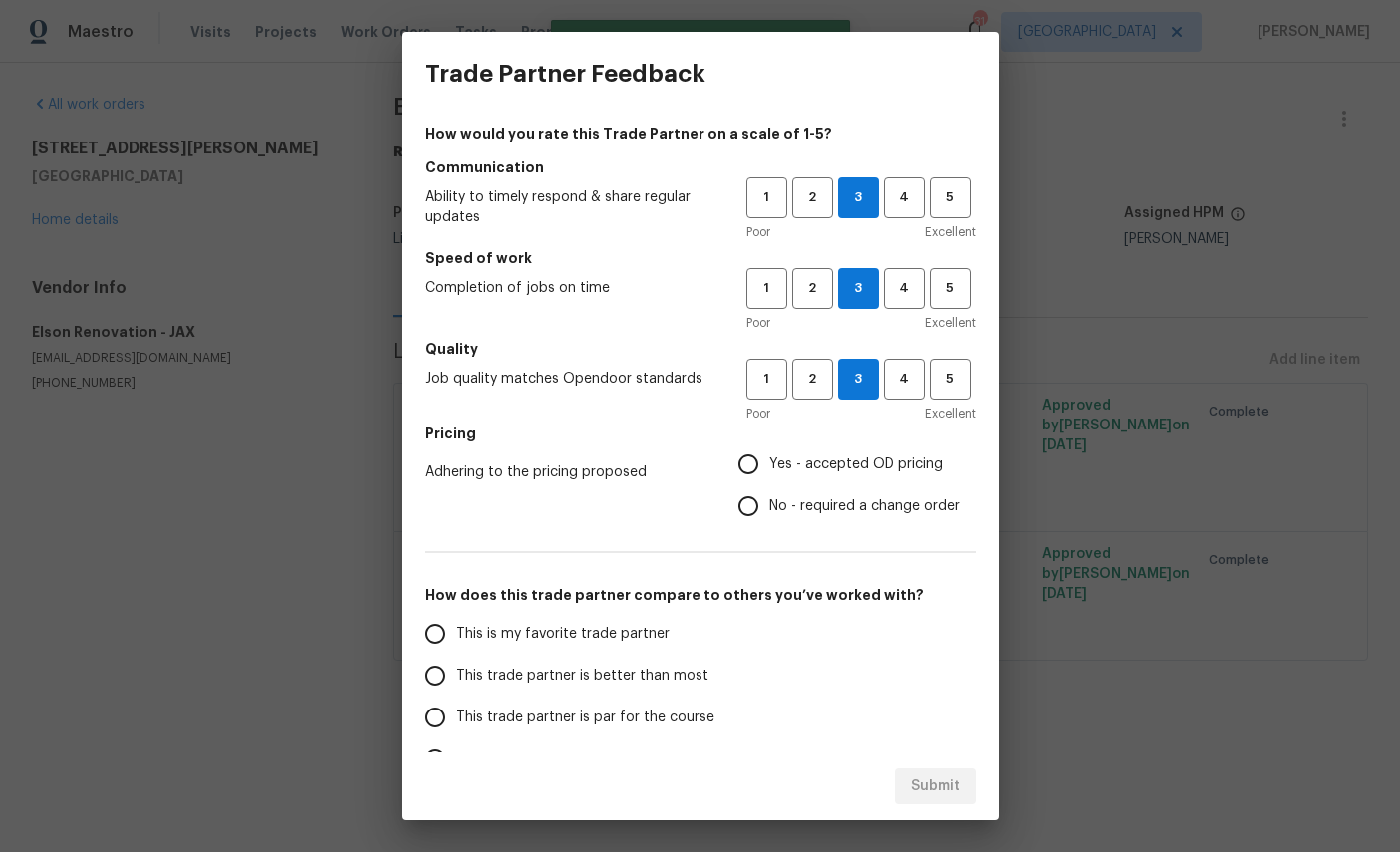 click on "Yes - accepted OD pricing" at bounding box center [856, 464] 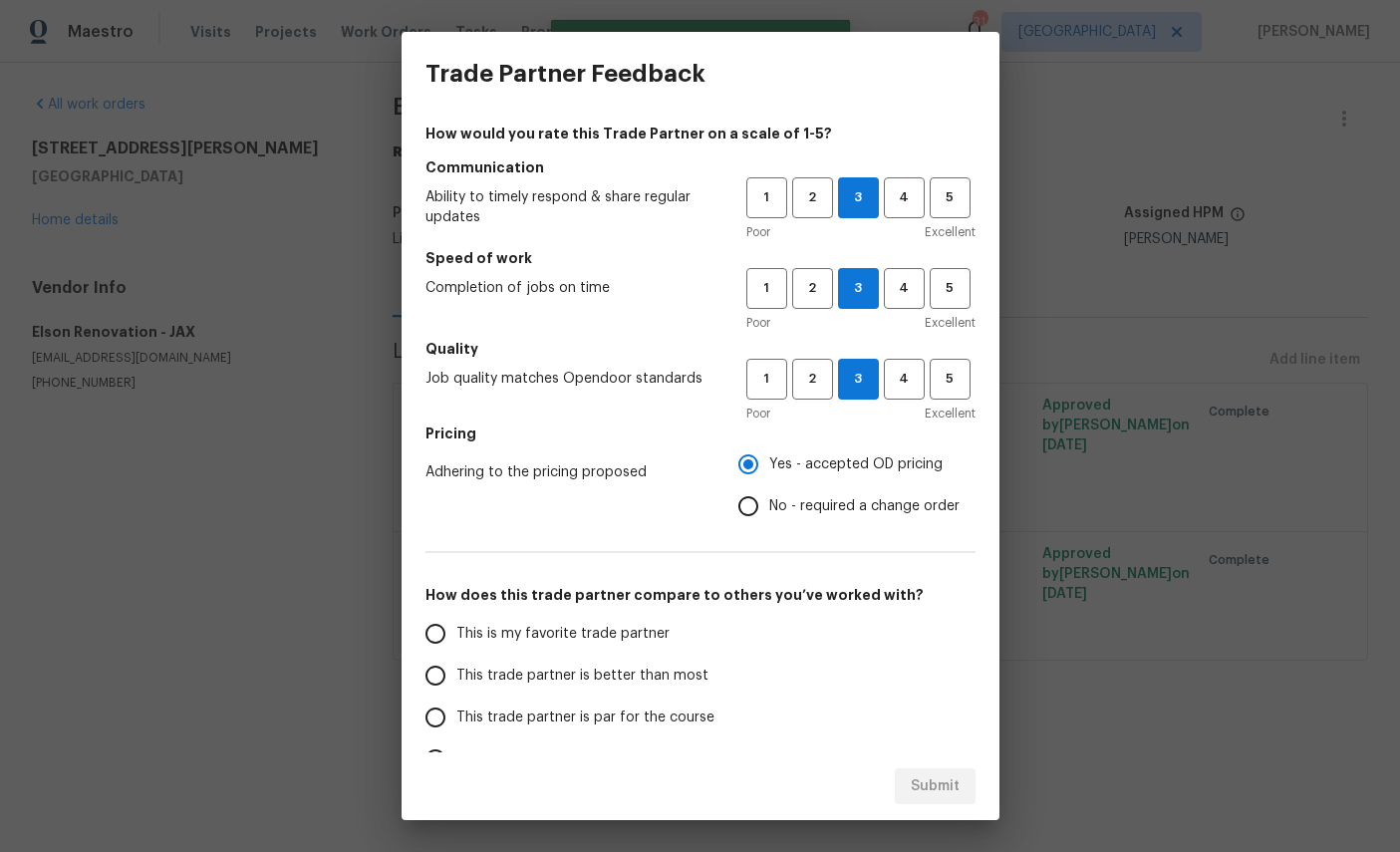 click on "This is my favorite trade partner" at bounding box center (563, 634) 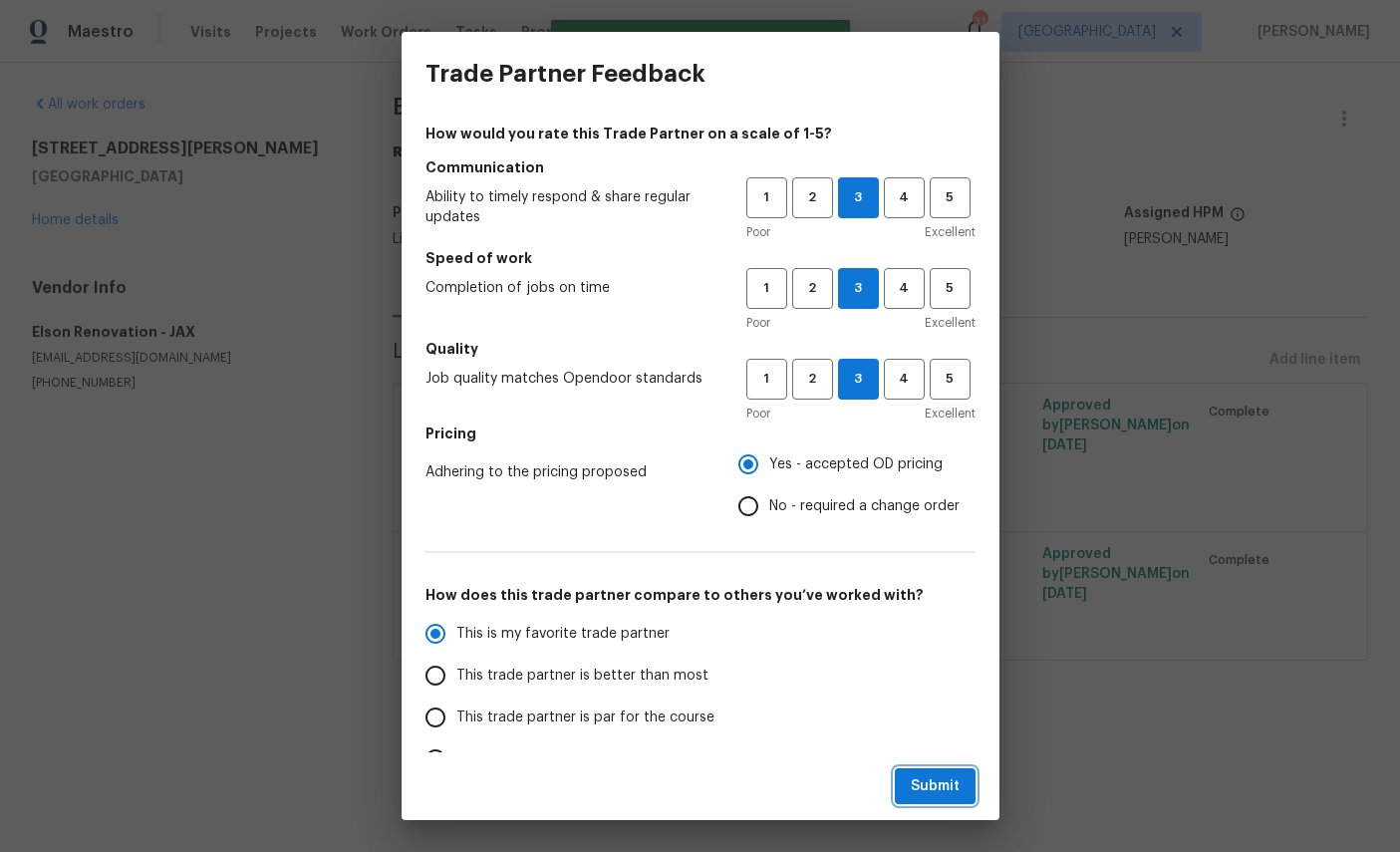 click on "Submit" at bounding box center (935, 786) 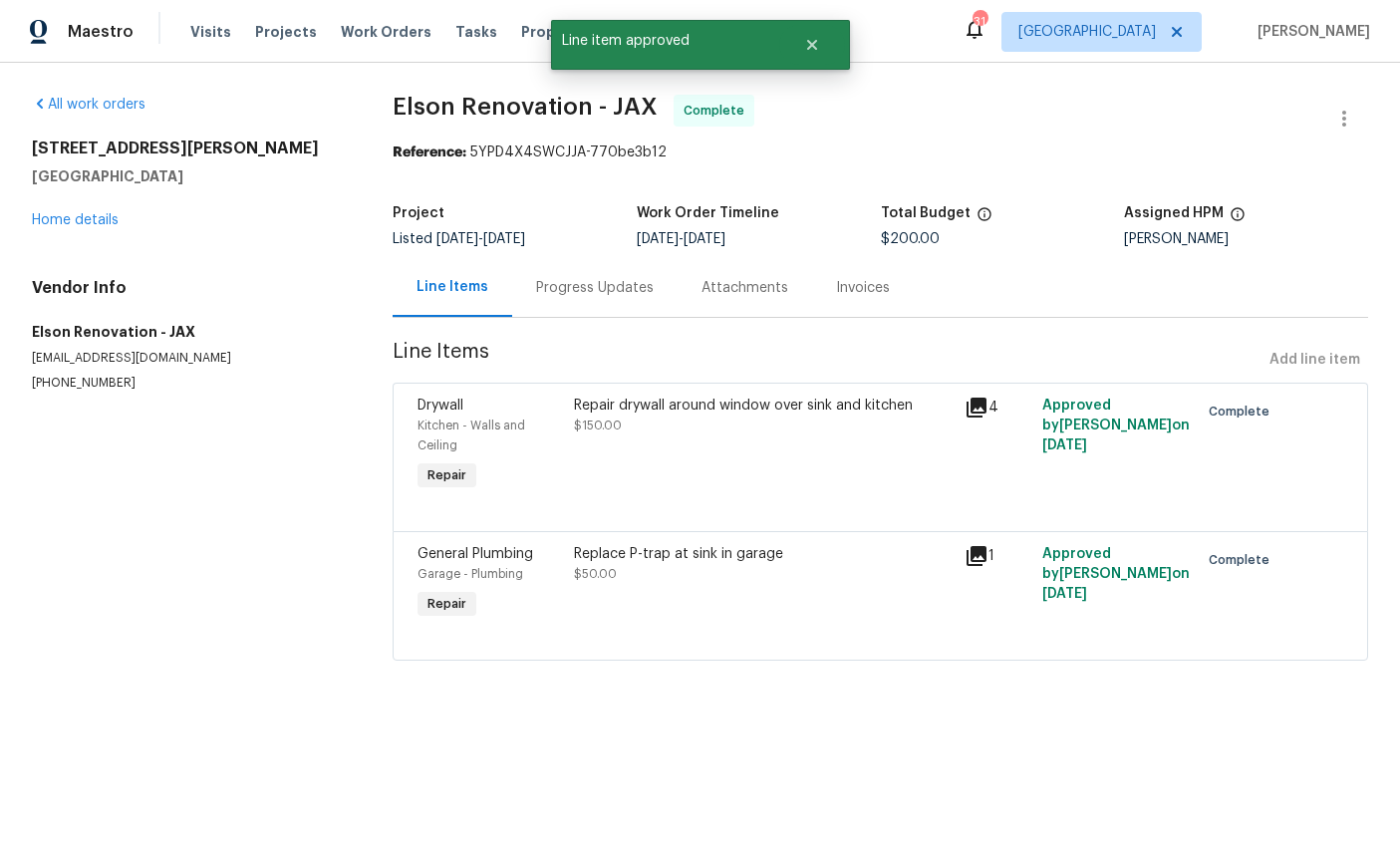 radio on "true" 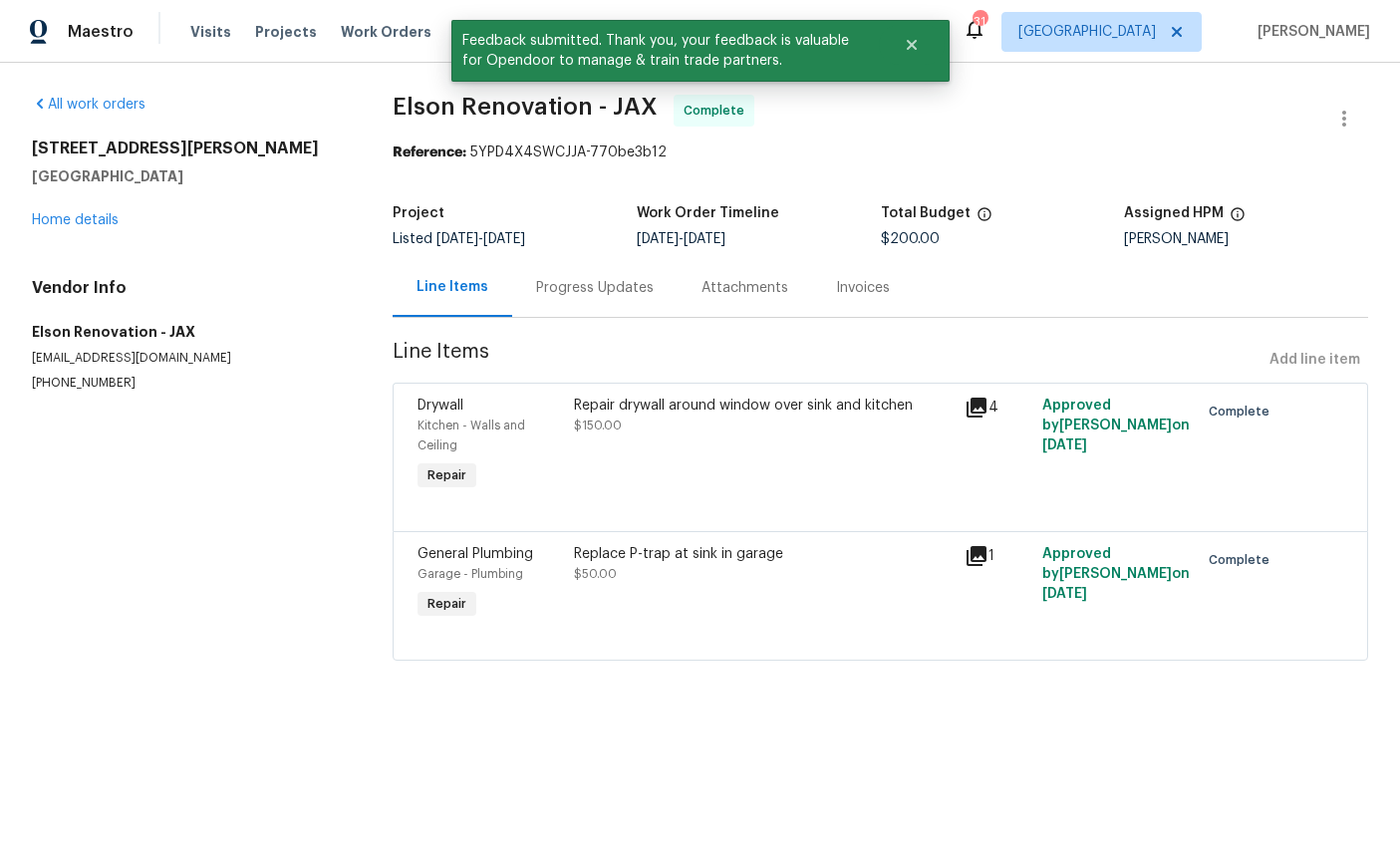 click on "Home details" at bounding box center (75, 220) 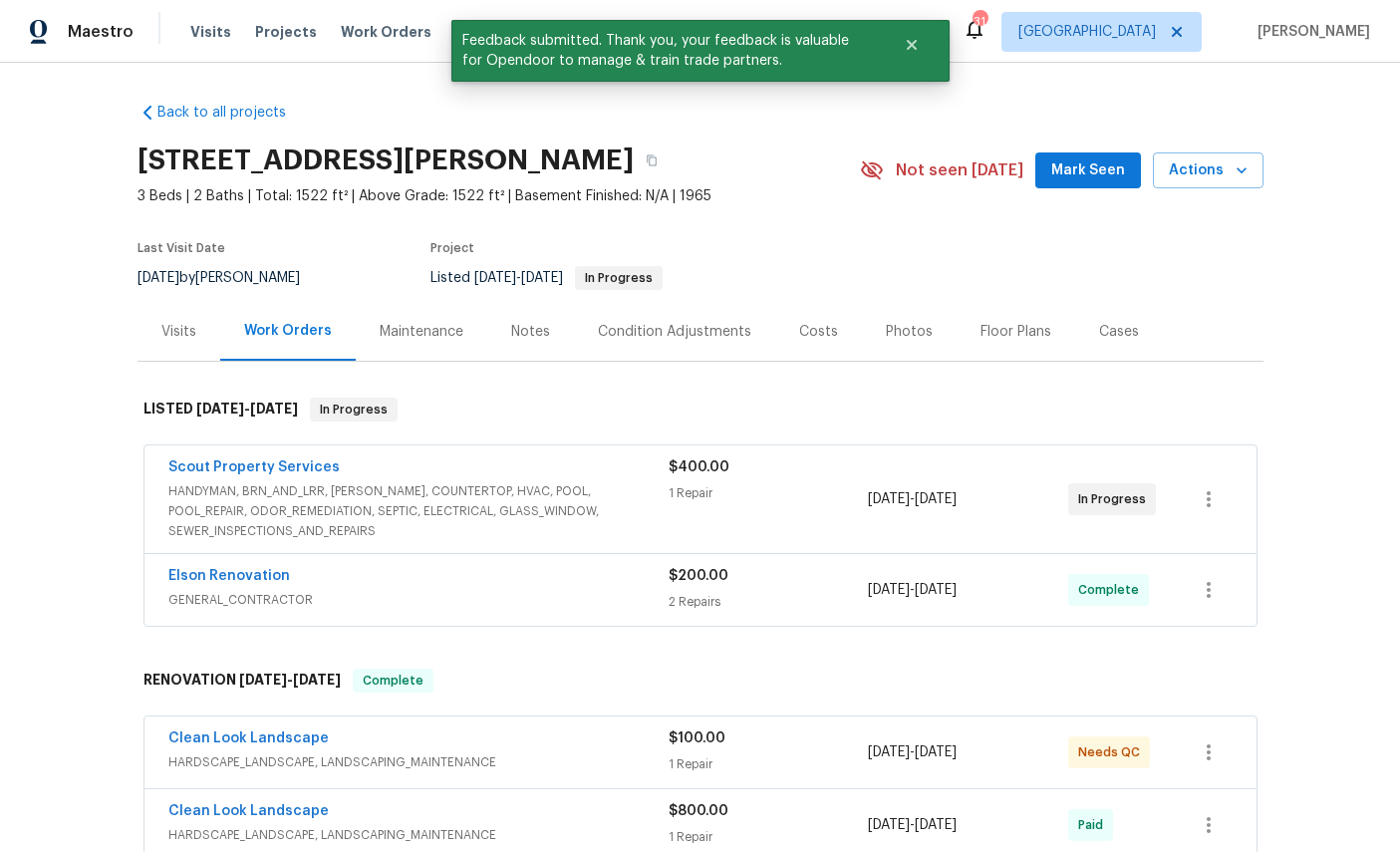 click on "Work Orders" at bounding box center (386, 32) 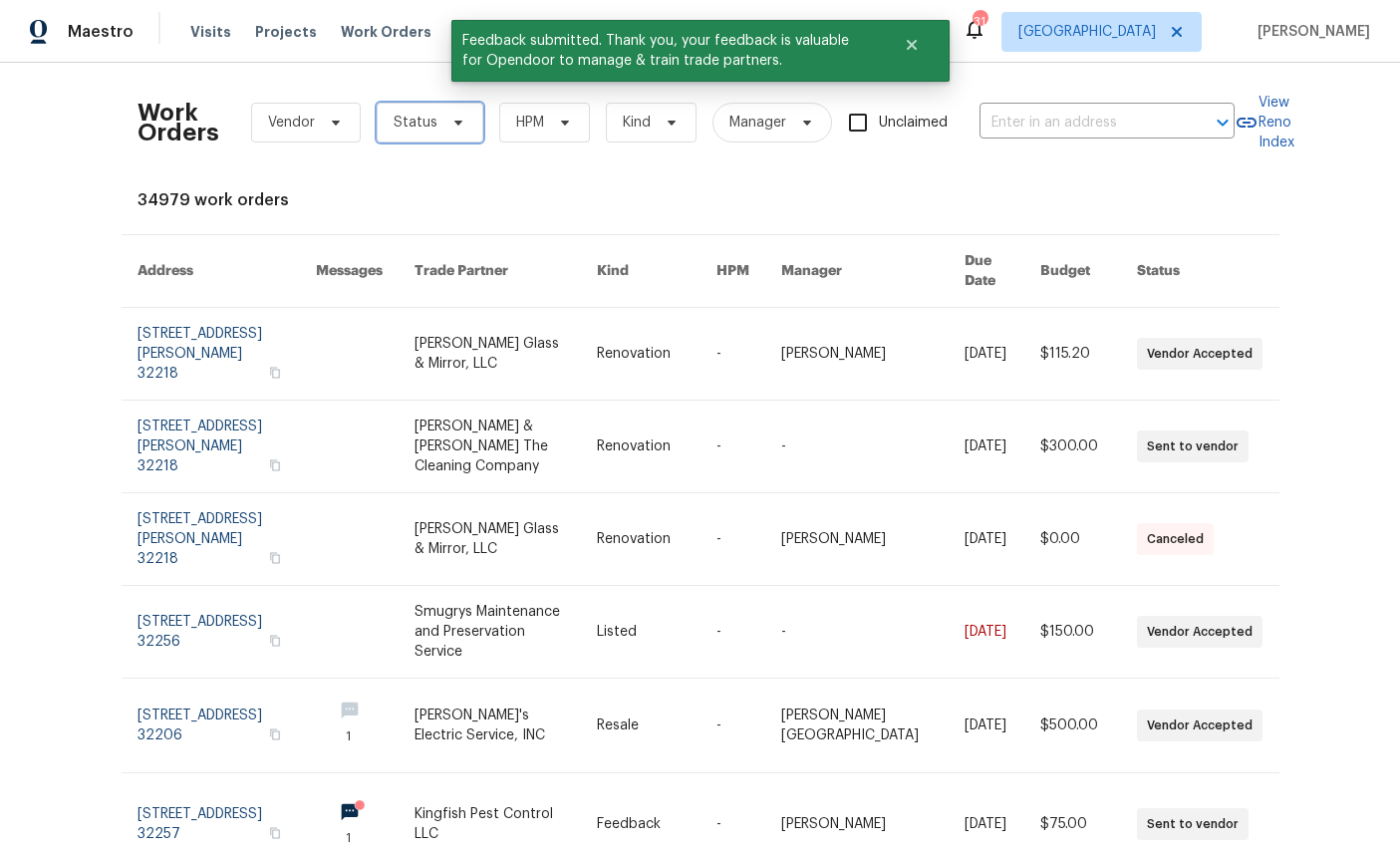 click 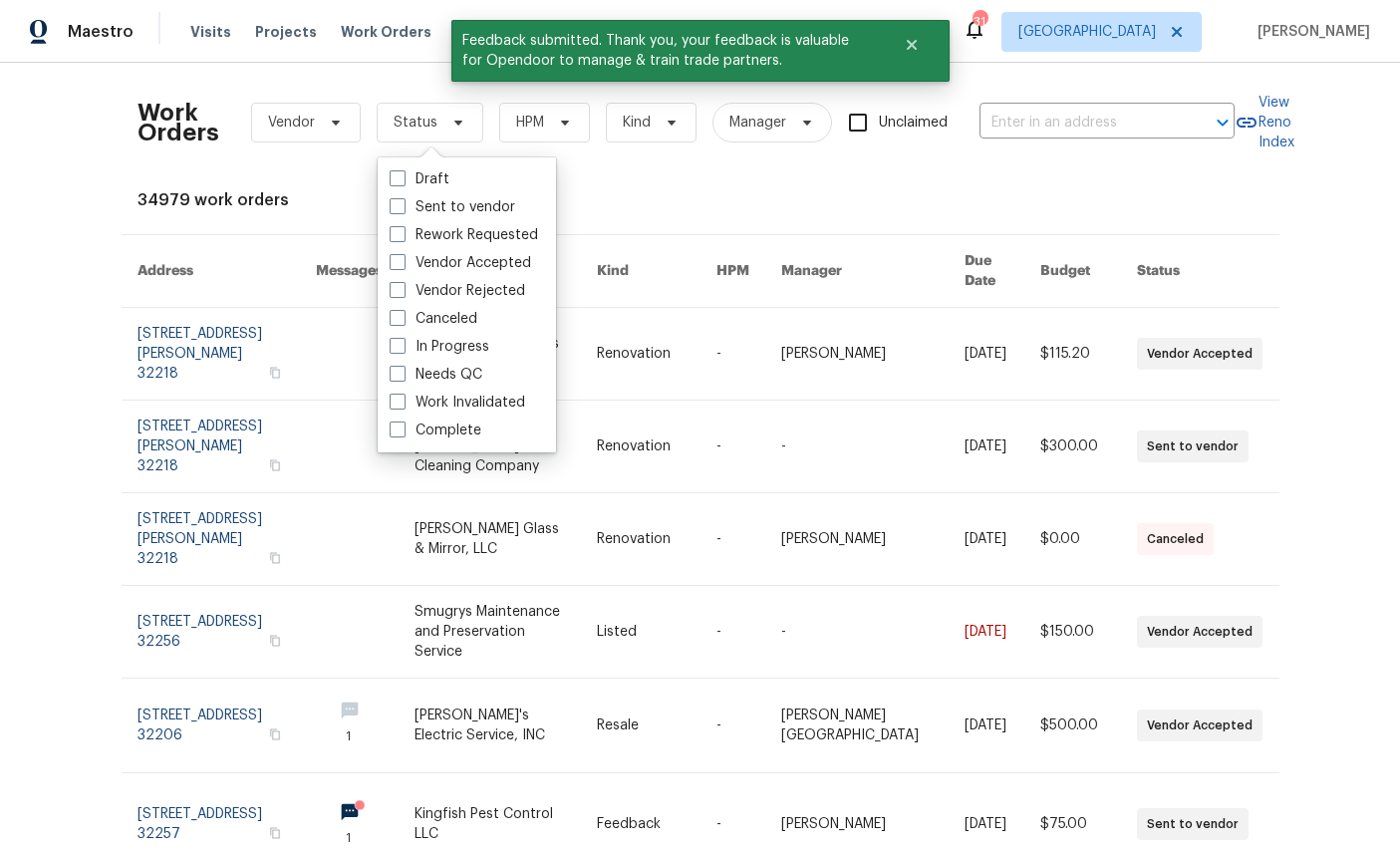 click on "Needs QC" at bounding box center [435, 375] 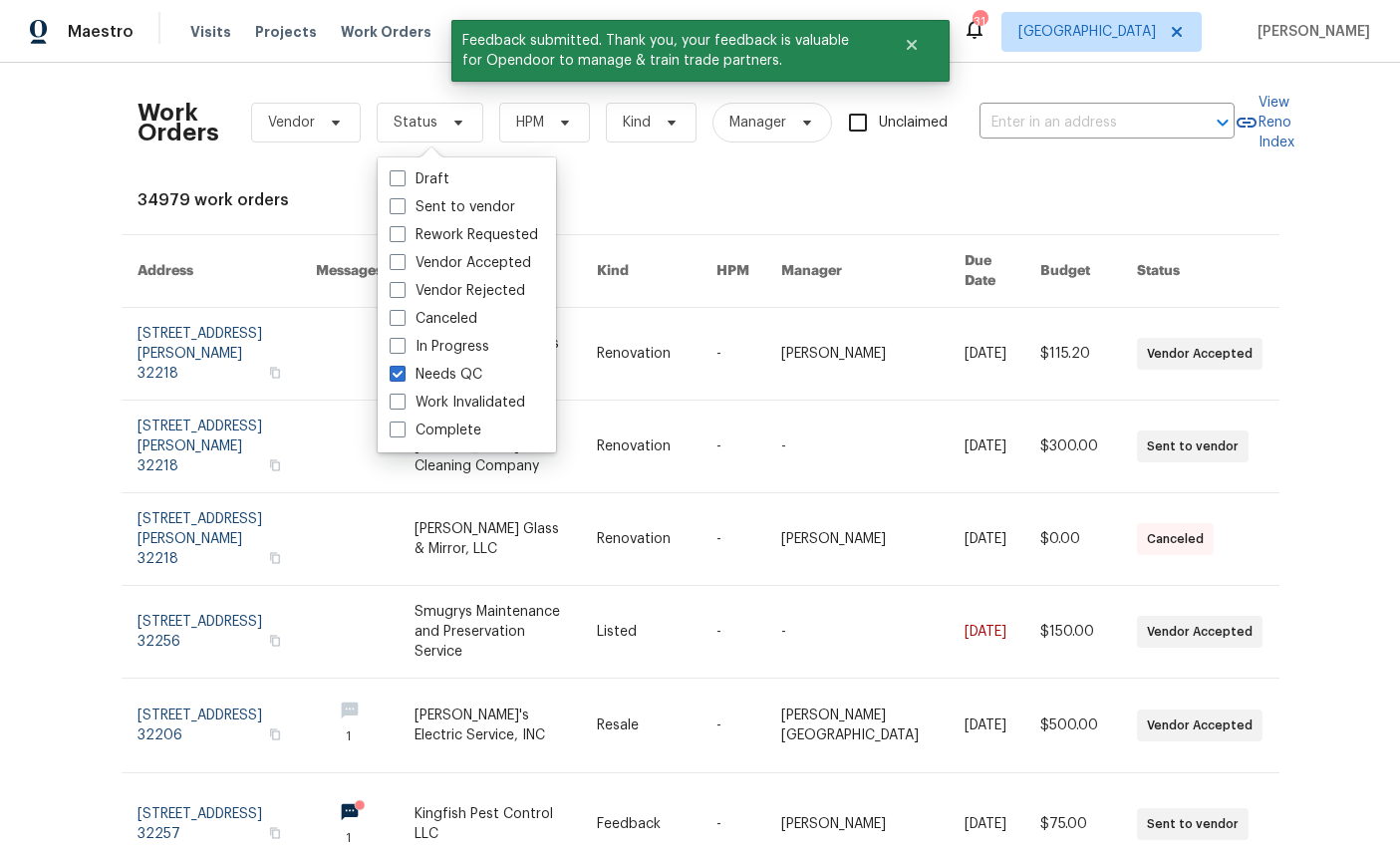 checkbox on "true" 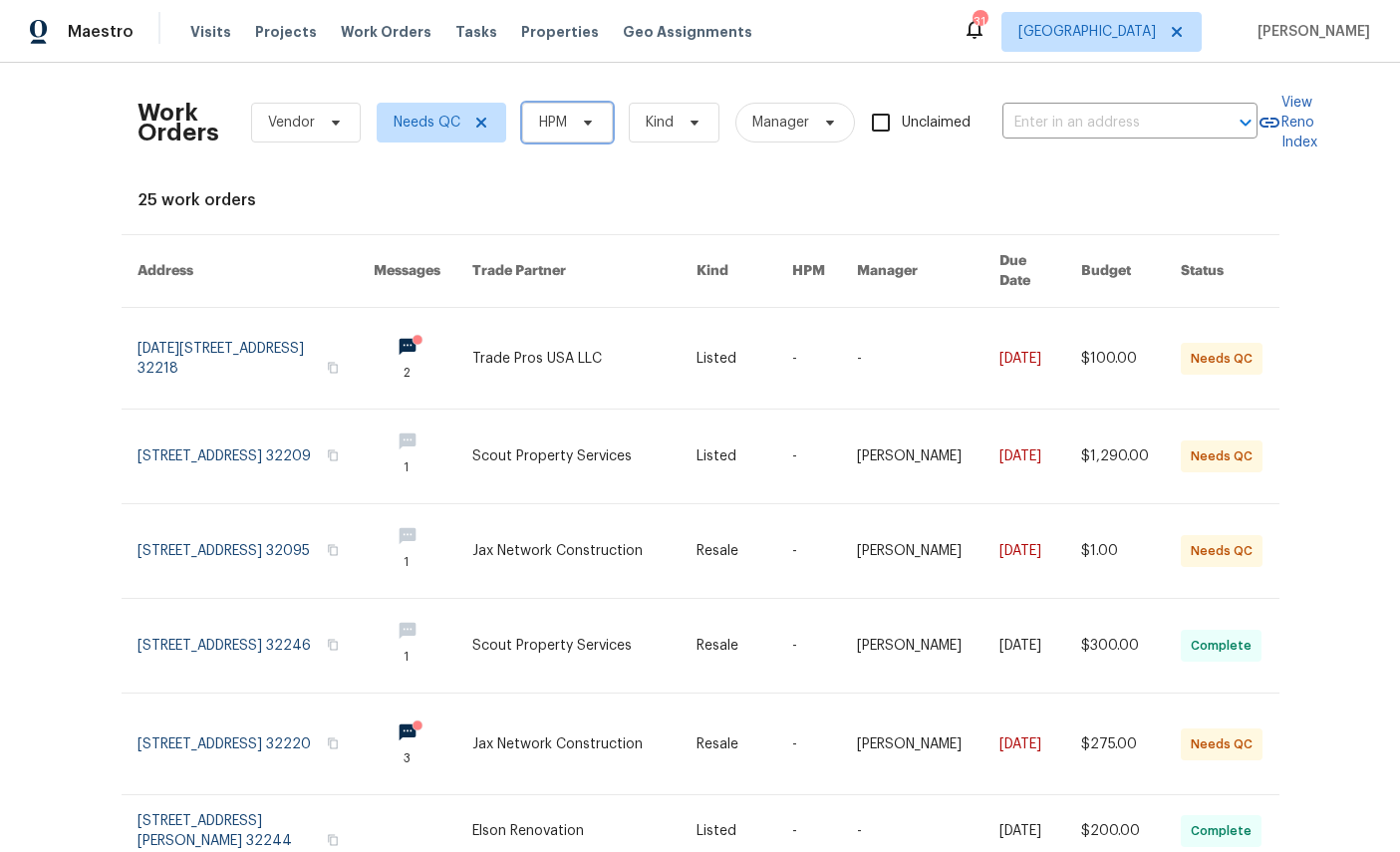 click on "HPM" at bounding box center (553, 123) 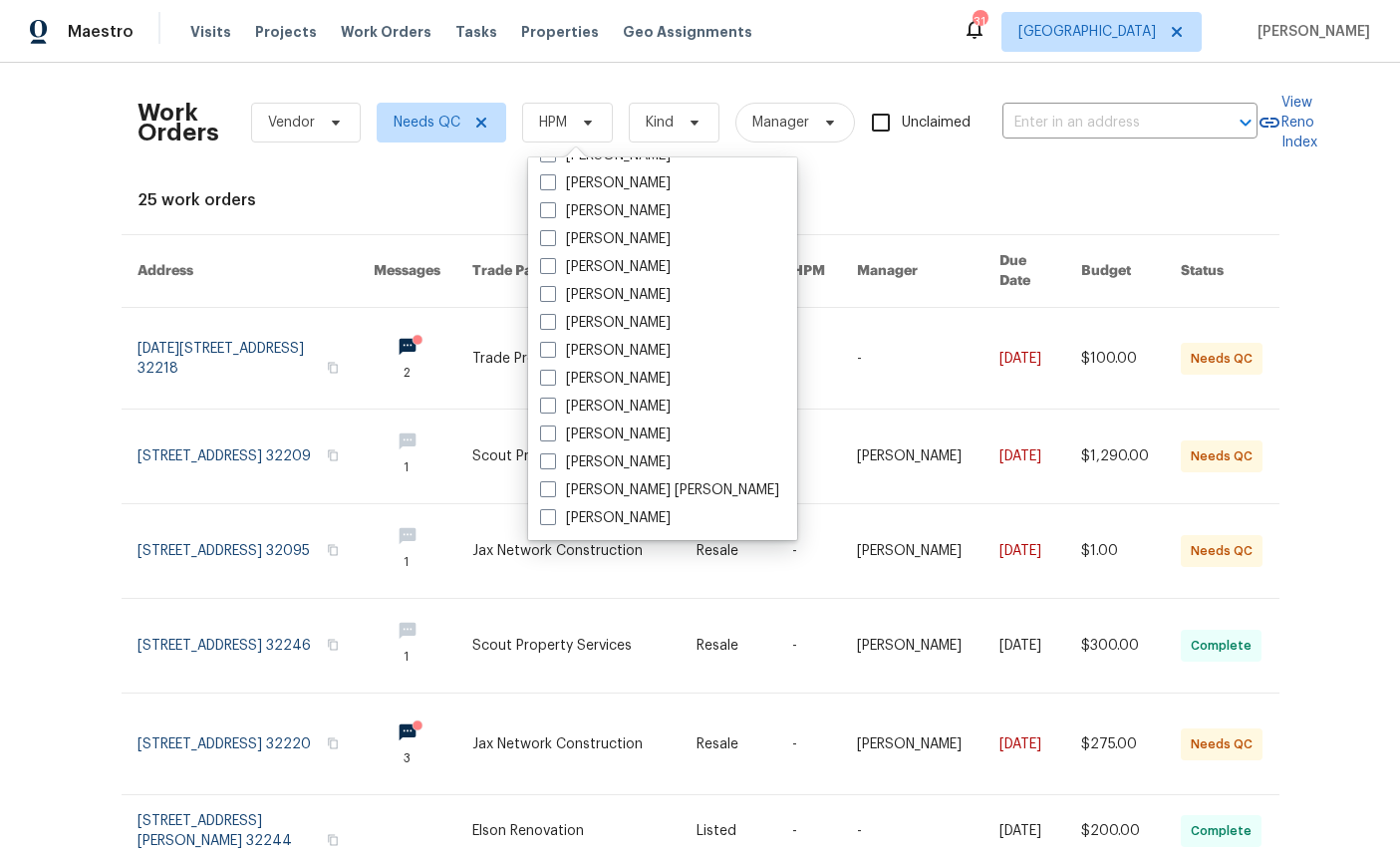 scroll, scrollTop: 387, scrollLeft: 0, axis: vertical 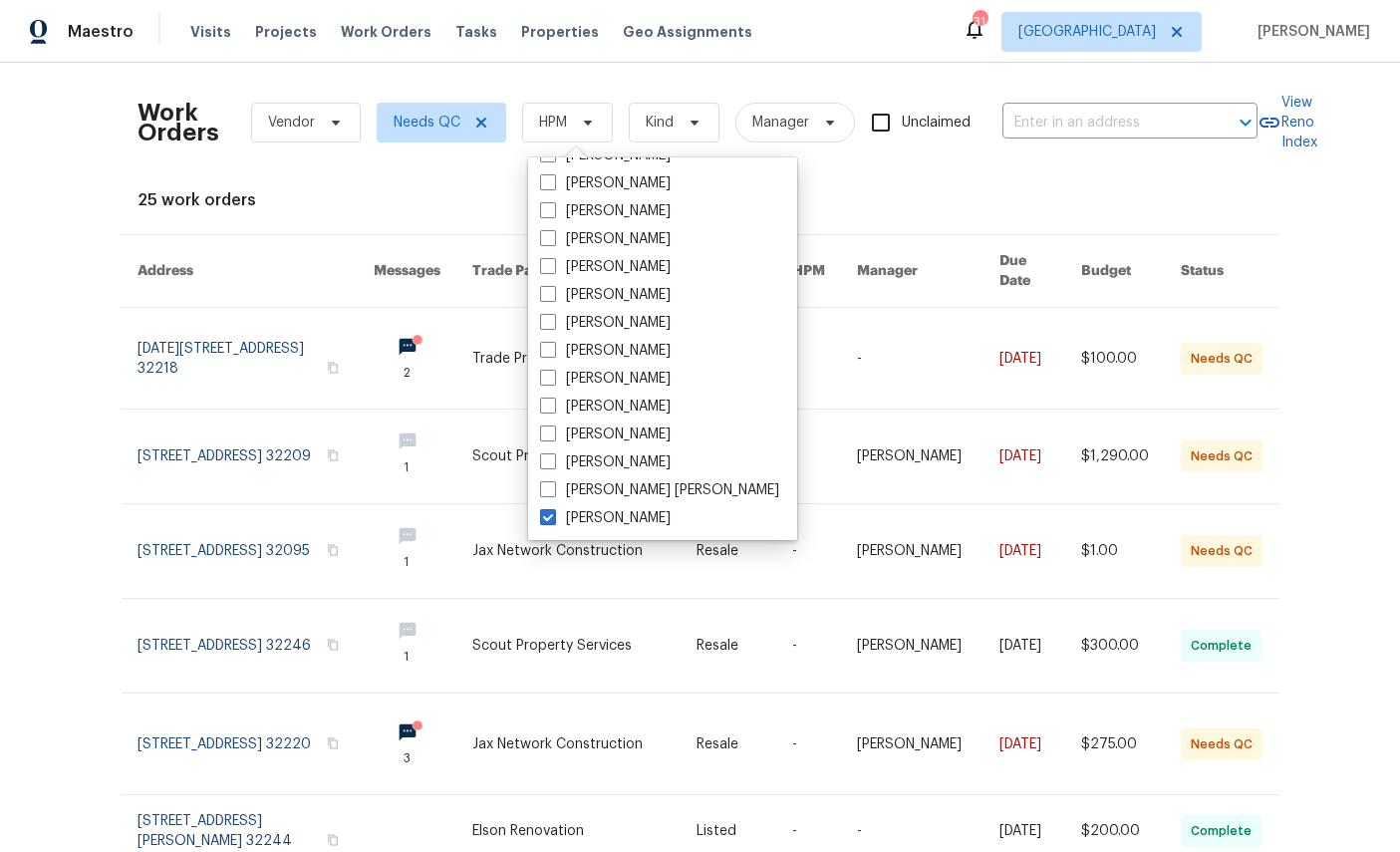 checkbox on "true" 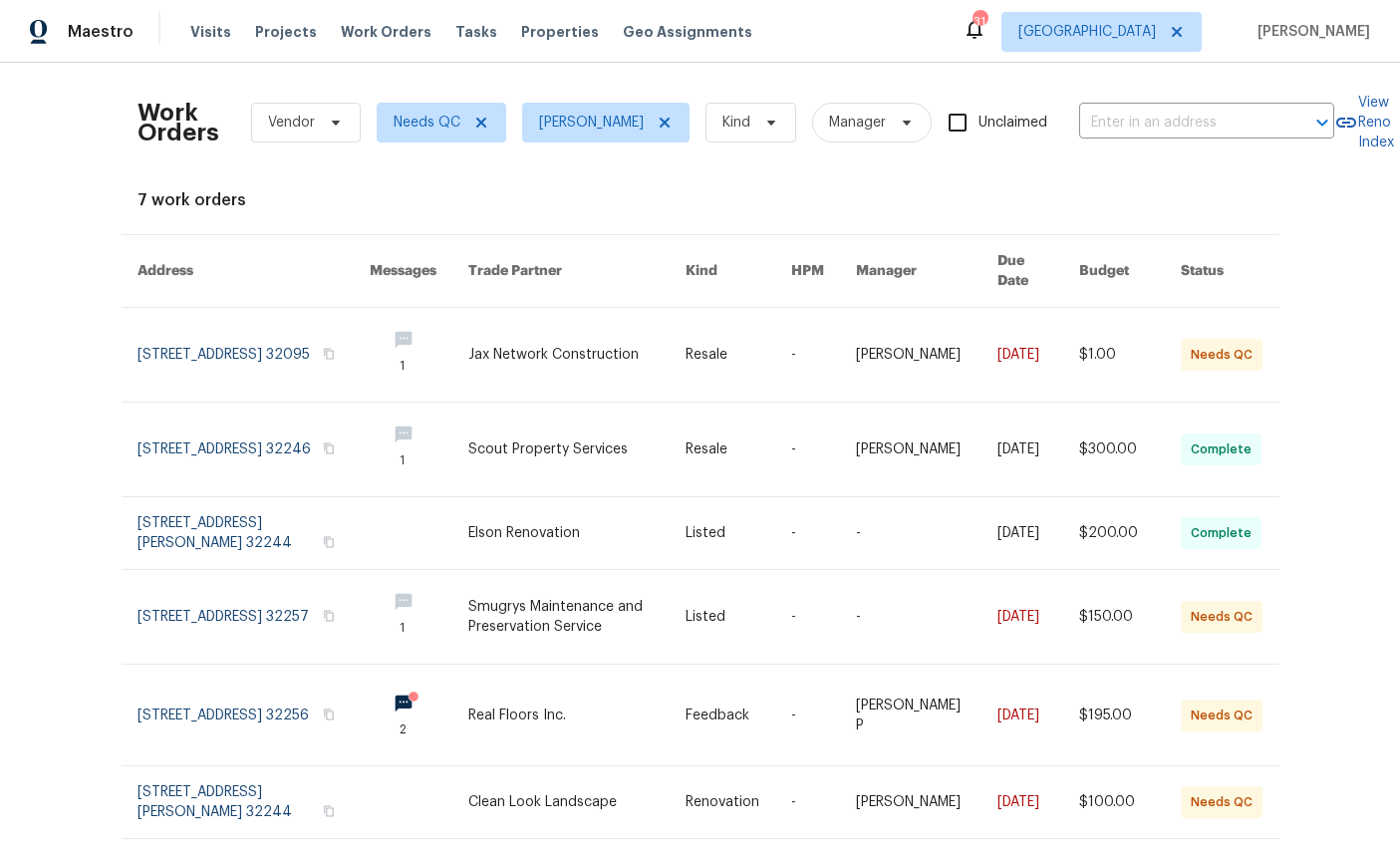 click at bounding box center [253, 617] 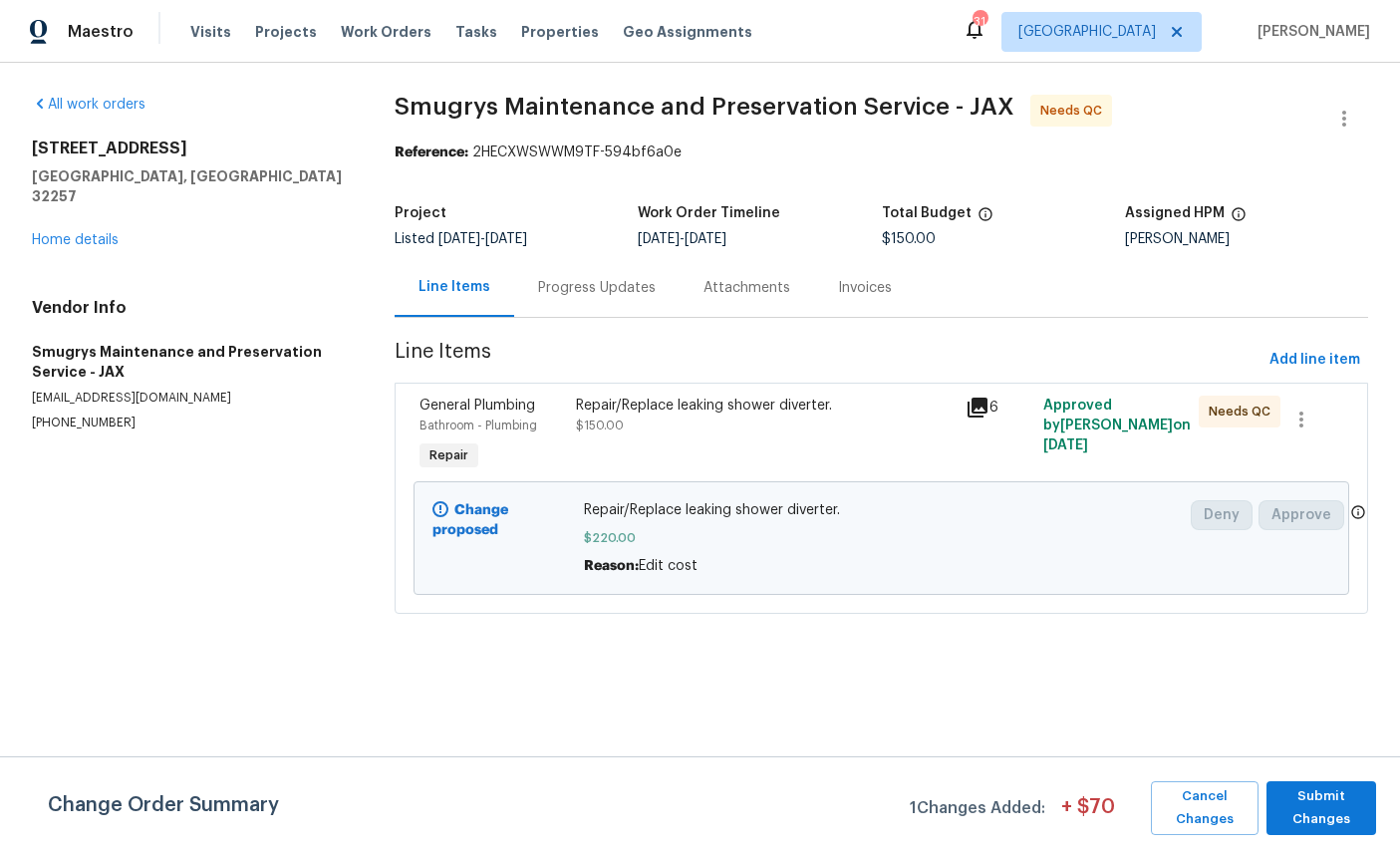 click on "Bathroom - Plumbing" at bounding box center (491, 426) 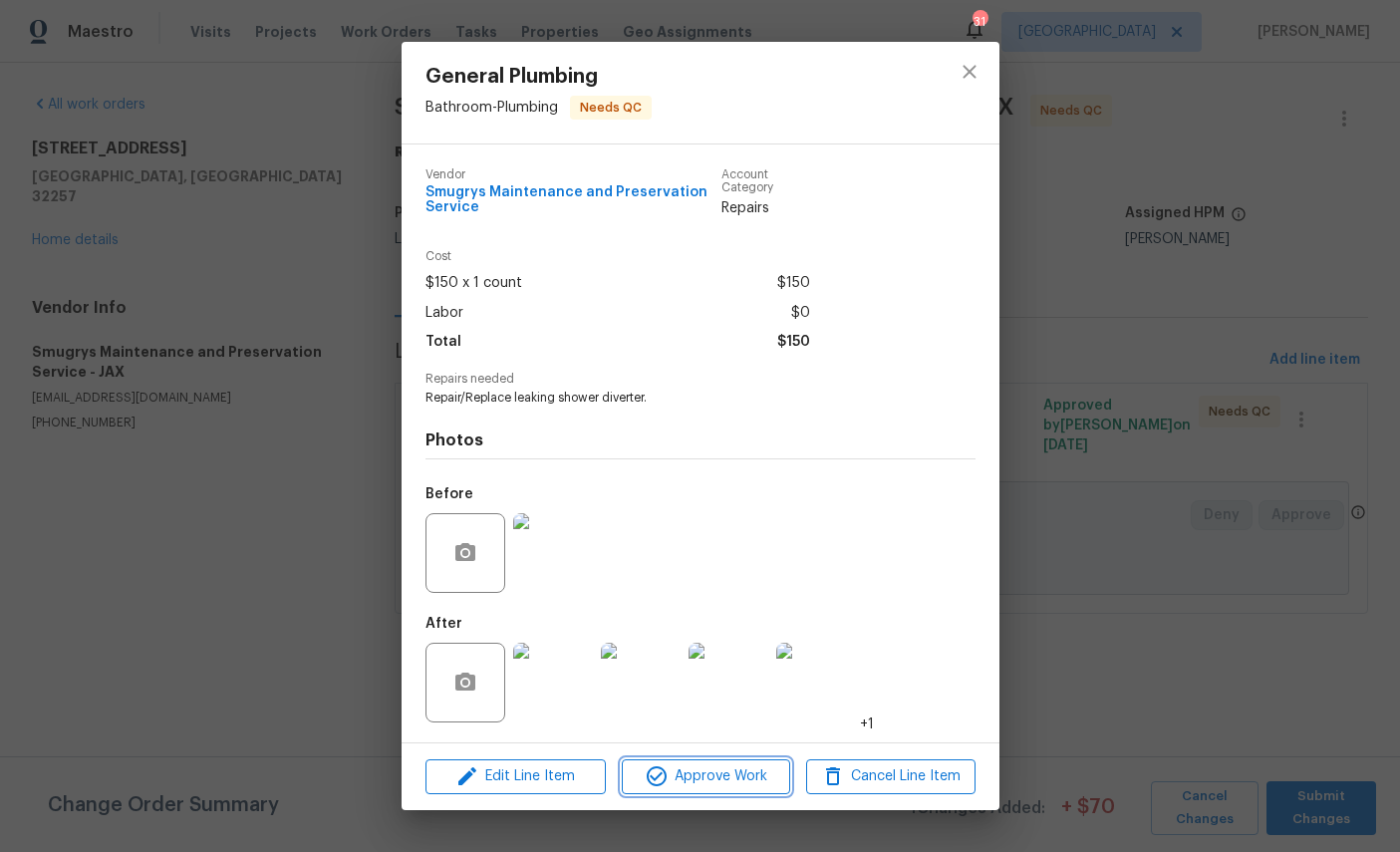 click on "Approve Work" at bounding box center (705, 776) 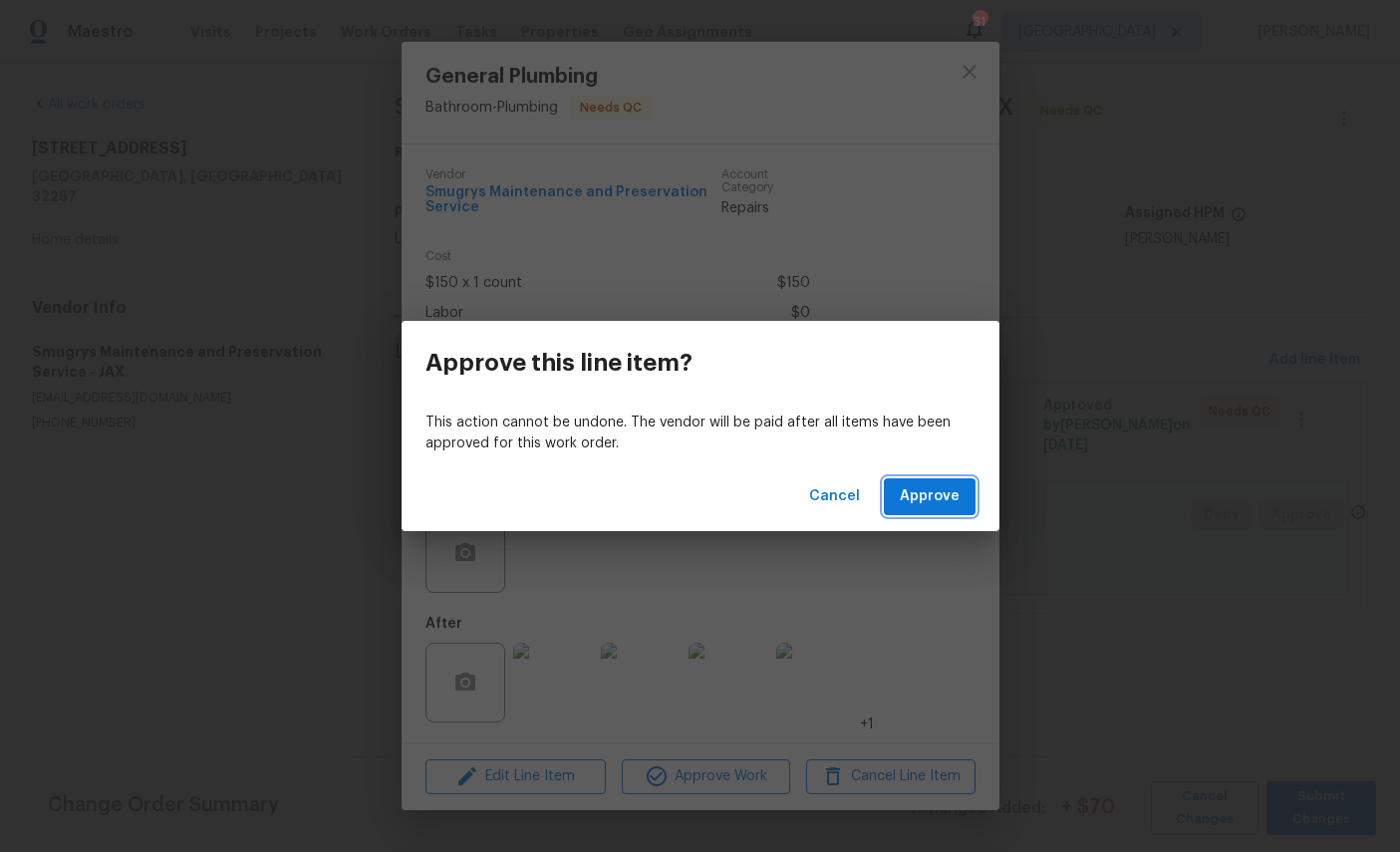 click on "Approve" at bounding box center (930, 496) 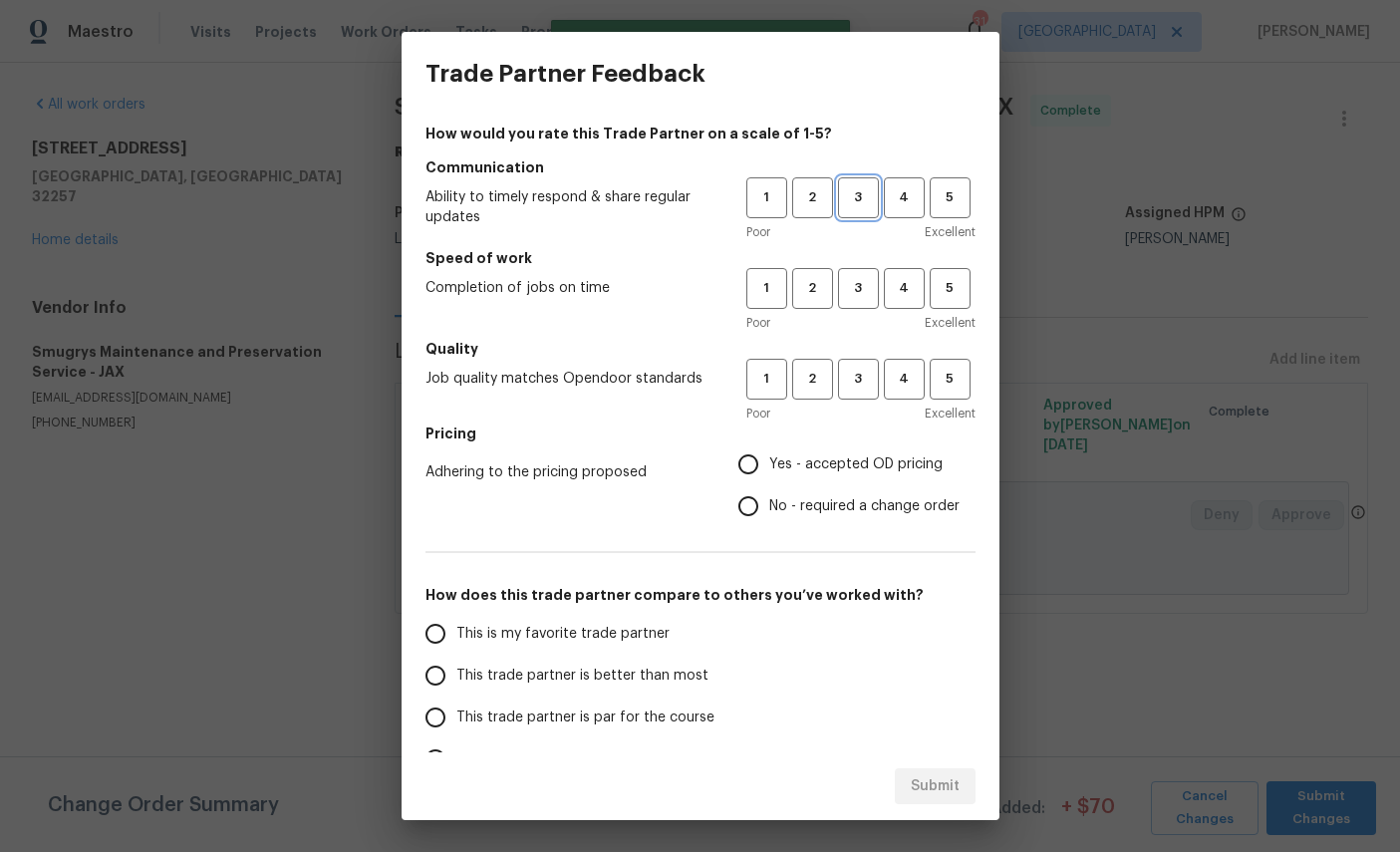 click on "3" at bounding box center [858, 197] 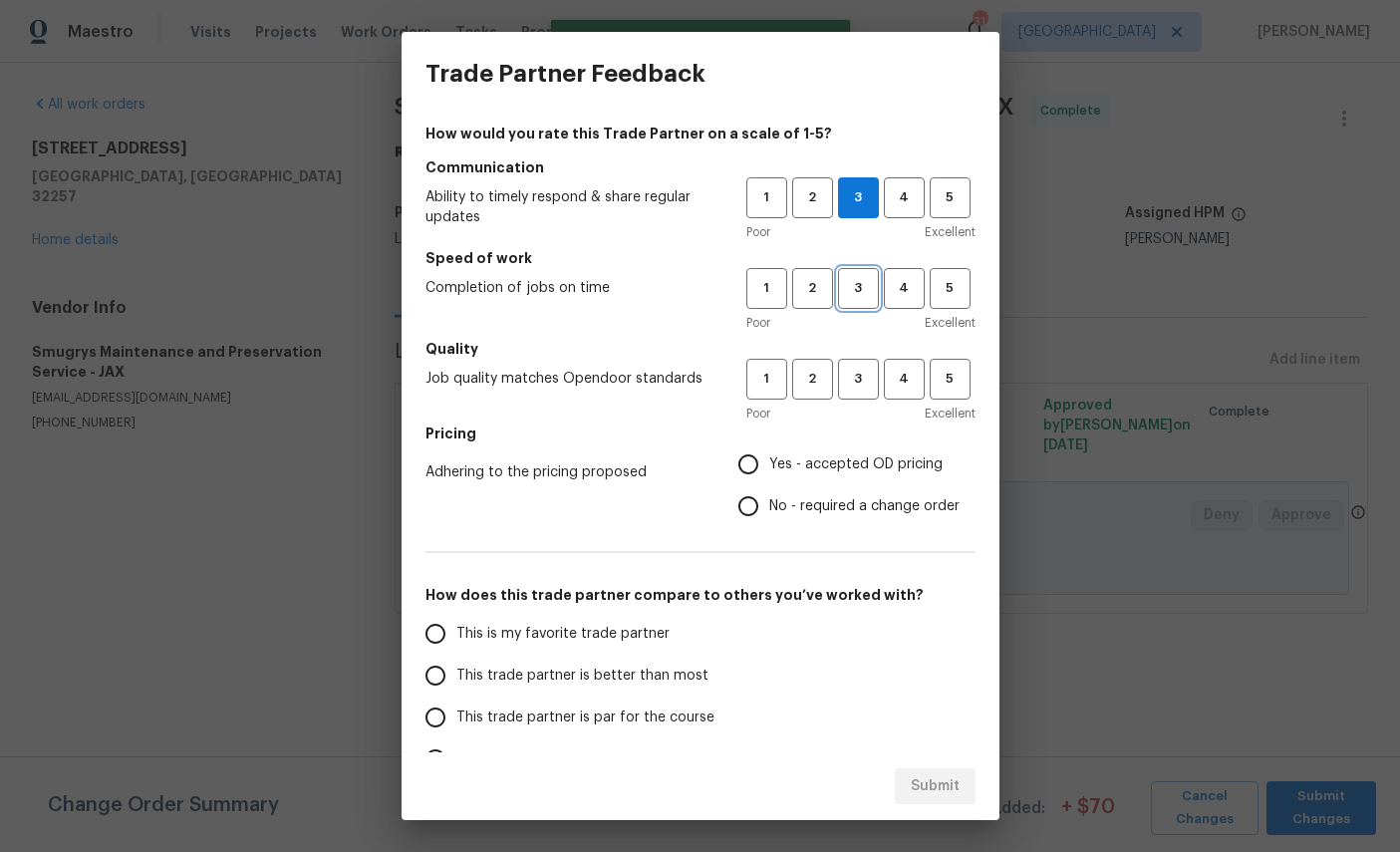 click on "3" at bounding box center [858, 288] 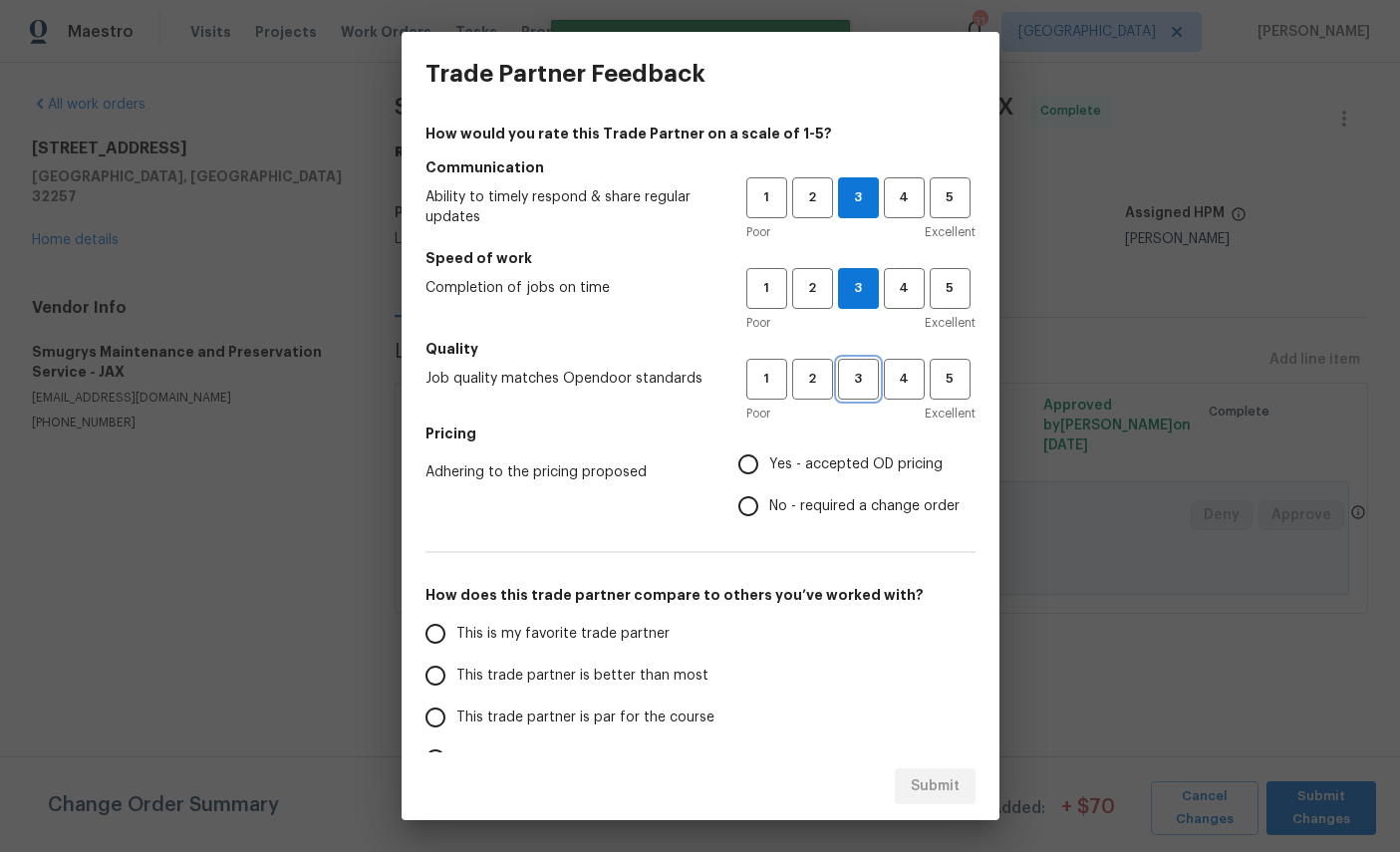 click on "3" at bounding box center (858, 379) 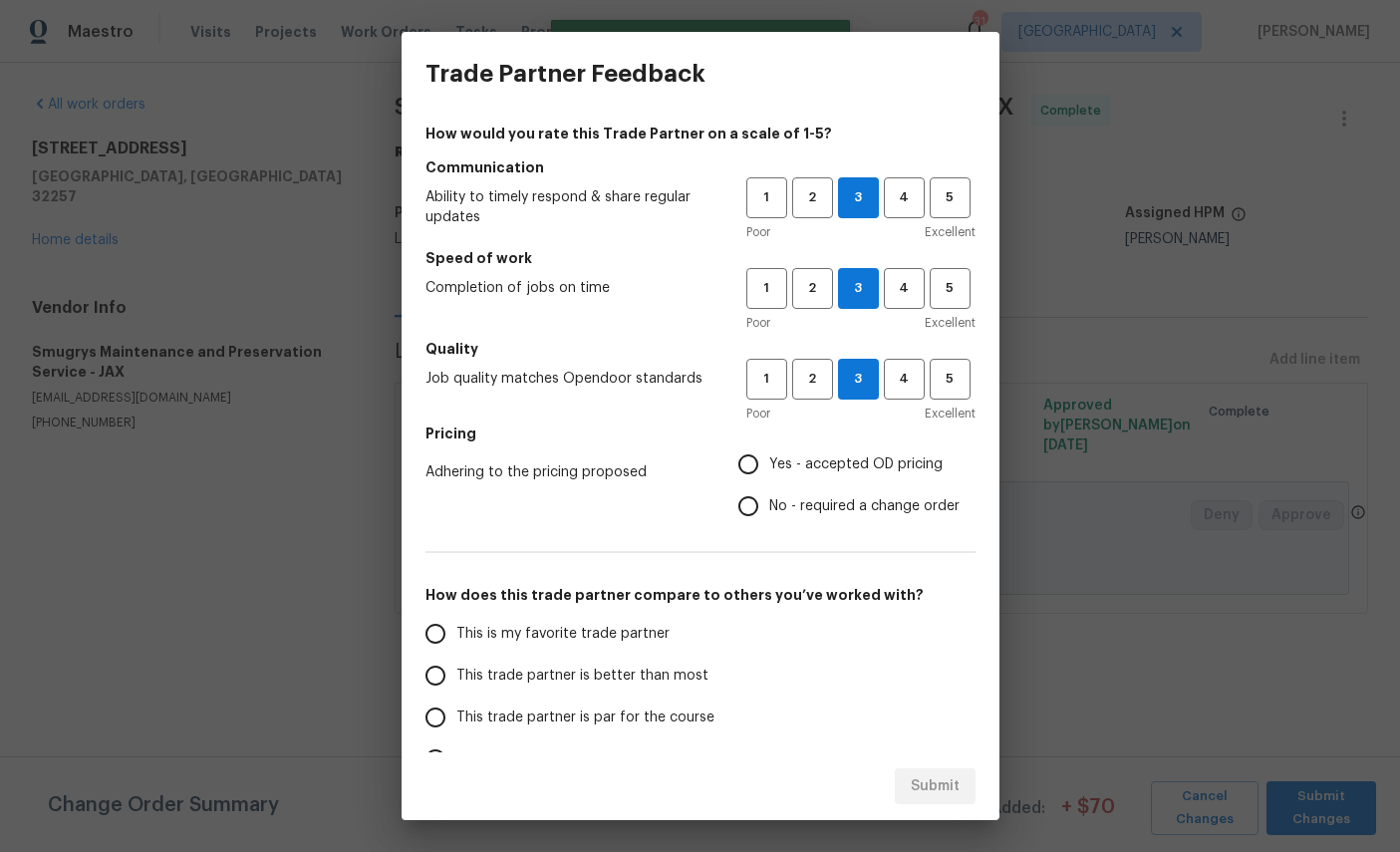click on "Yes - accepted OD pricing" at bounding box center (856, 464) 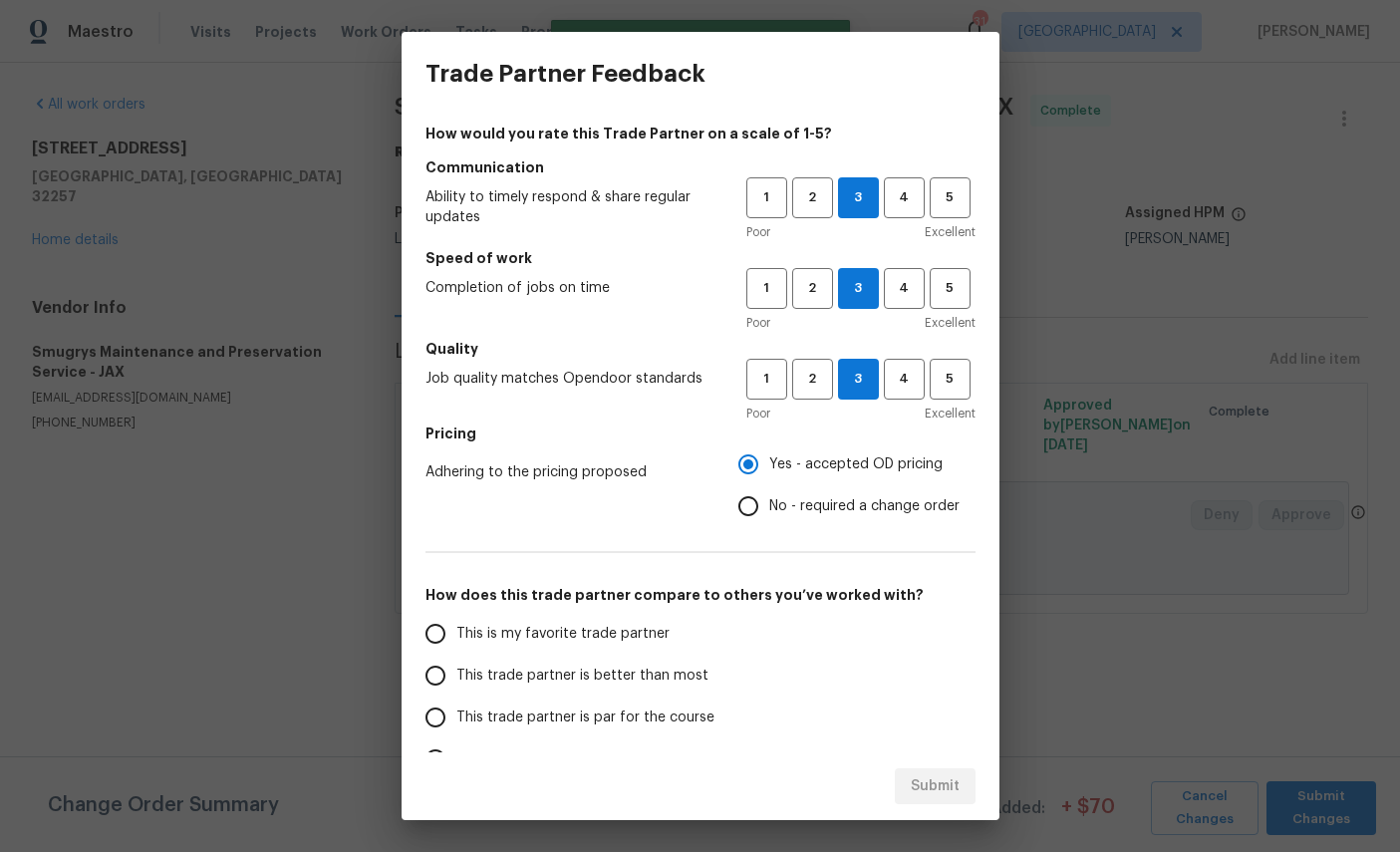 click on "This is my favorite trade partner" at bounding box center [563, 634] 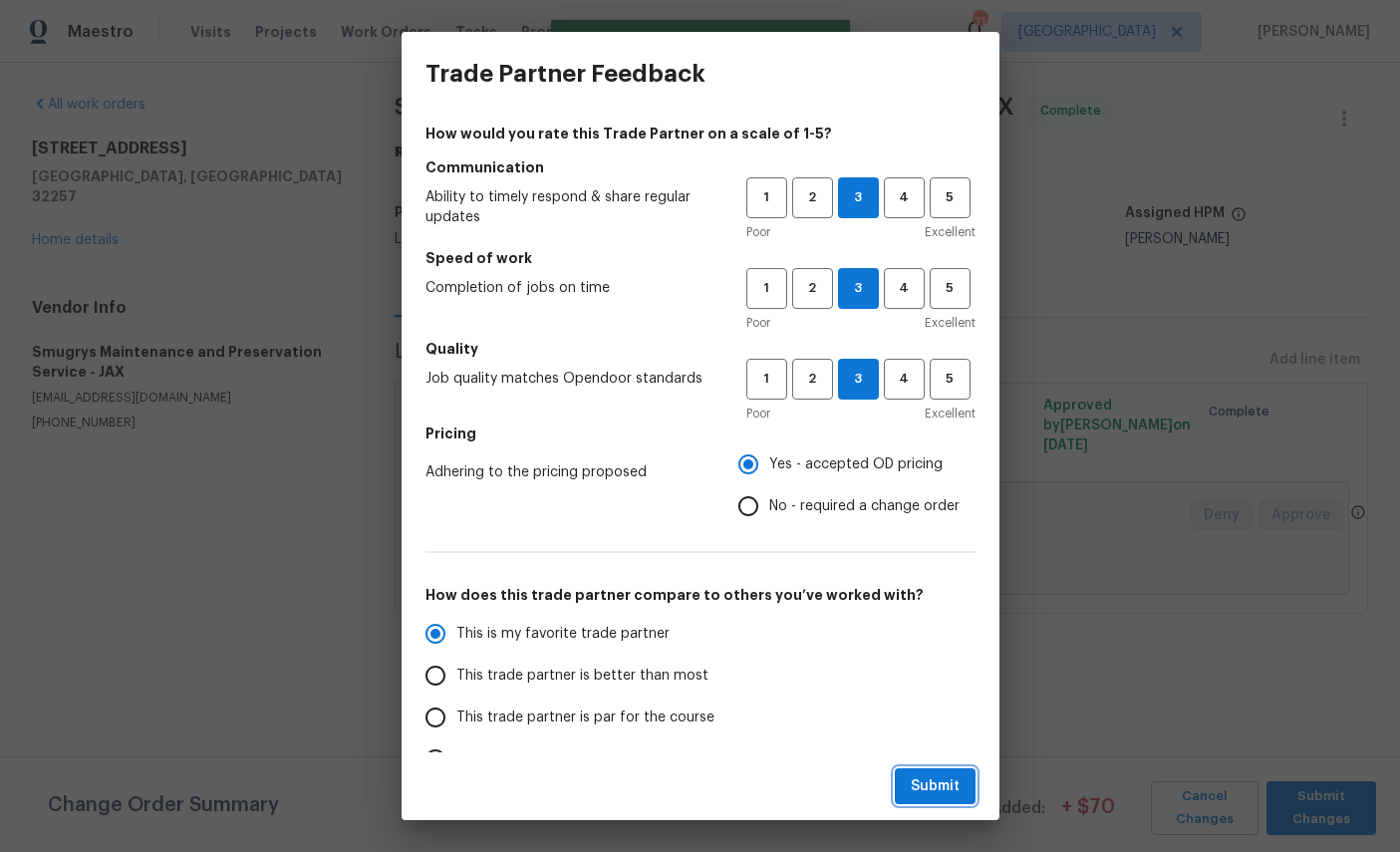 click on "Submit" at bounding box center (935, 786) 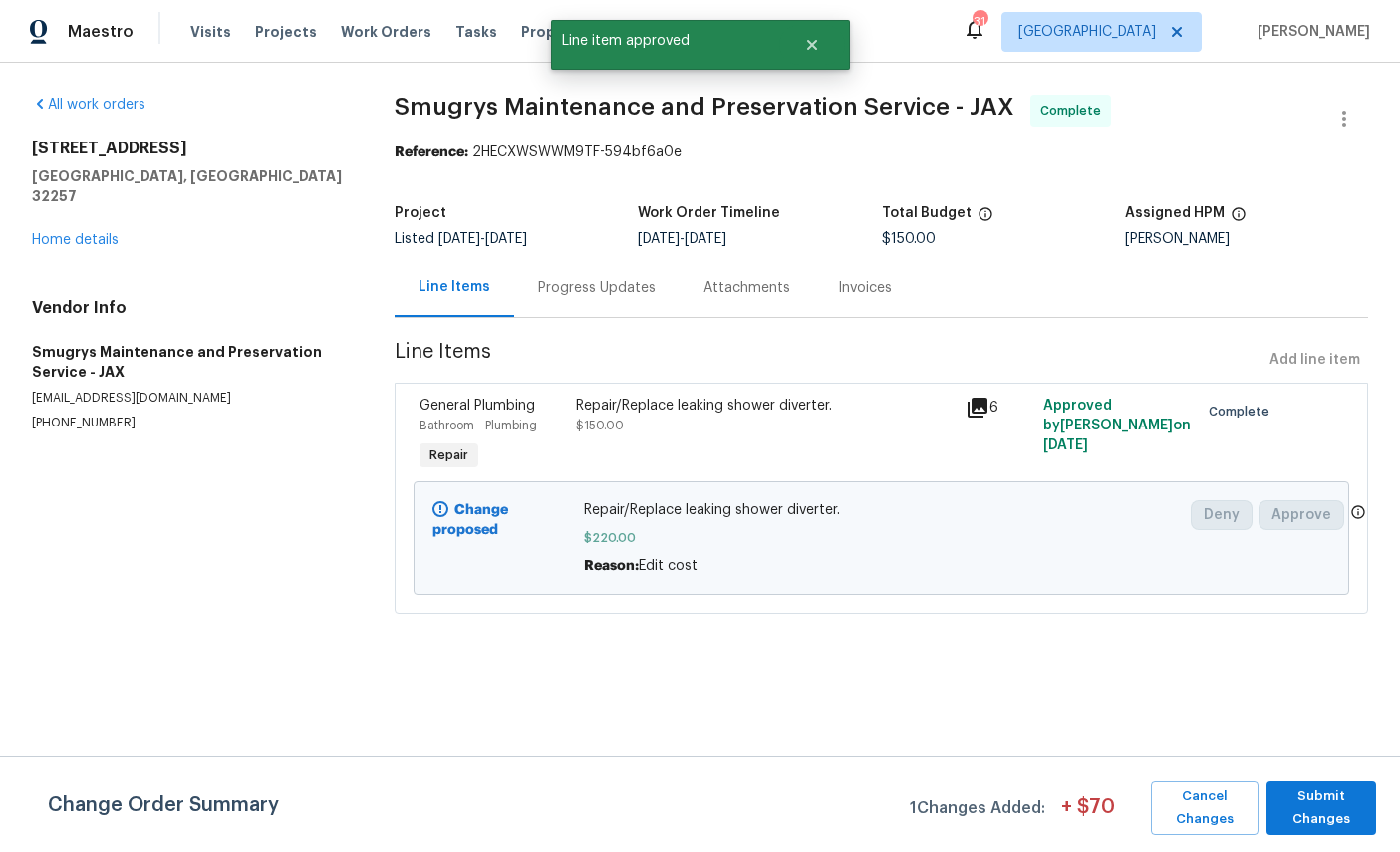 radio on "false" 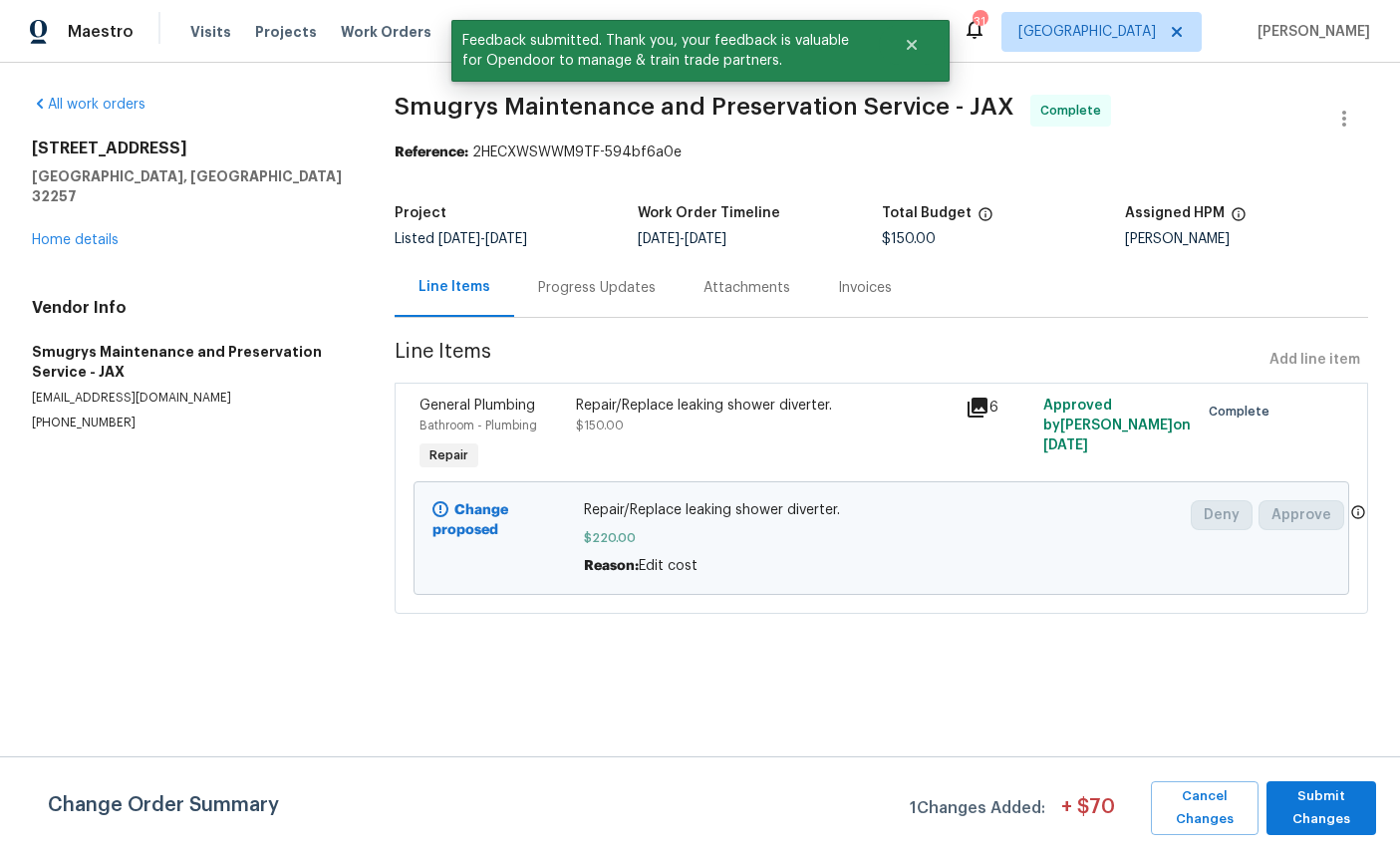 click on "Home details" at bounding box center (75, 240) 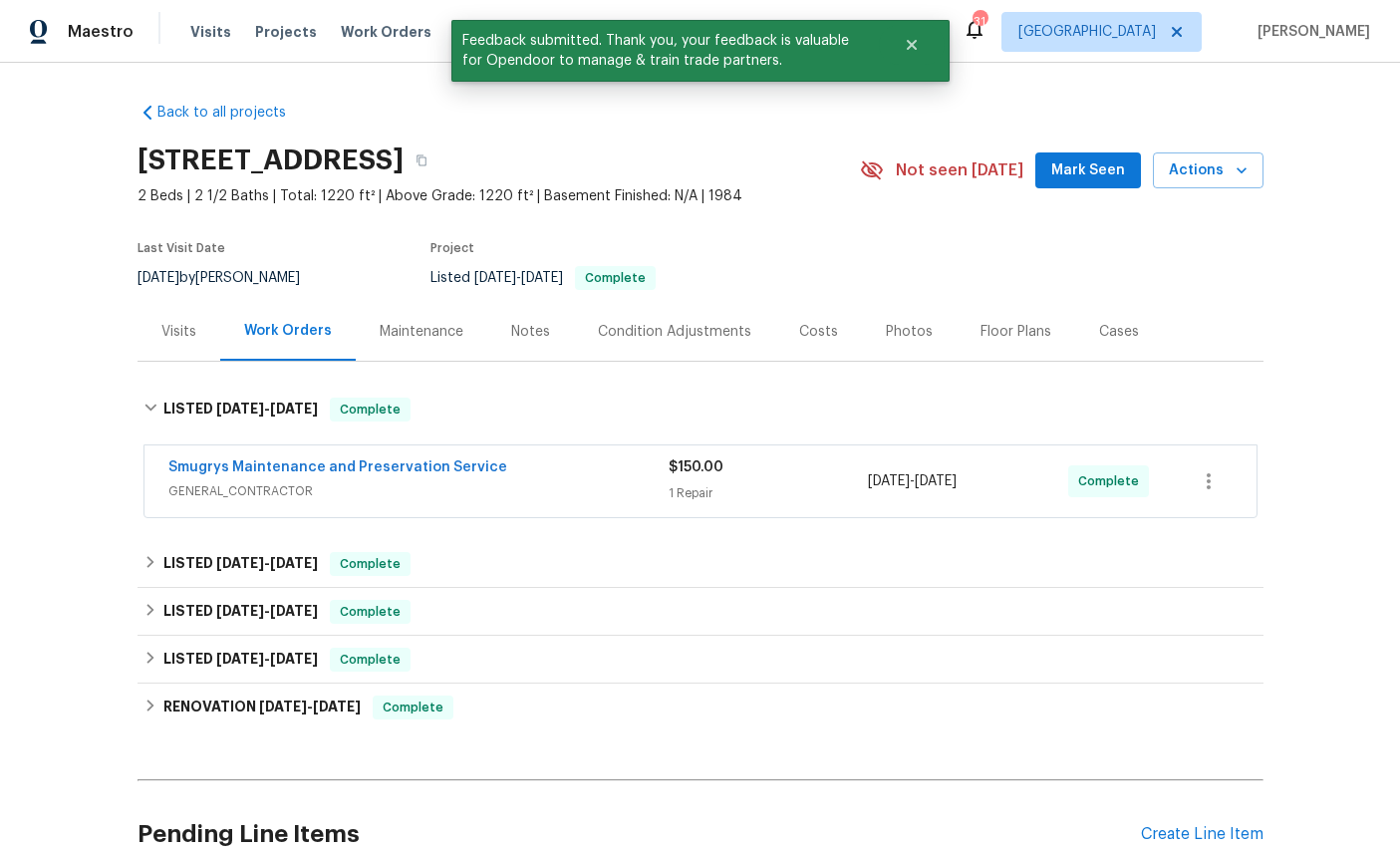 click on "Work Orders" at bounding box center (386, 32) 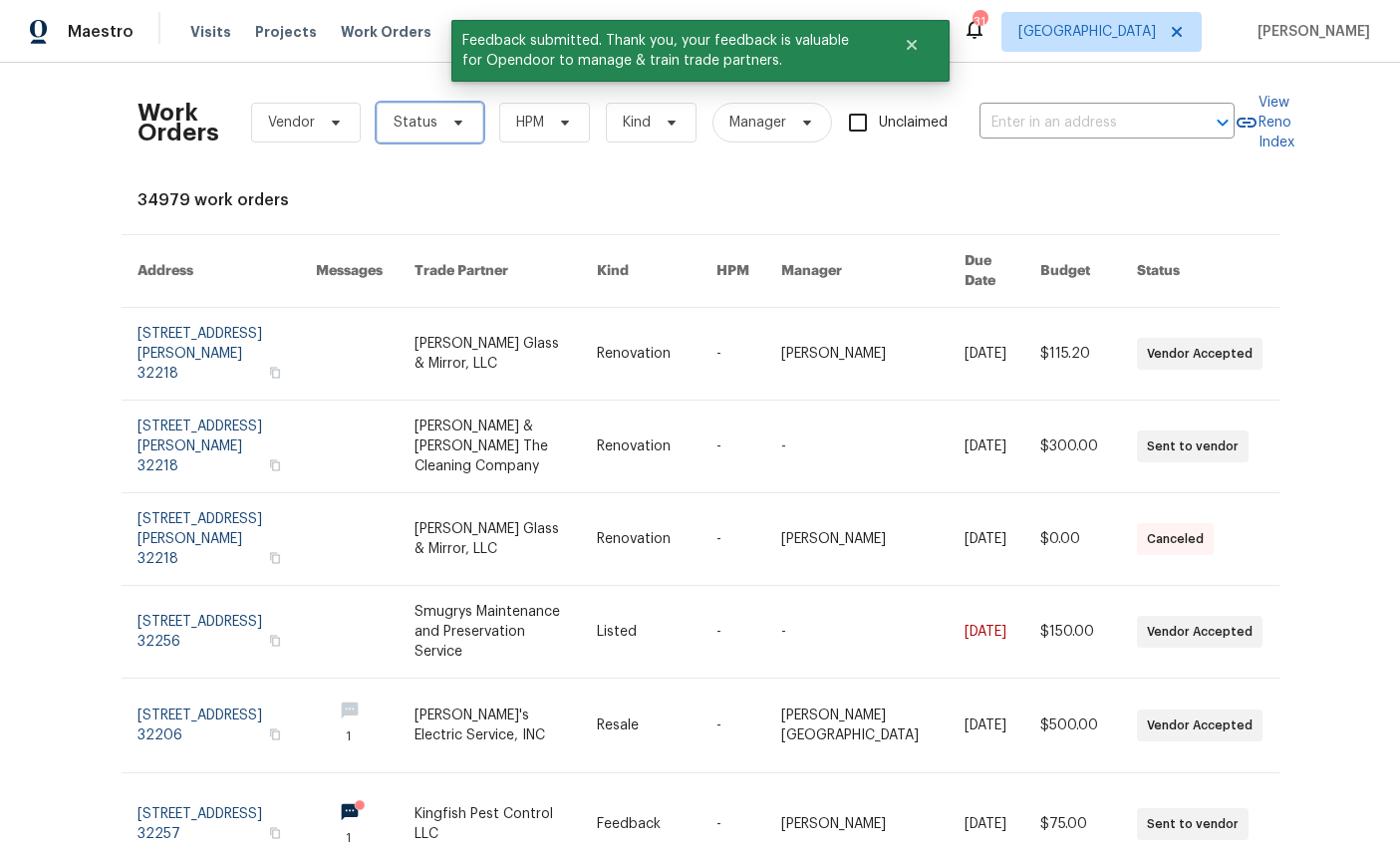 click on "Status" at bounding box center [429, 123] 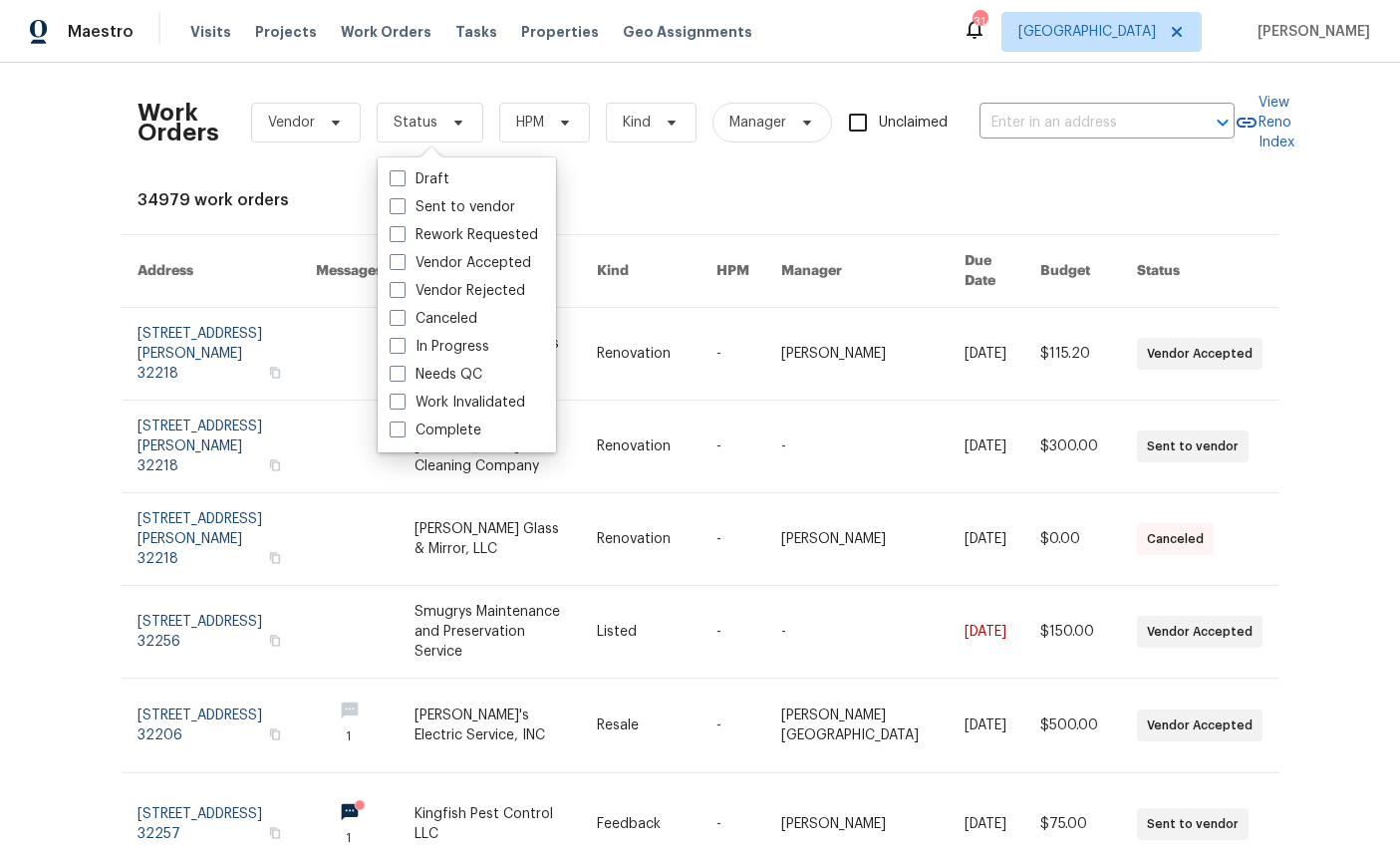 click on "Needs QC" at bounding box center (435, 375) 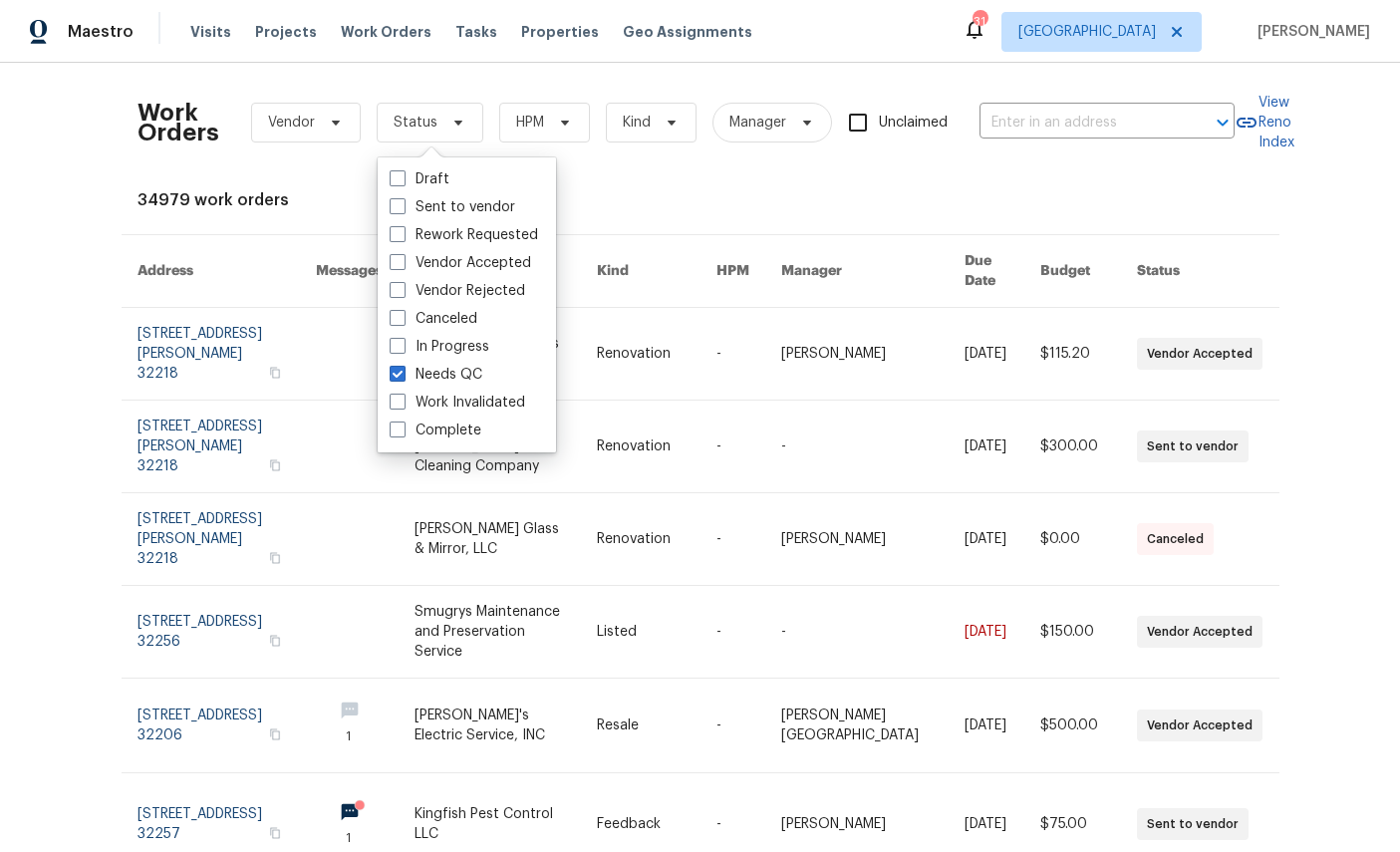 checkbox on "true" 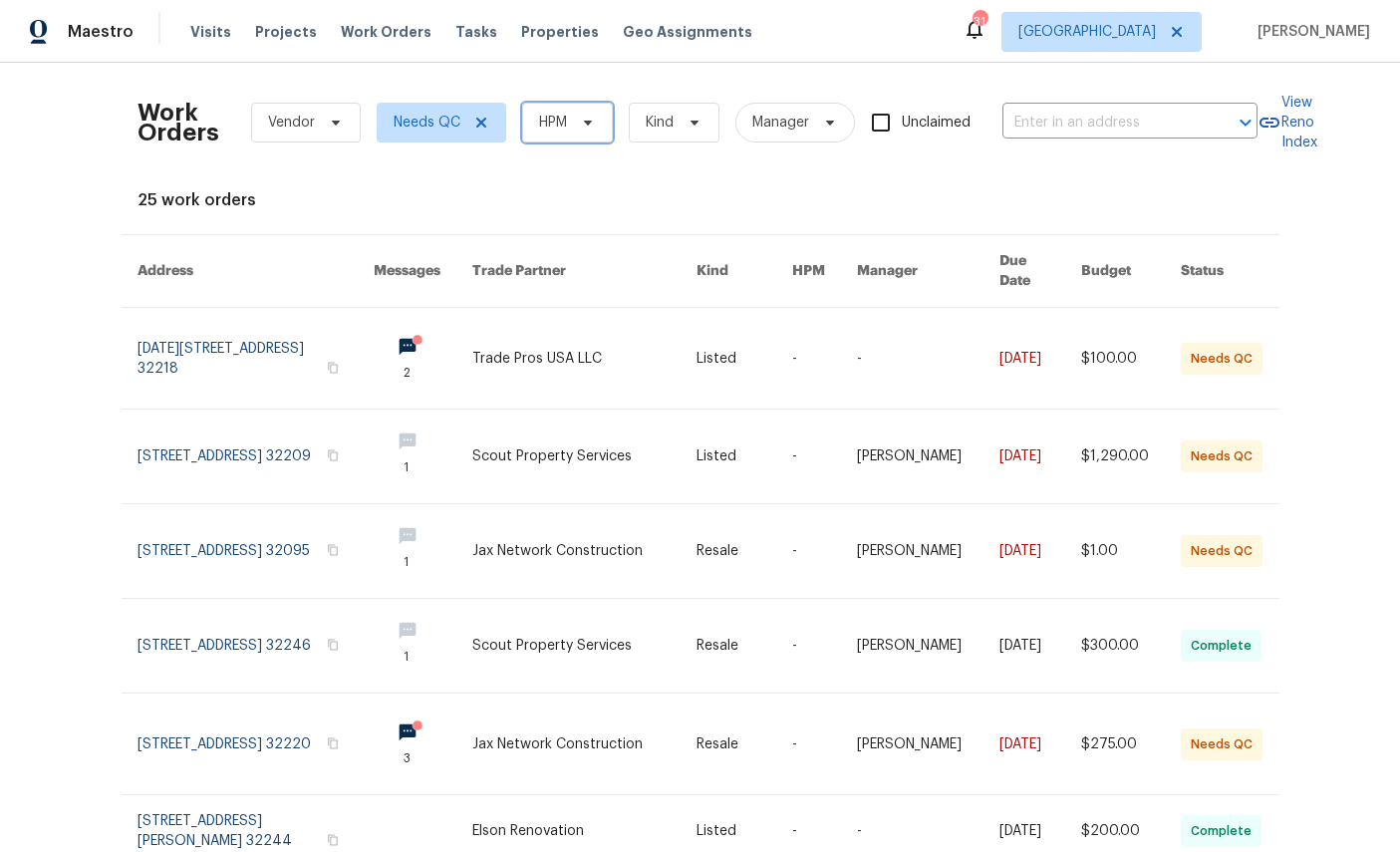 click on "HPM" at bounding box center (553, 123) 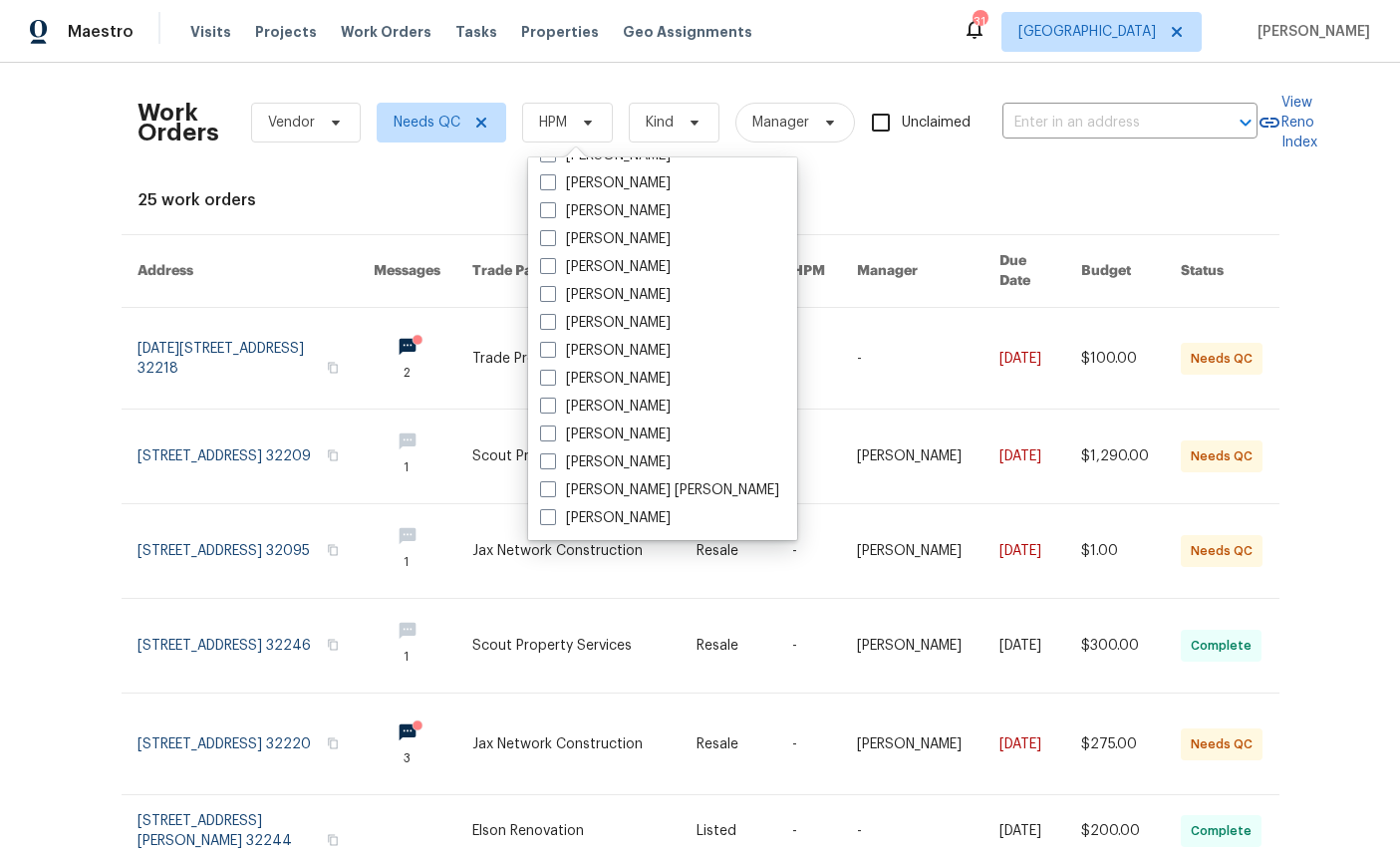 scroll, scrollTop: 387, scrollLeft: 0, axis: vertical 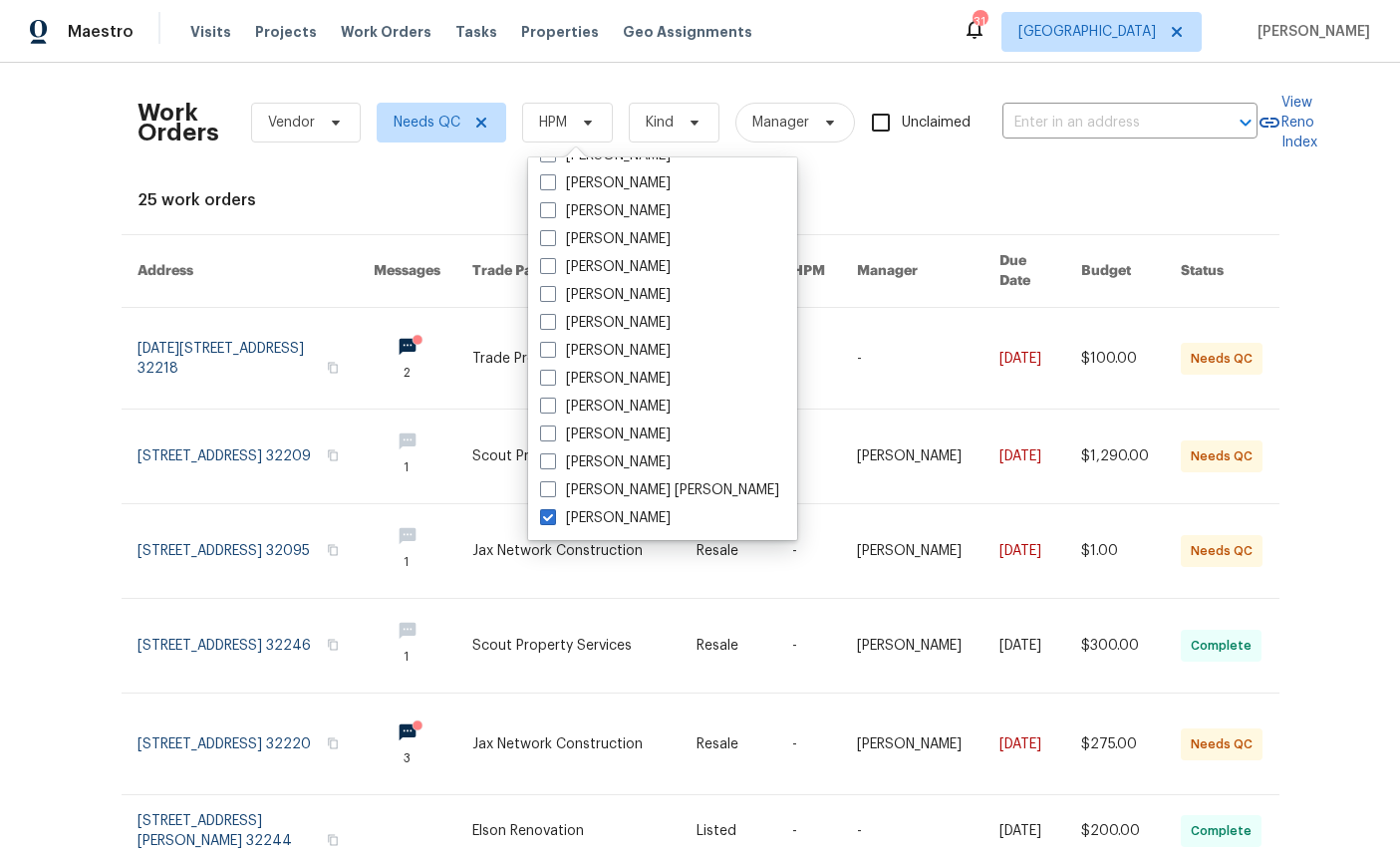 checkbox on "true" 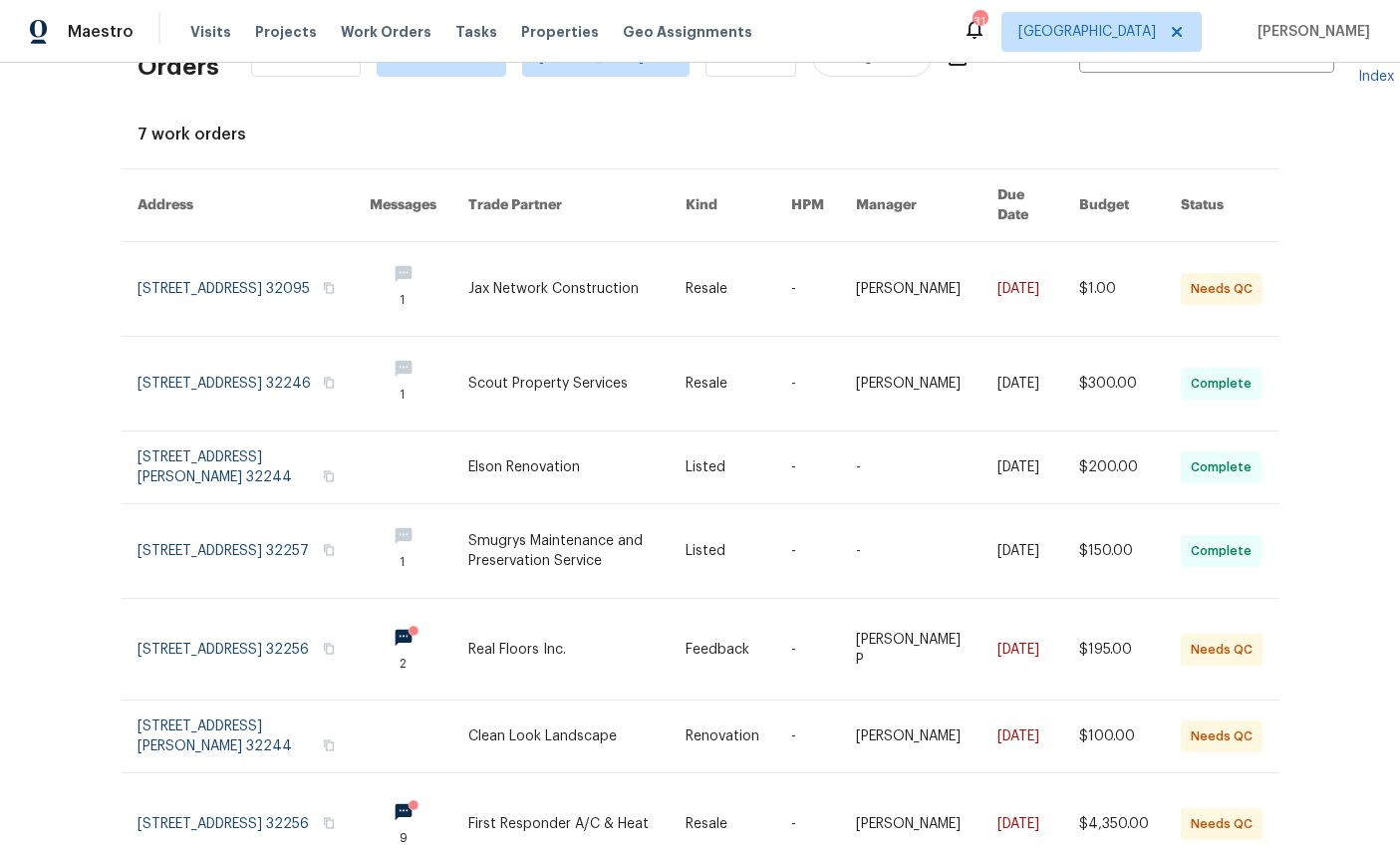 scroll, scrollTop: 65, scrollLeft: 14, axis: both 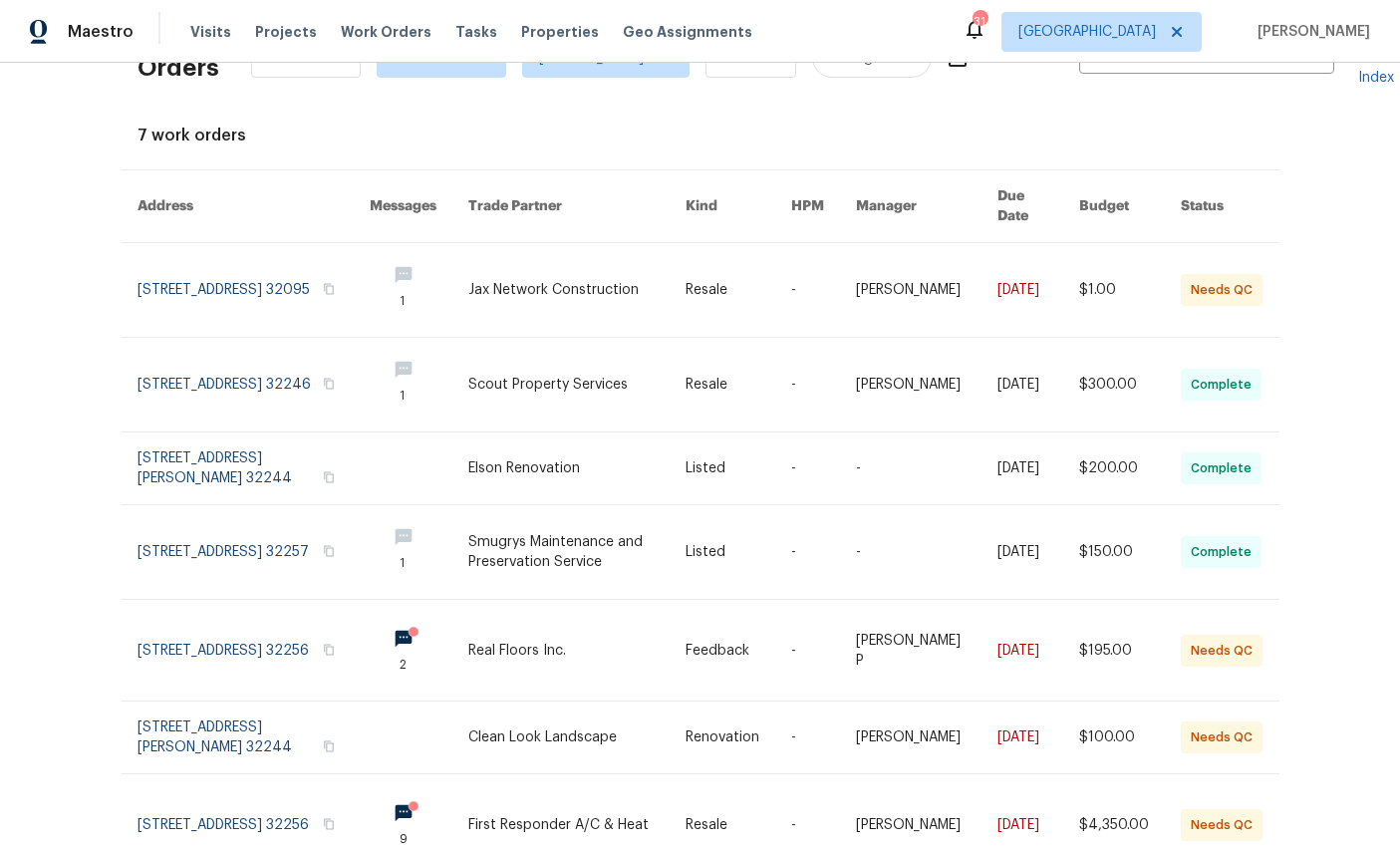 click at bounding box center [253, 650] 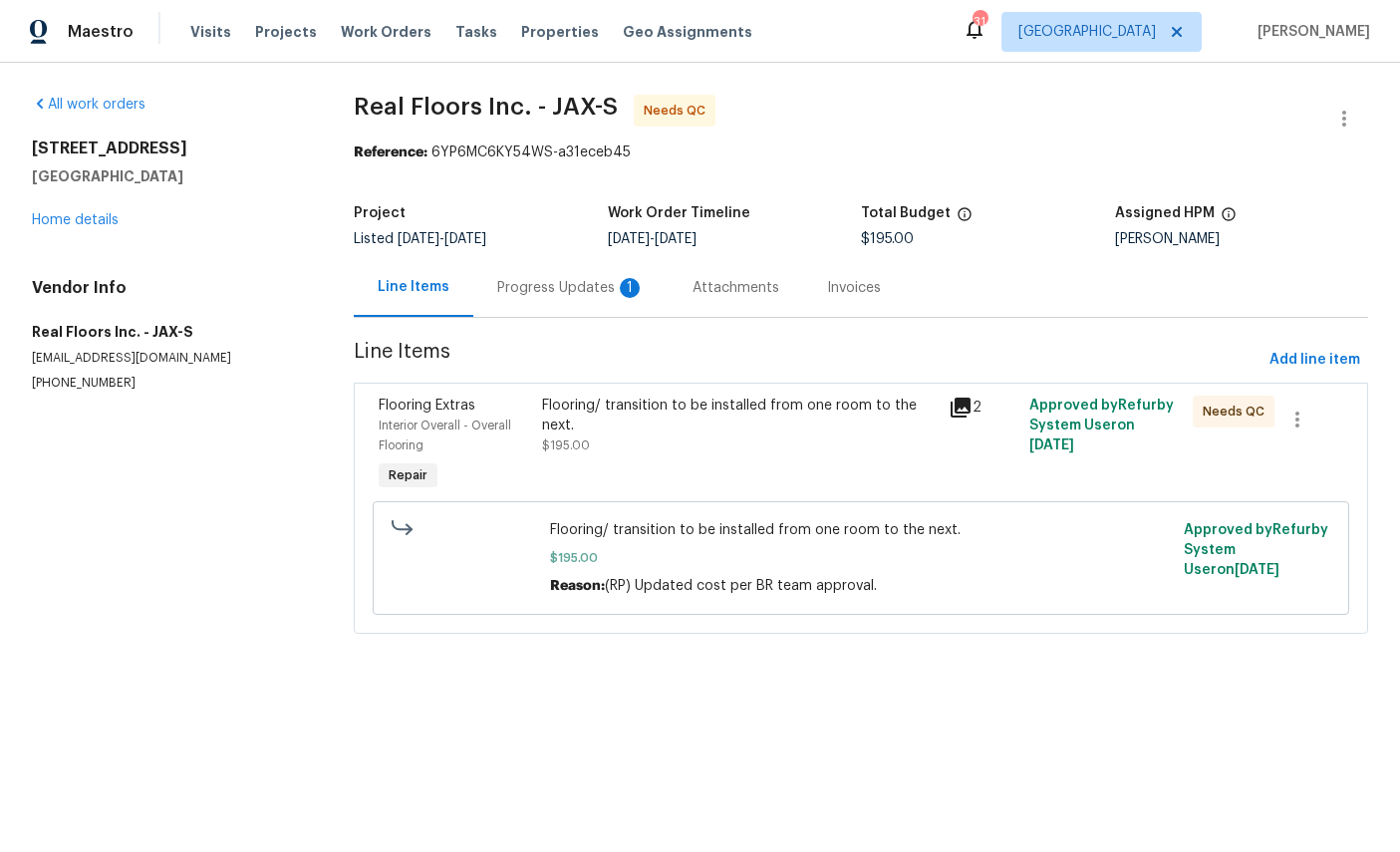 click on "Progress Updates 1" at bounding box center [571, 288] 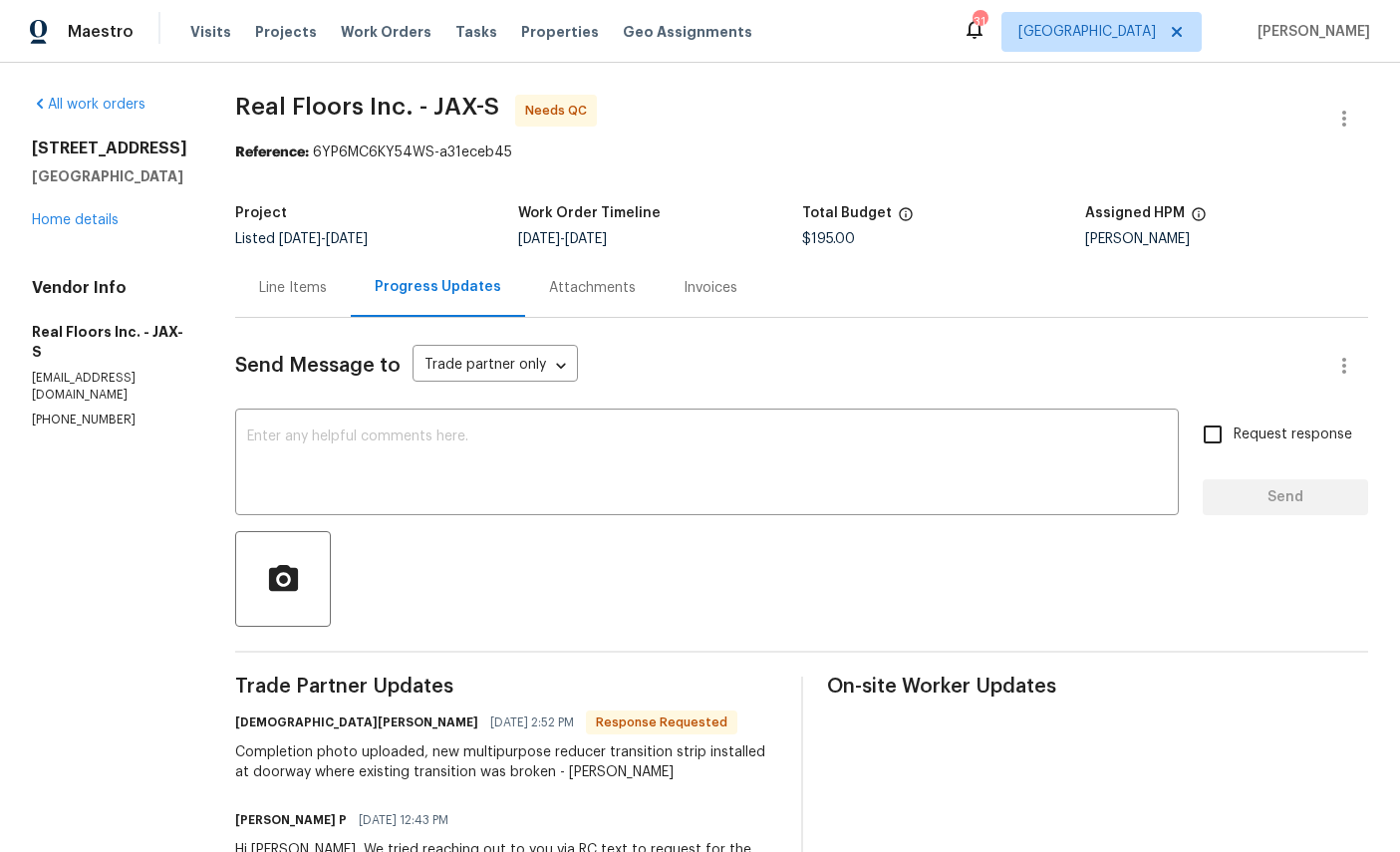 scroll, scrollTop: 0, scrollLeft: 0, axis: both 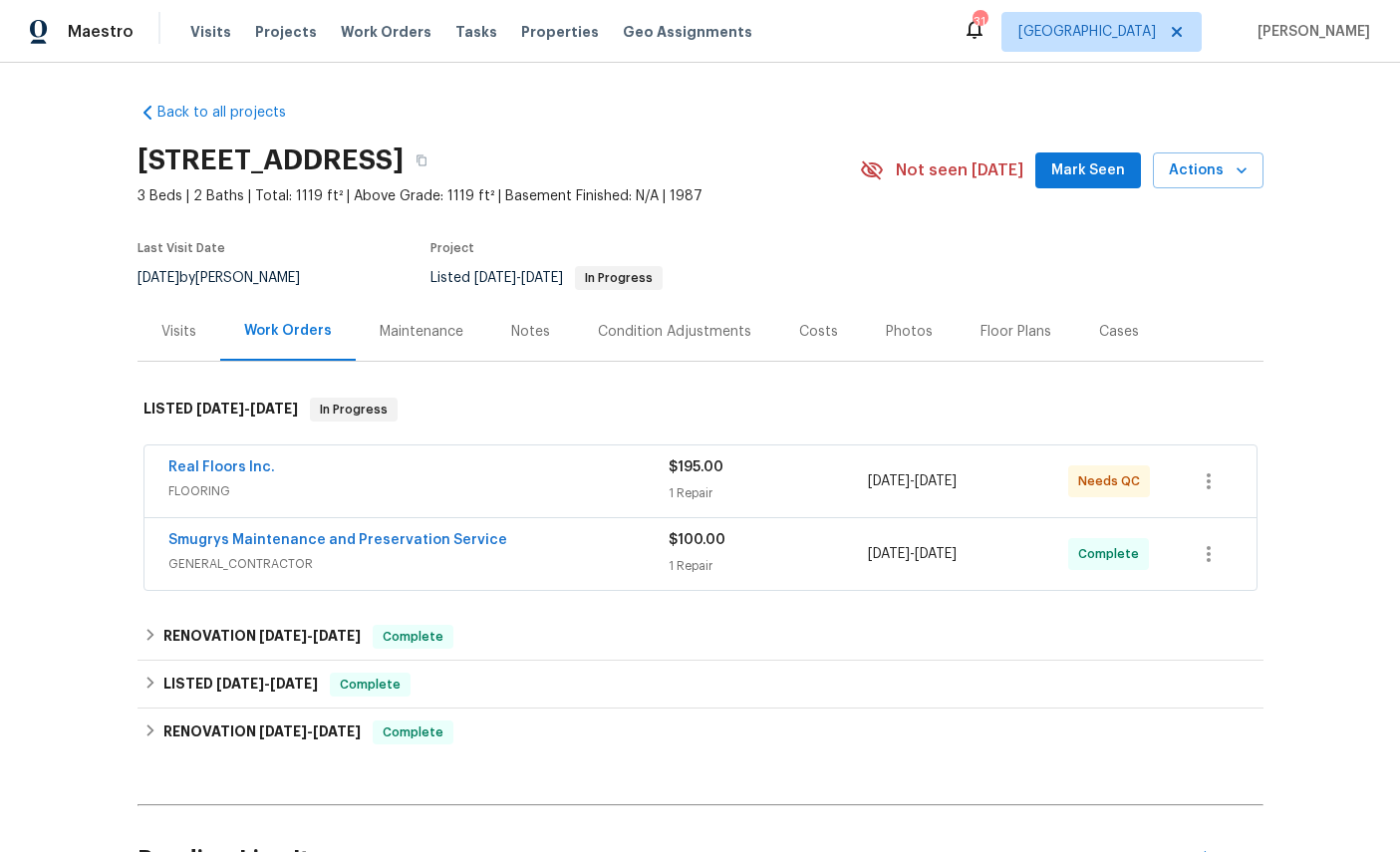 click on "Real Floors Inc." at bounding box center (221, 467) 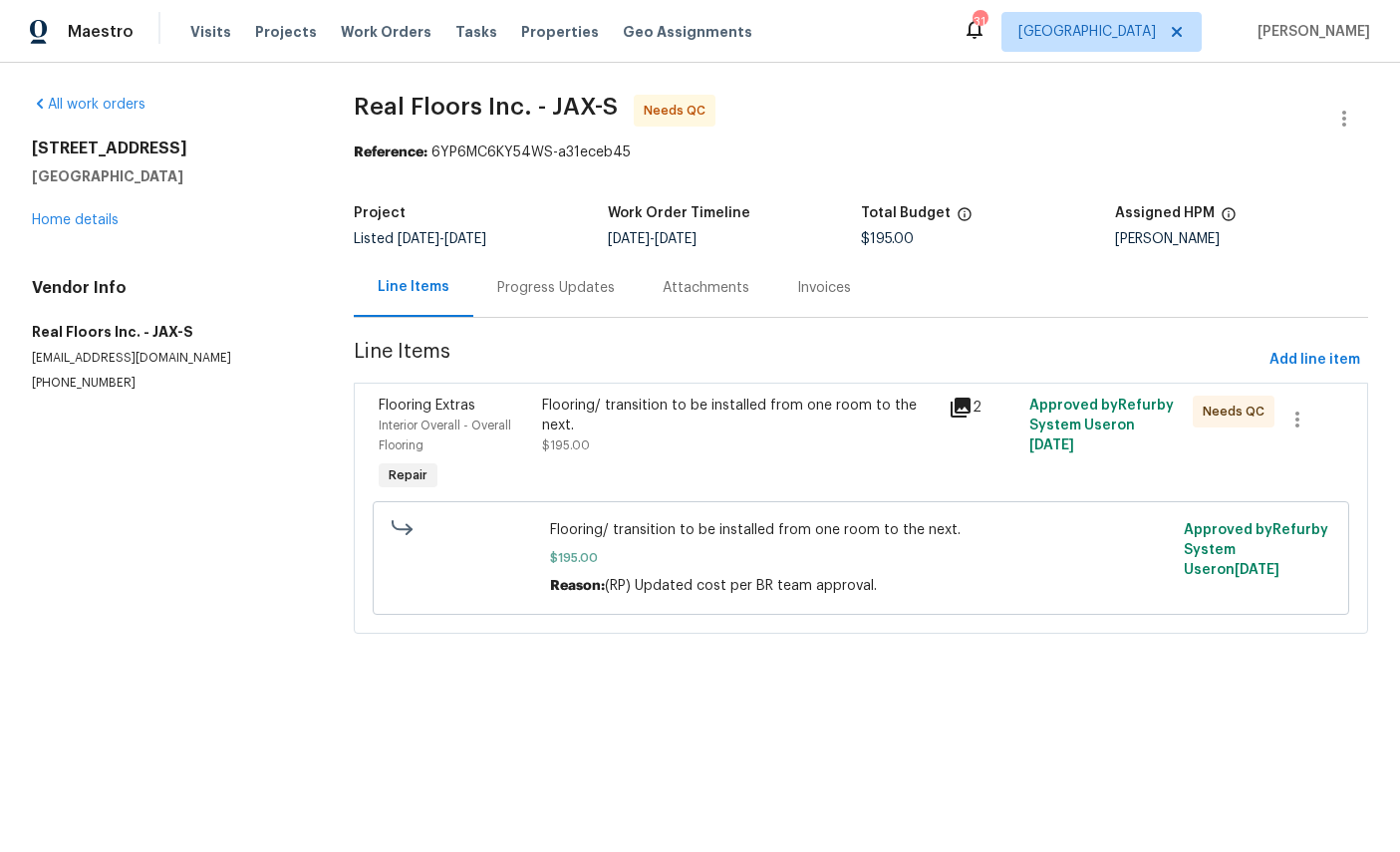 click on "Interior Overall - Overall Flooring" at bounding box center [444, 435] 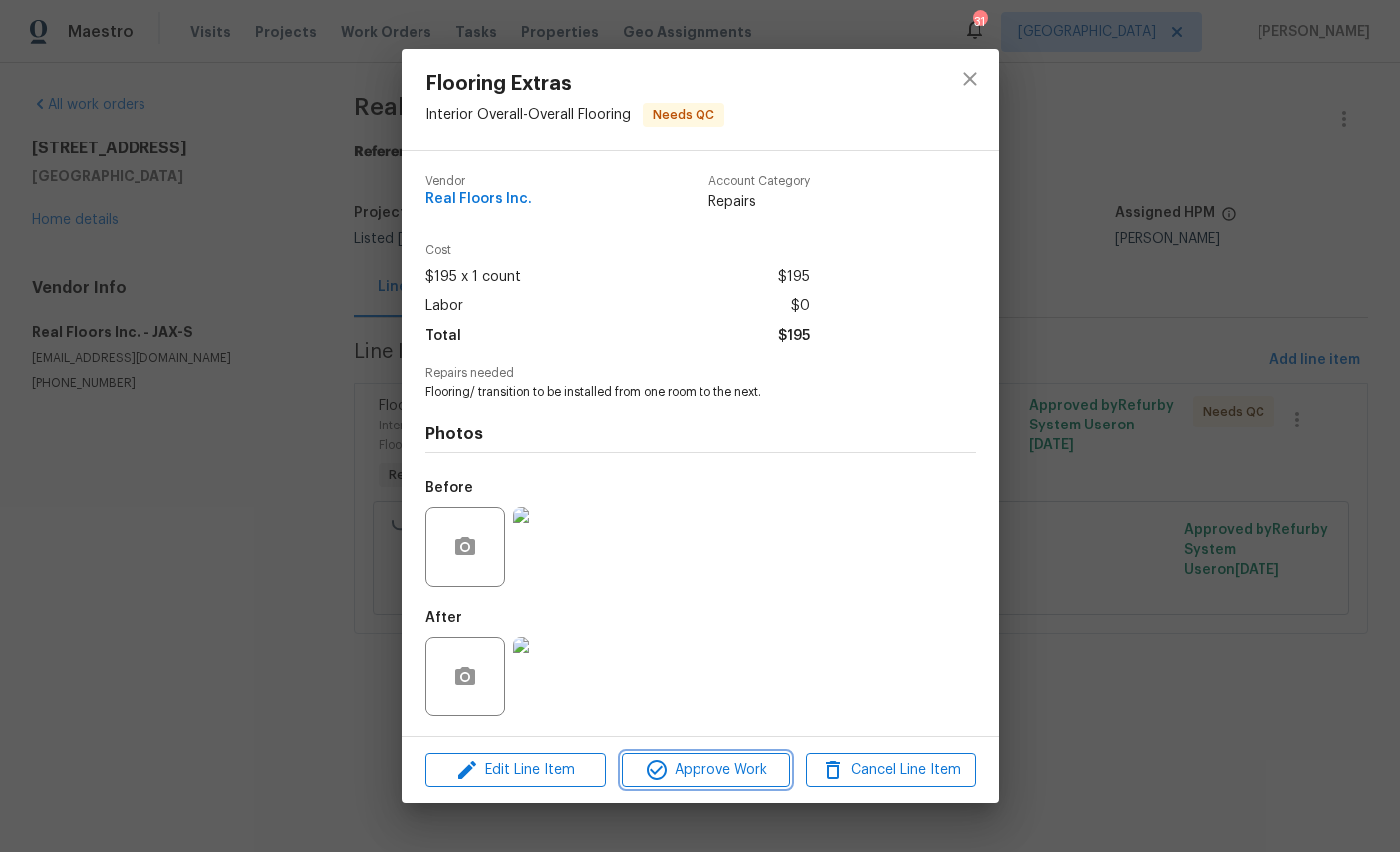 click on "Approve Work" at bounding box center [705, 770] 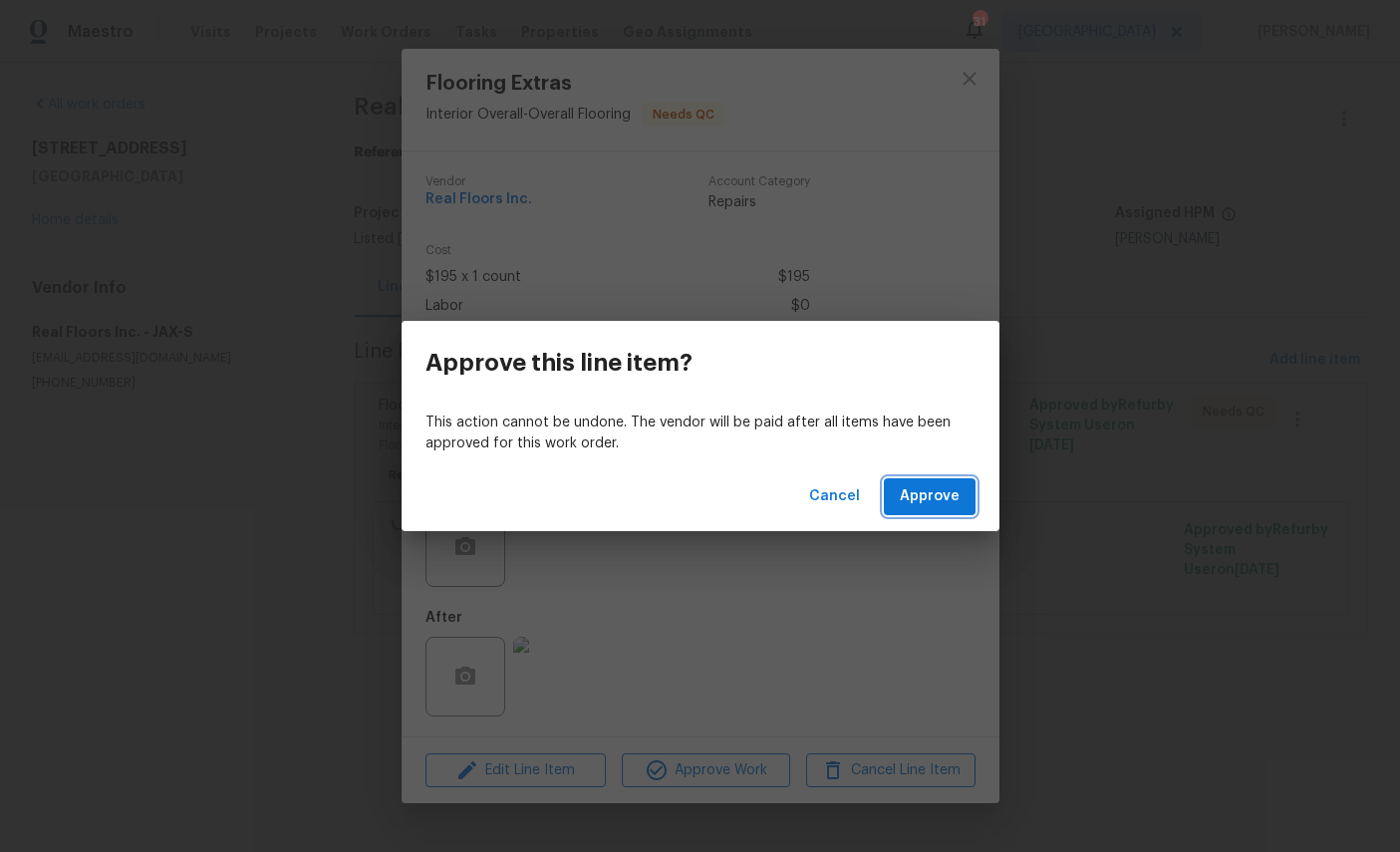 click on "Approve" at bounding box center [930, 496] 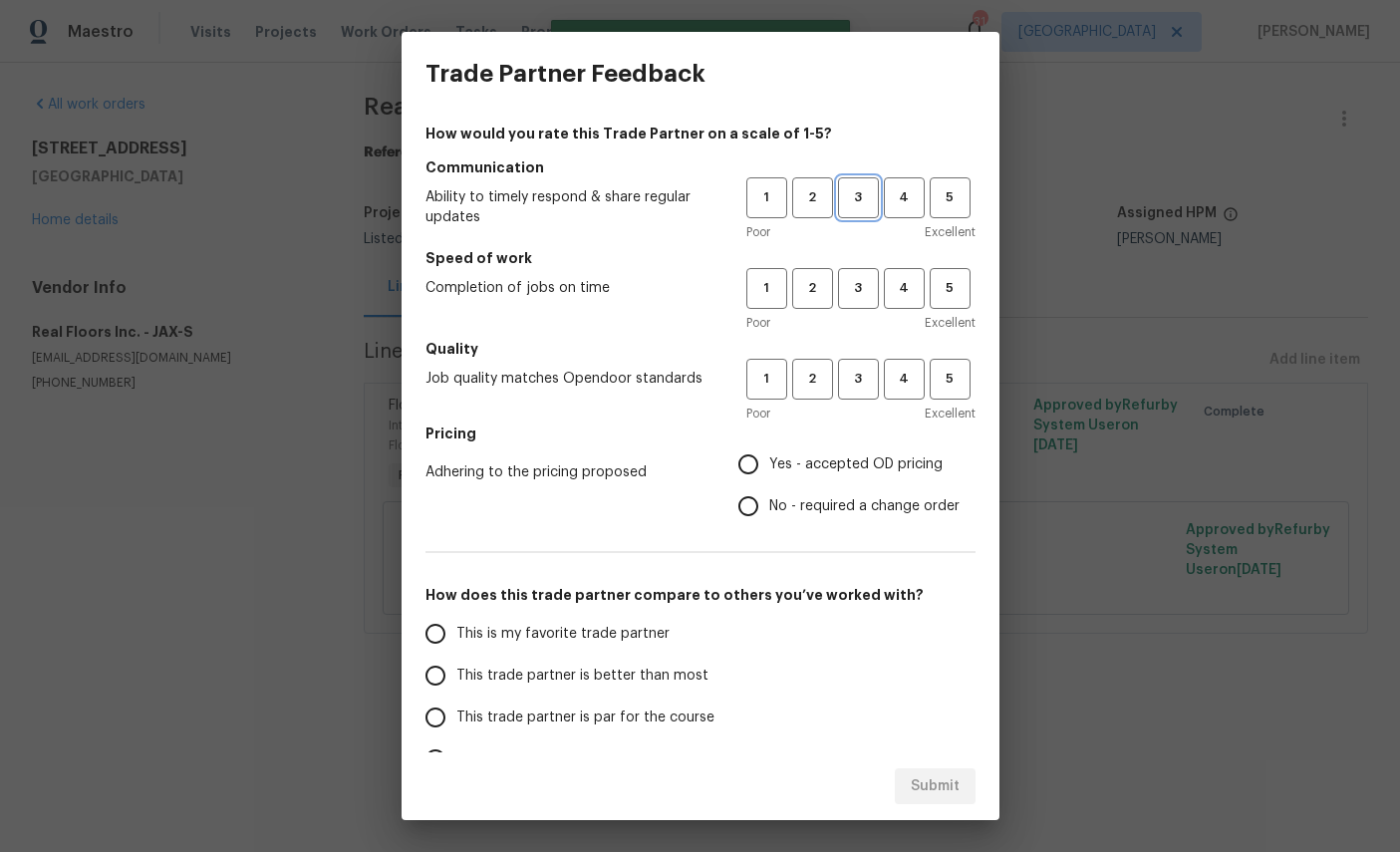 click on "3" at bounding box center (858, 197) 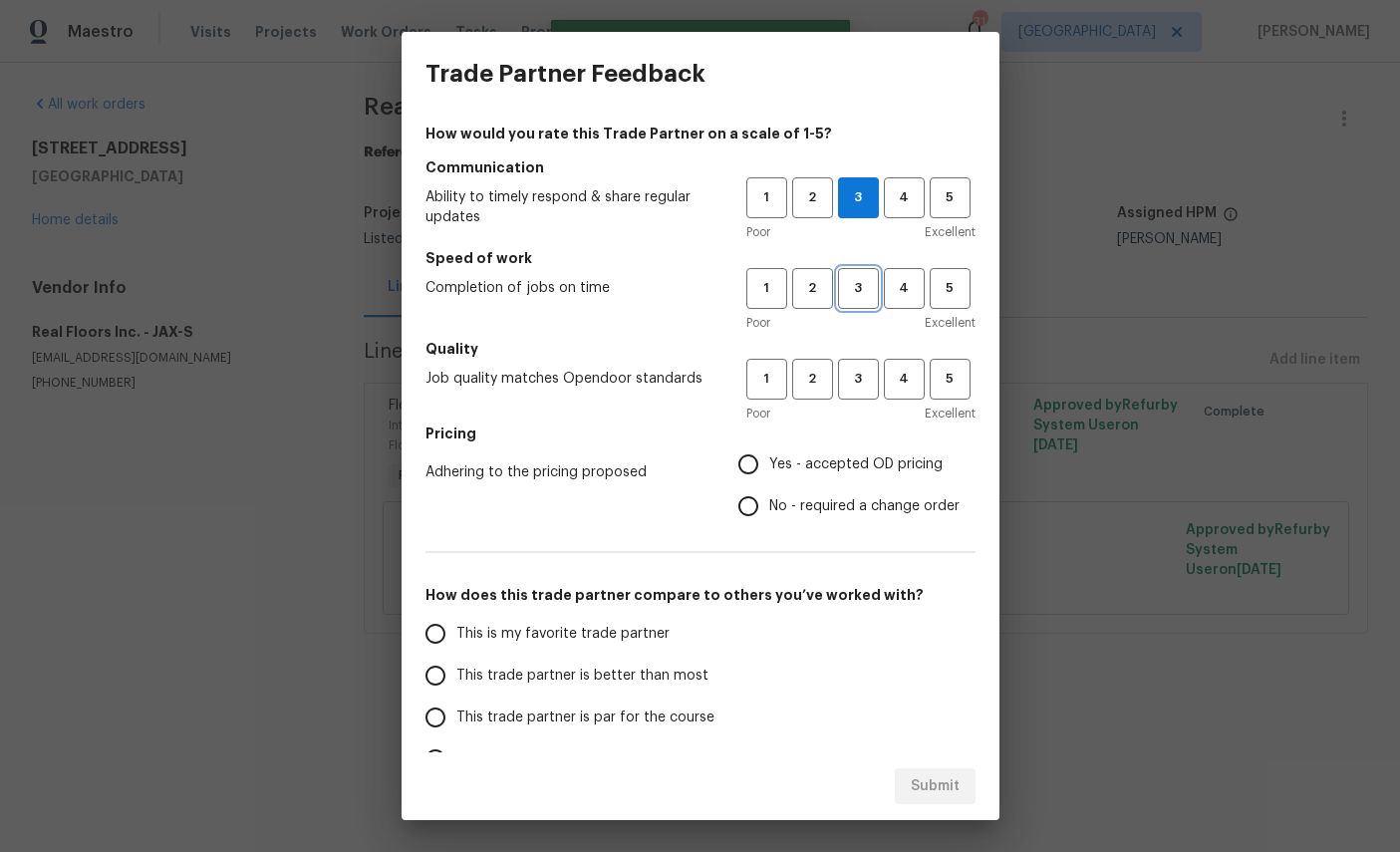 click on "3" at bounding box center (858, 288) 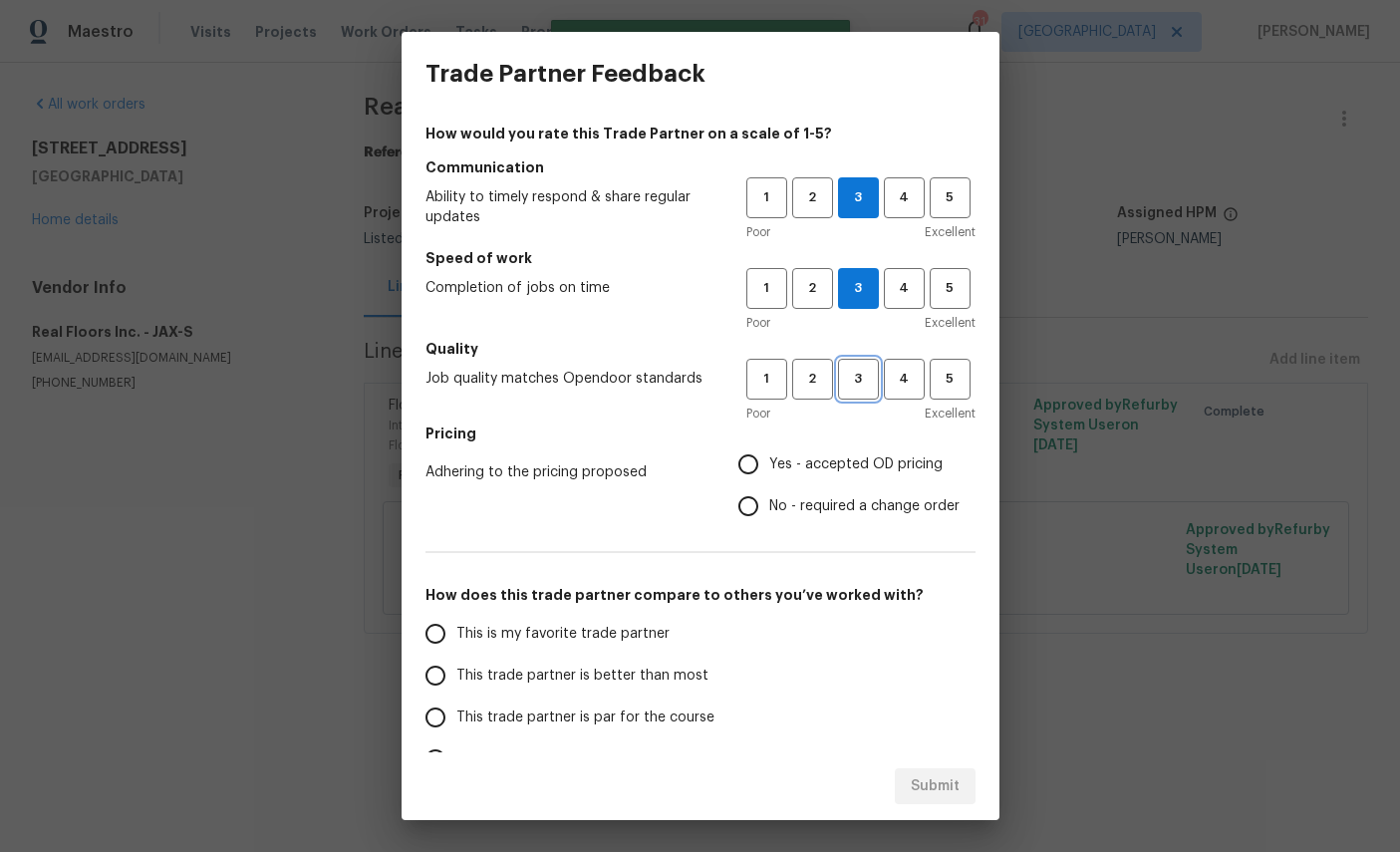 click on "3" at bounding box center [858, 379] 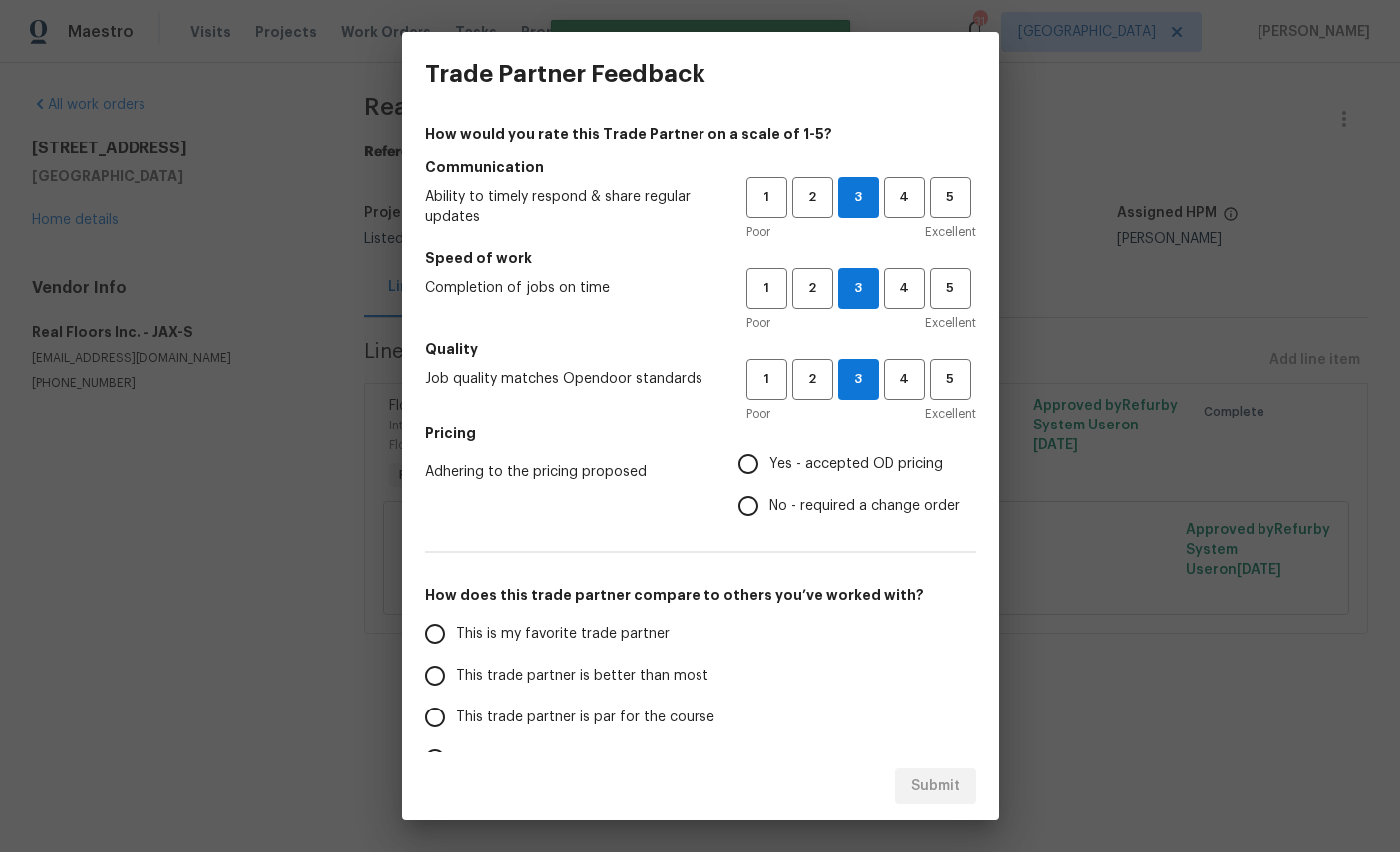 click on "Yes - accepted OD pricing" at bounding box center [856, 464] 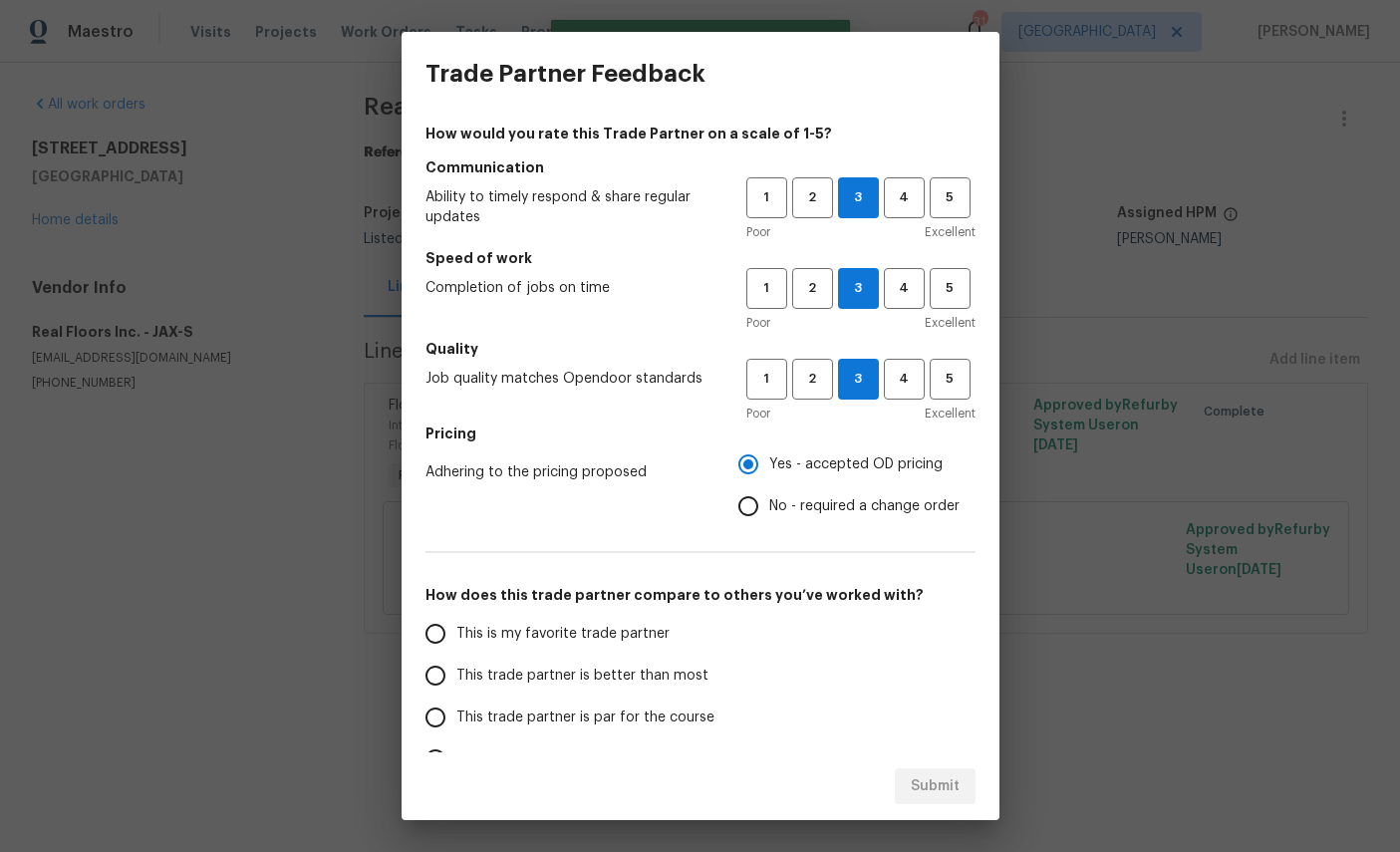 click on "This is my favorite trade partner" at bounding box center (563, 634) 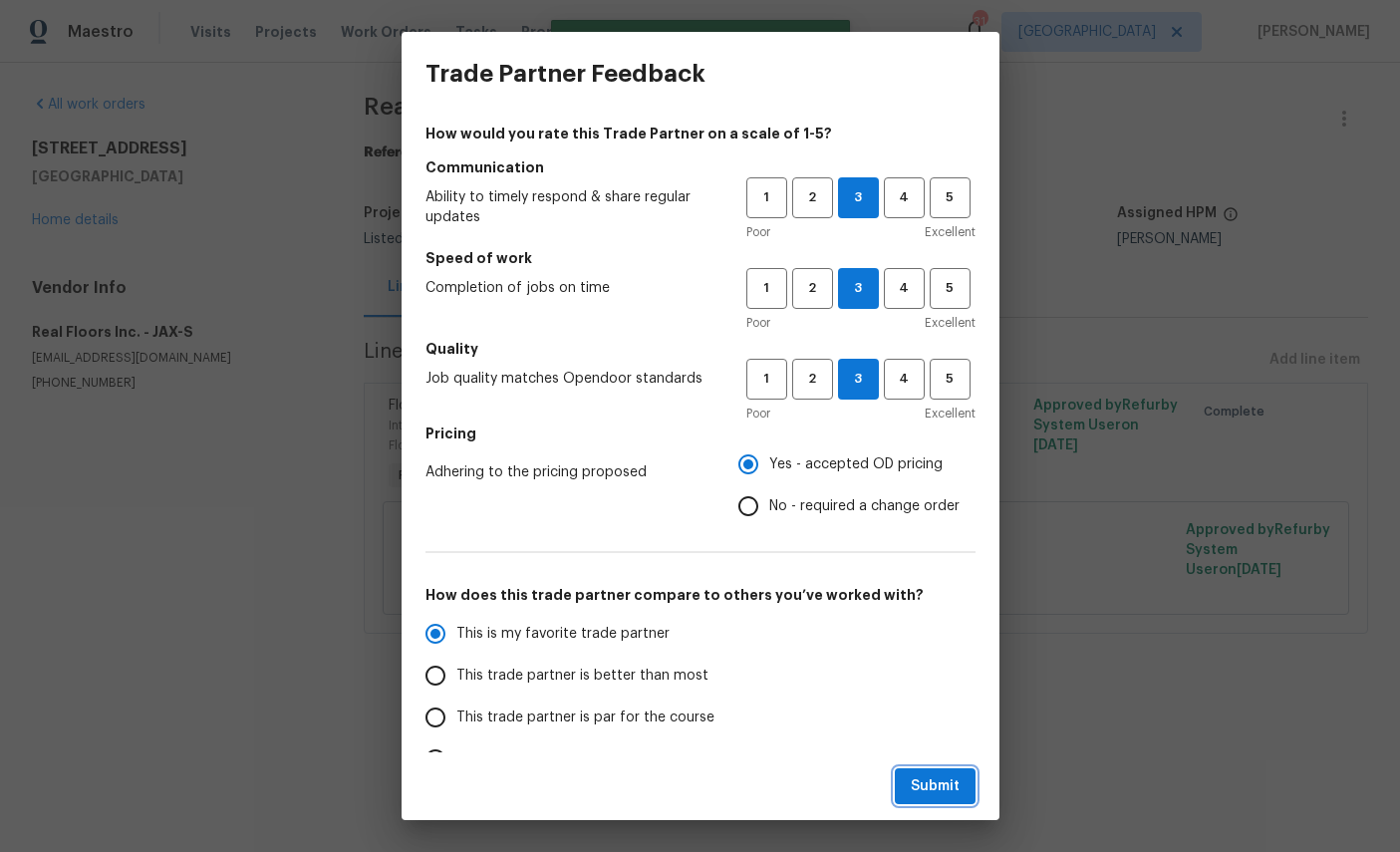 click on "Submit" at bounding box center [935, 786] 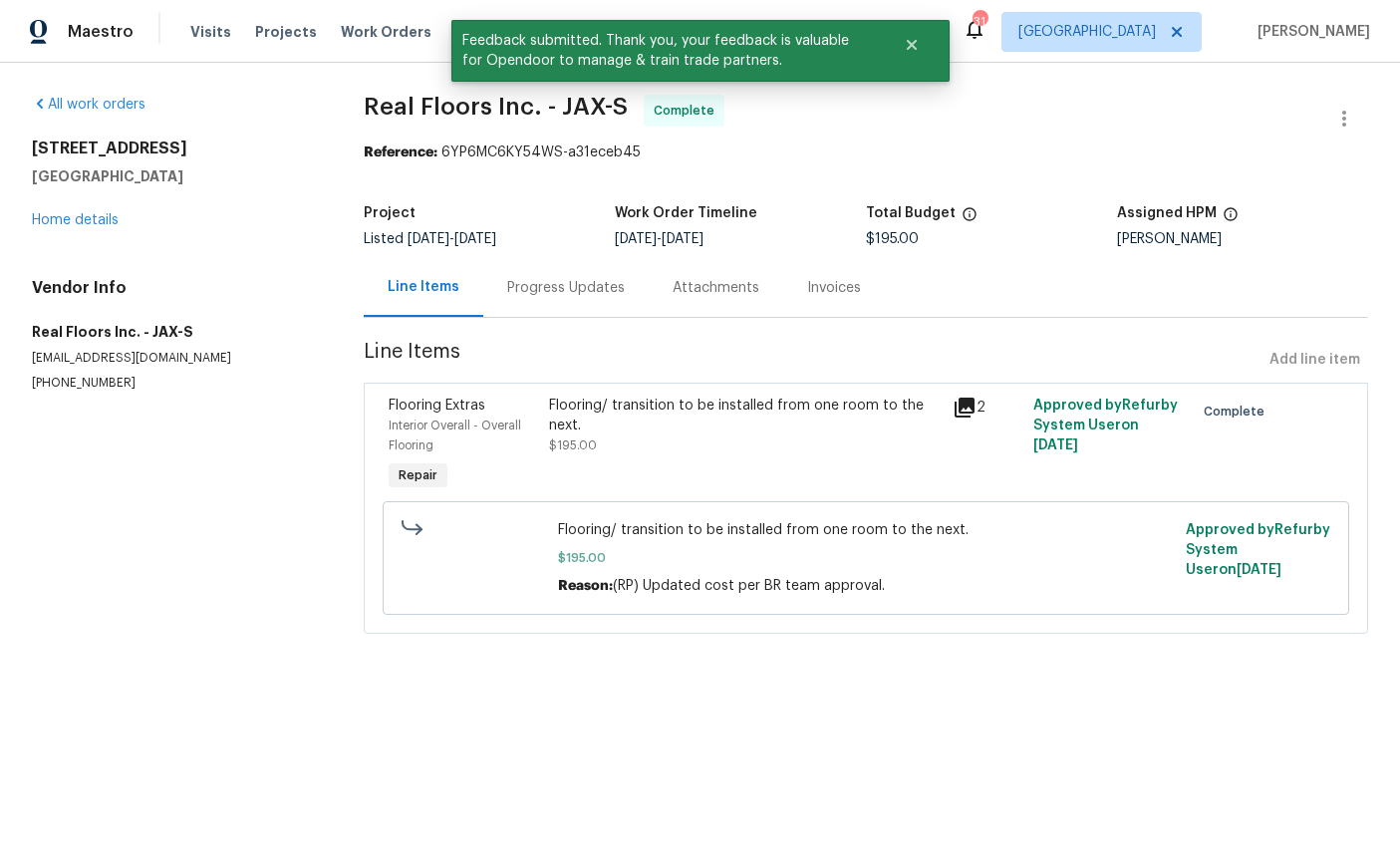 click on "Home details" at bounding box center [75, 220] 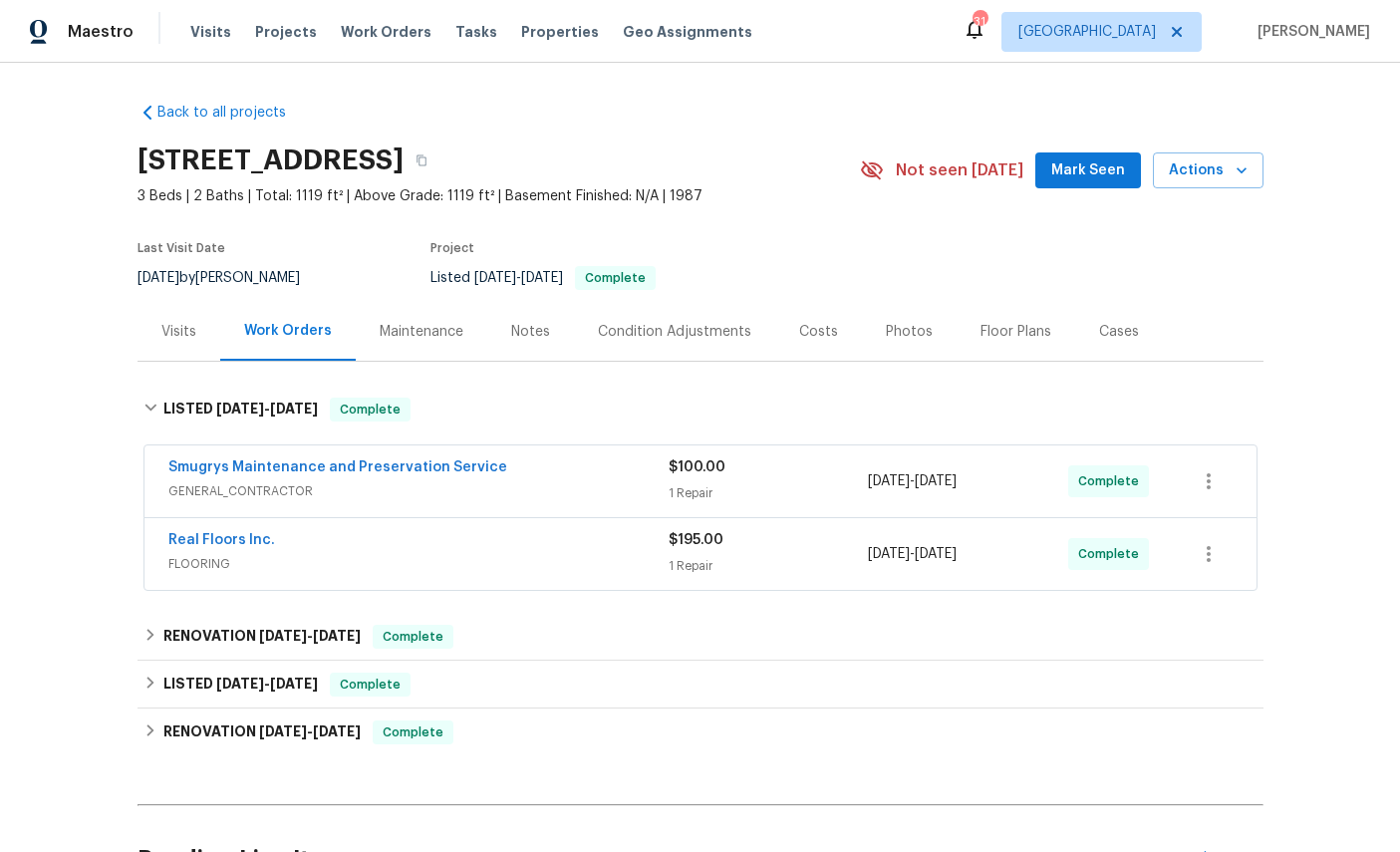 click on "Work Orders" at bounding box center [386, 32] 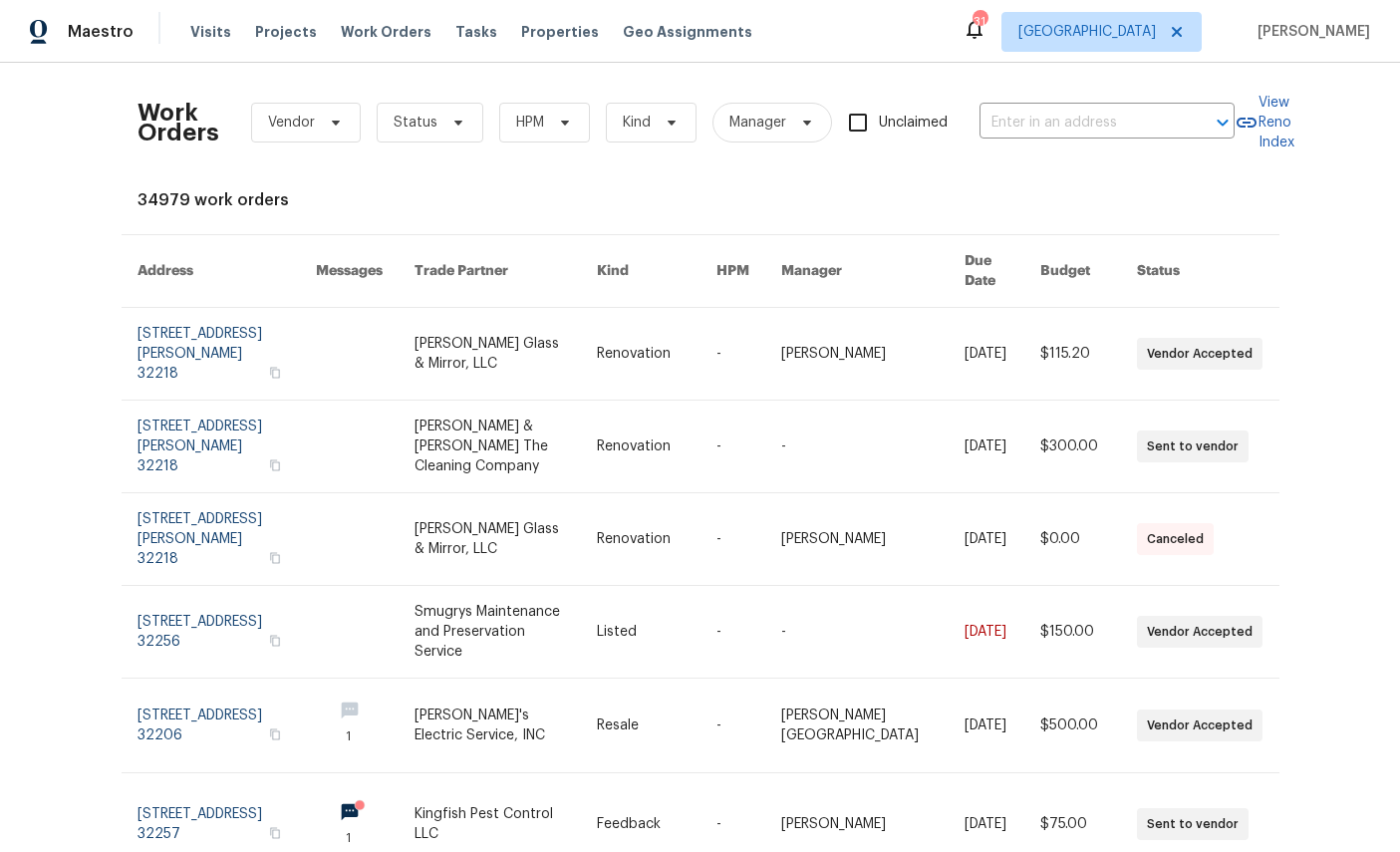 click on "Work Orders" at bounding box center (386, 32) 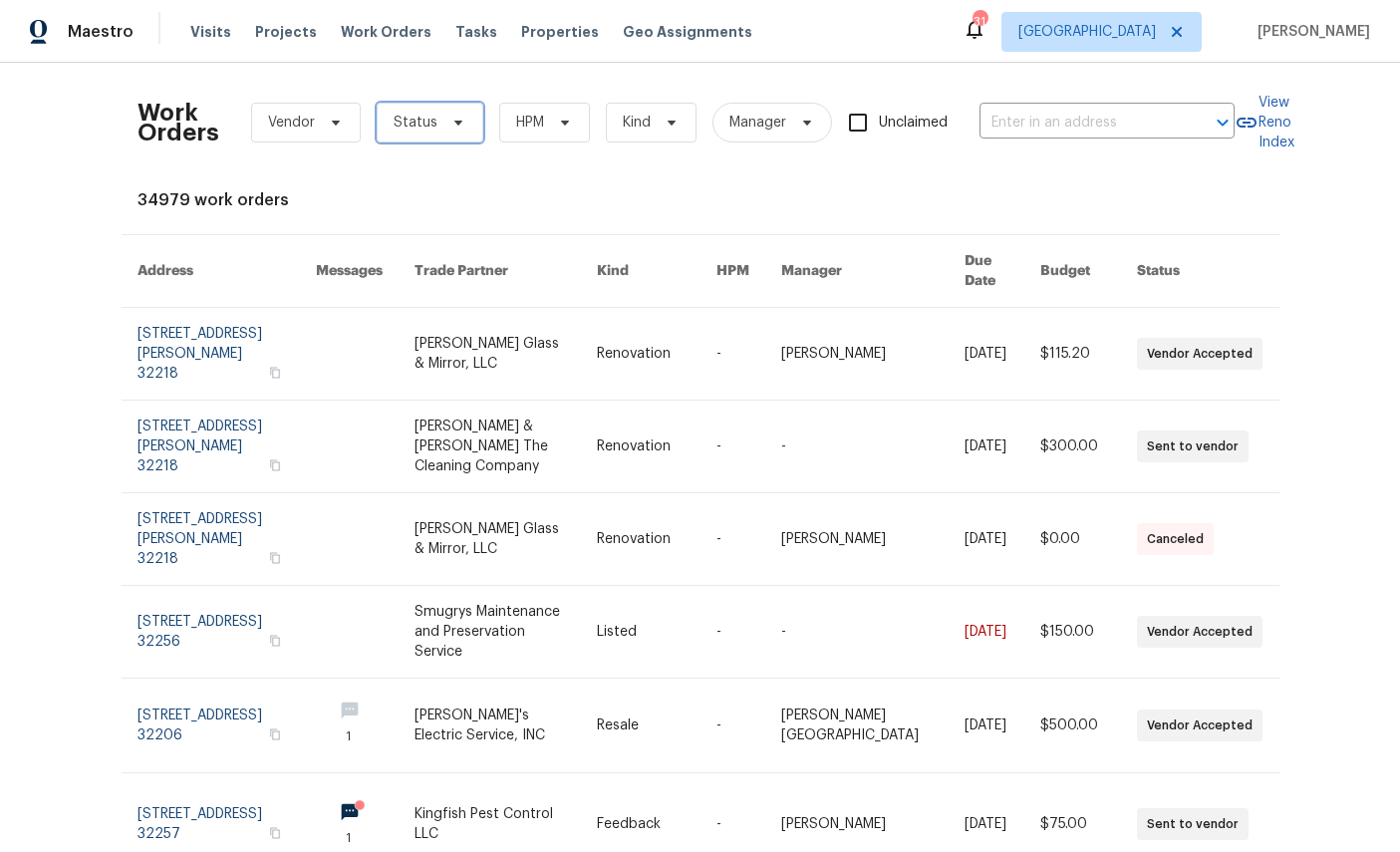 click on "Status" at bounding box center [416, 123] 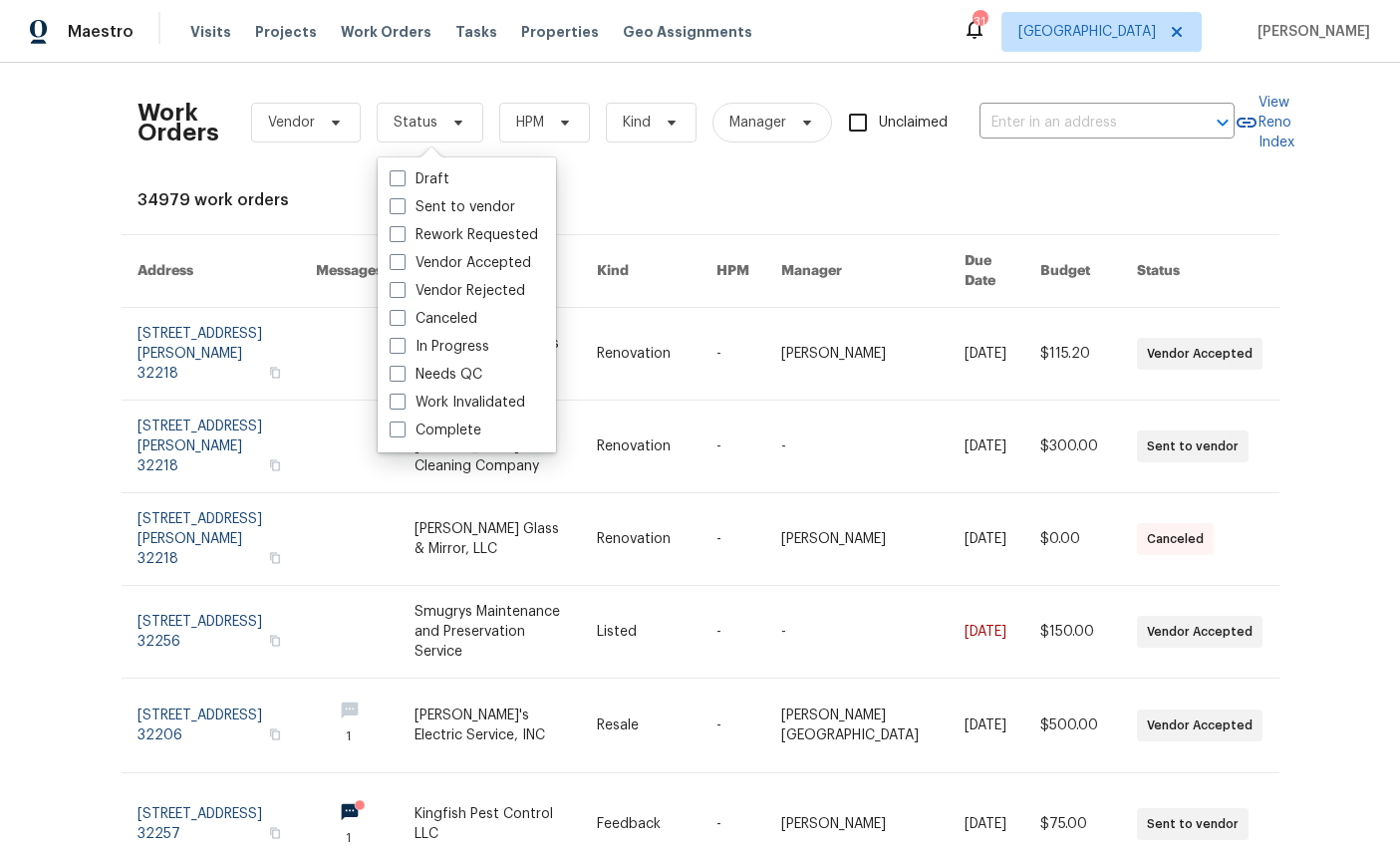 click on "Needs QC" at bounding box center [435, 375] 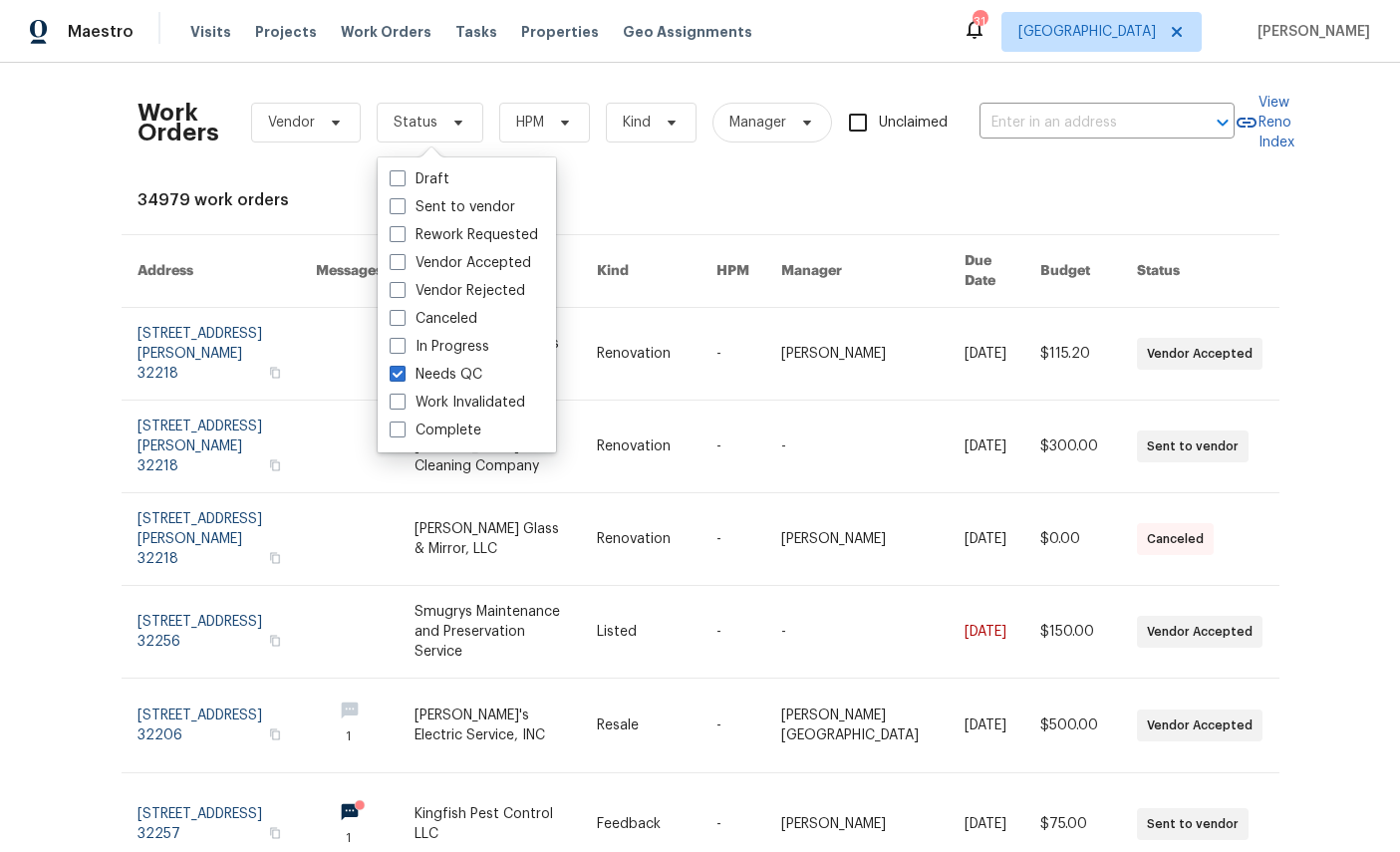 checkbox on "true" 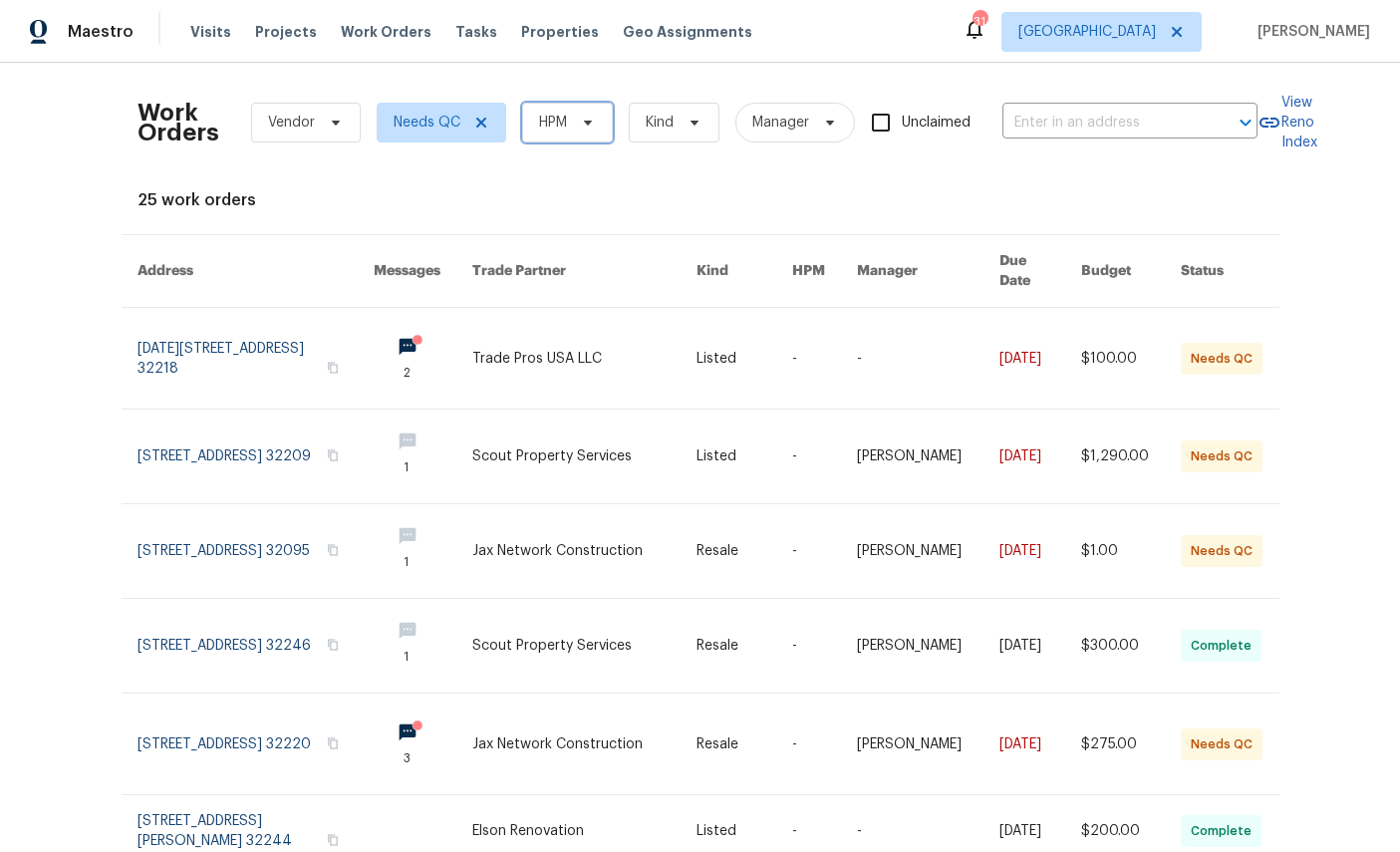 click on "HPM" at bounding box center (567, 123) 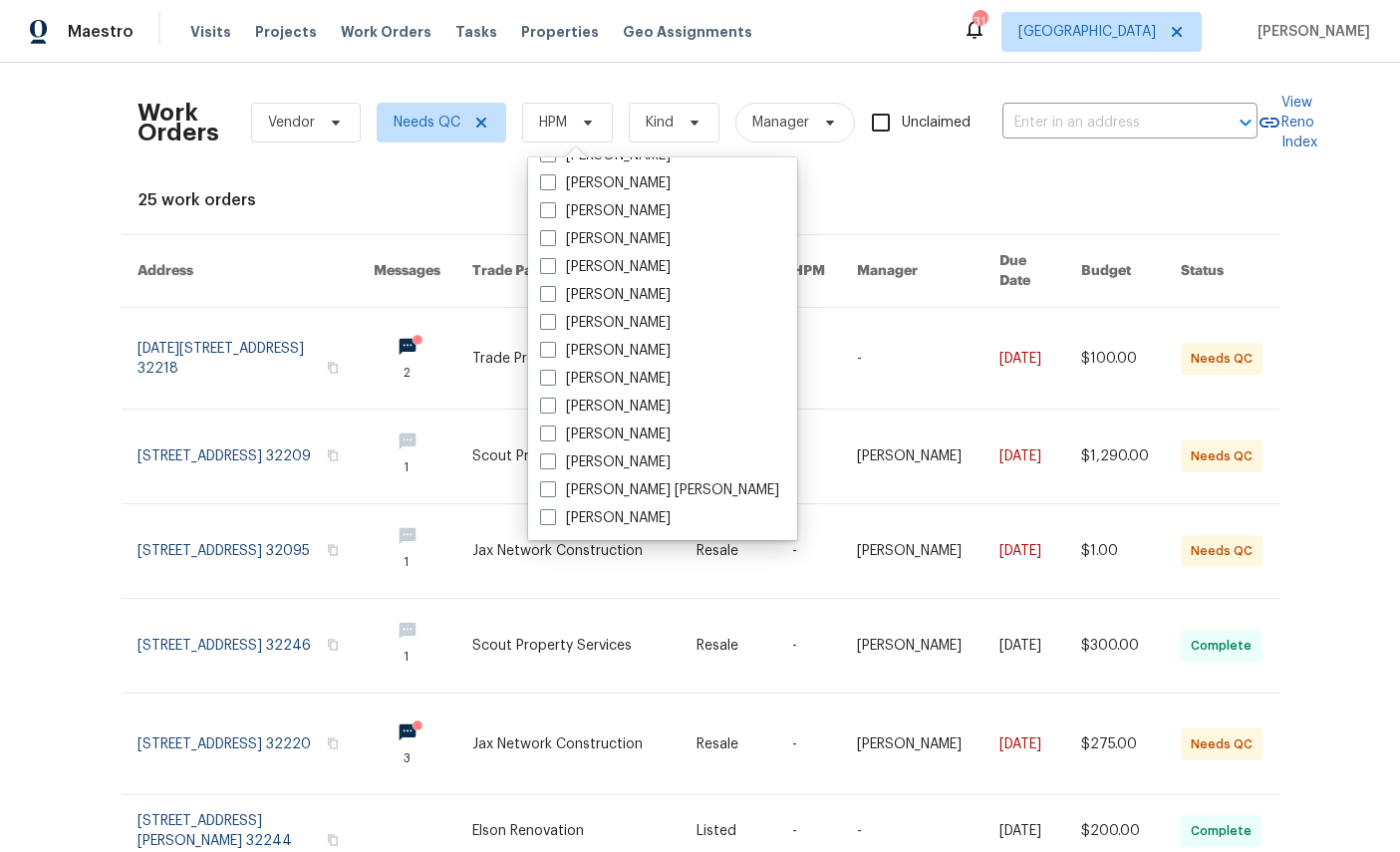 scroll, scrollTop: 387, scrollLeft: 0, axis: vertical 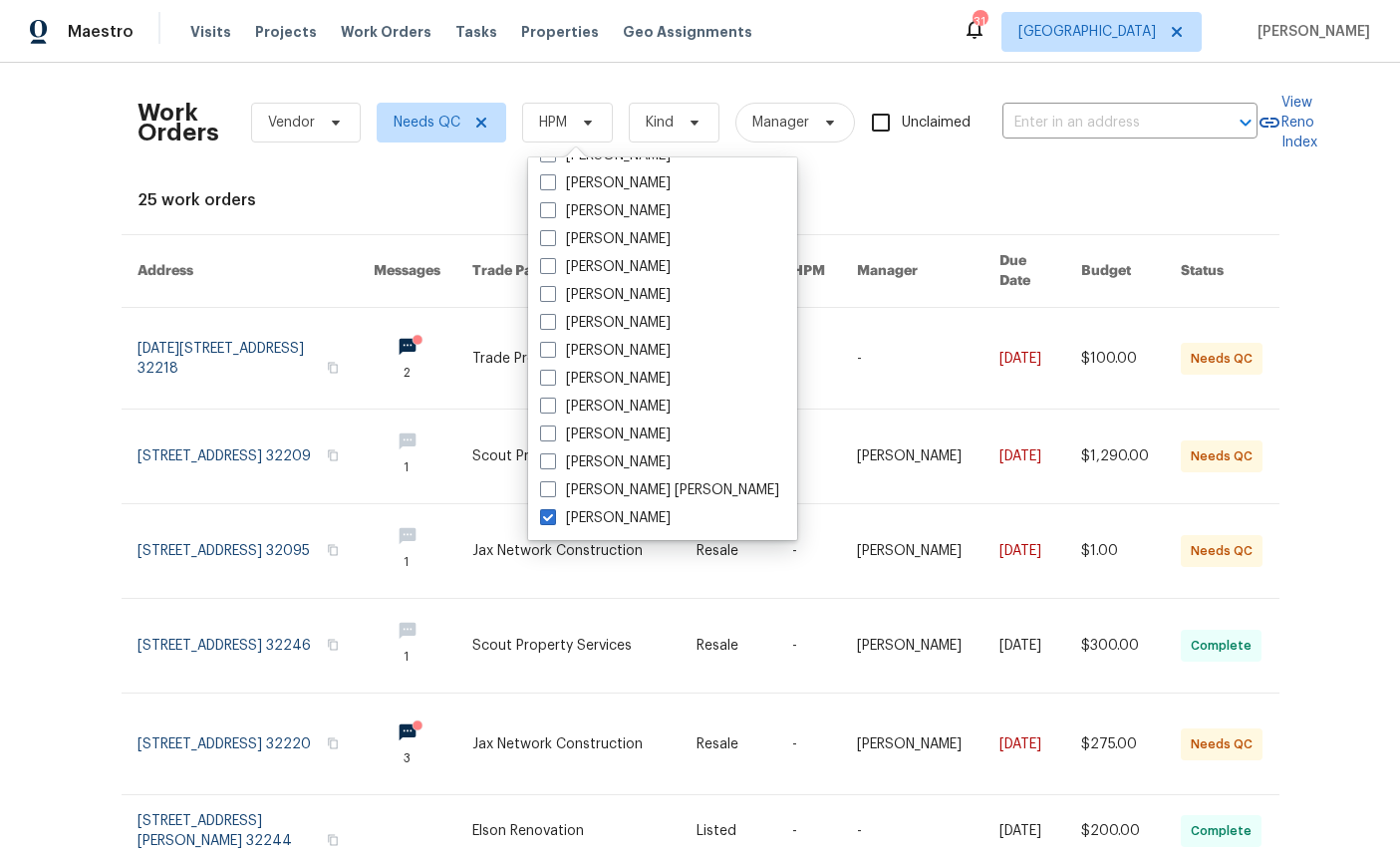 checkbox on "true" 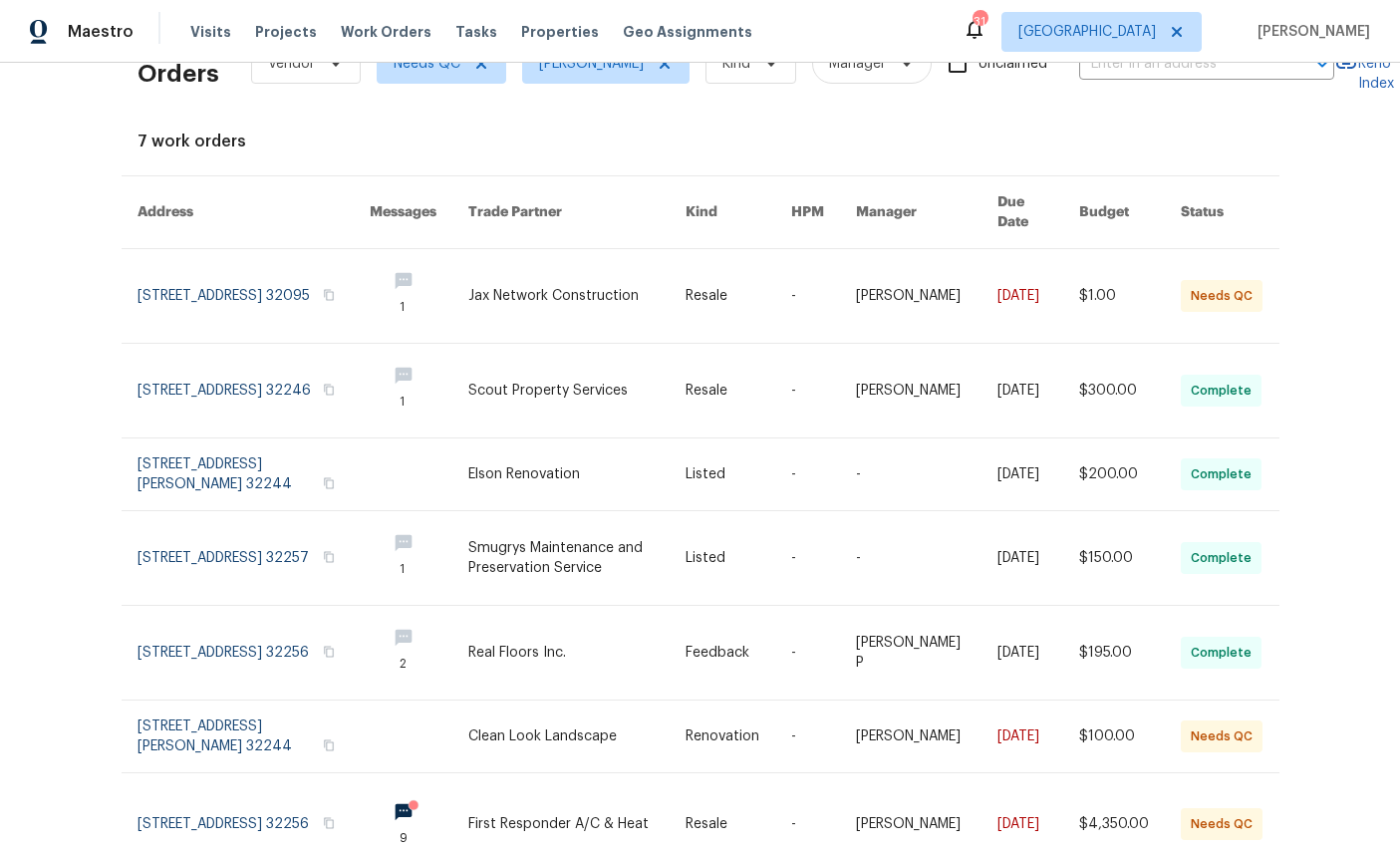 scroll, scrollTop: 58, scrollLeft: 0, axis: vertical 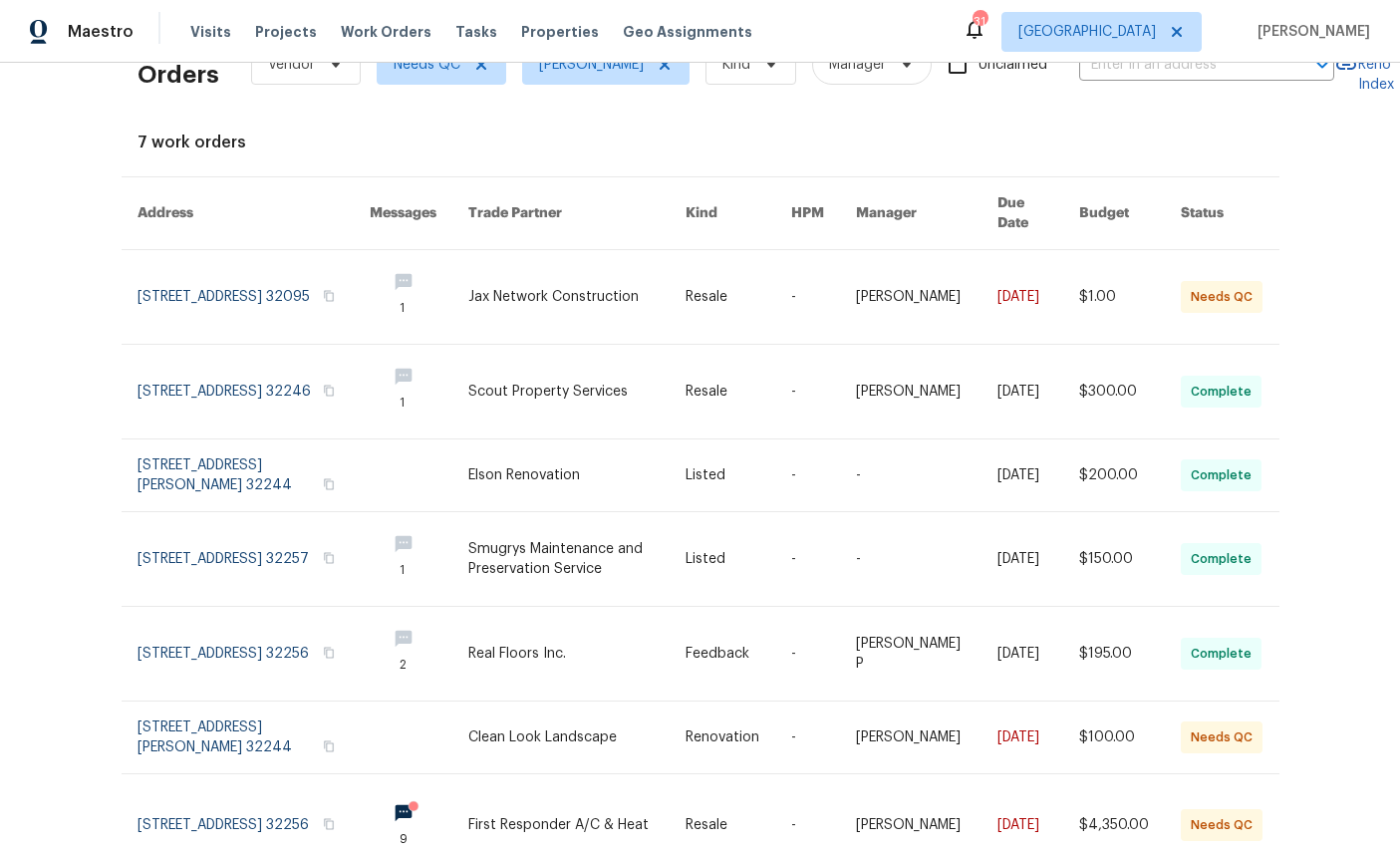 click at bounding box center (253, 737) 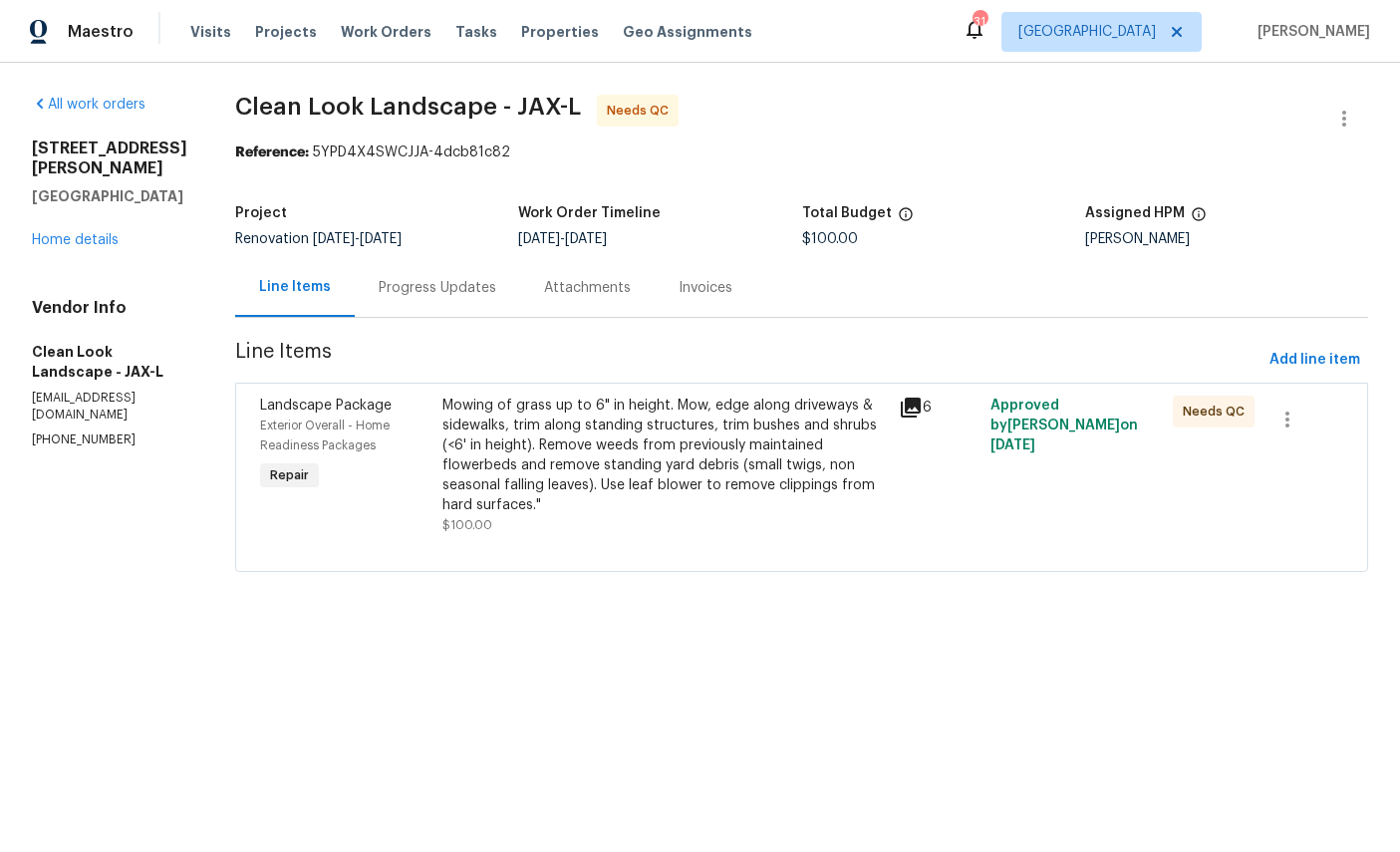 click on "Exterior Overall - Home Readiness Packages" at bounding box center [345, 435] 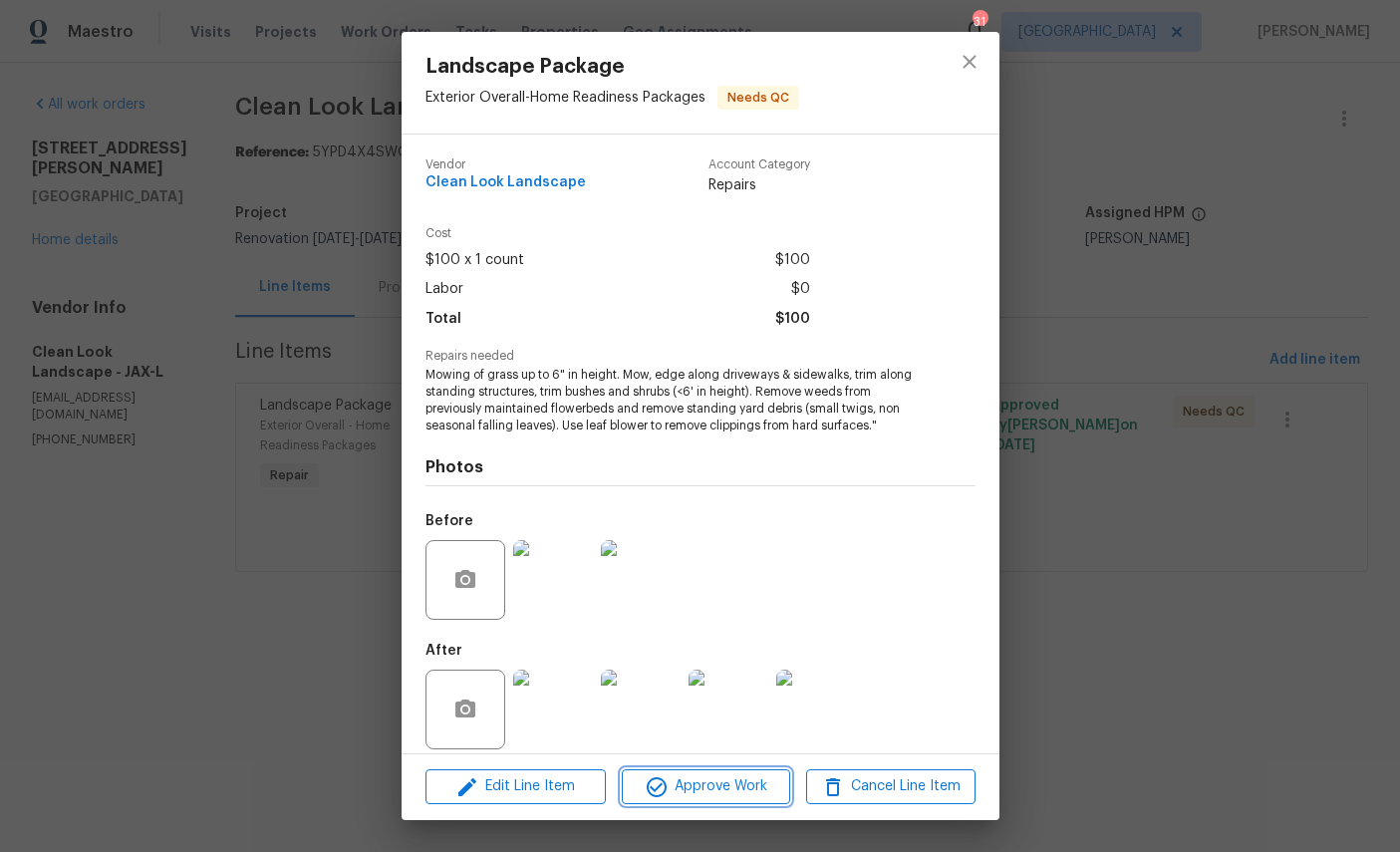 click on "Approve Work" at bounding box center [705, 786] 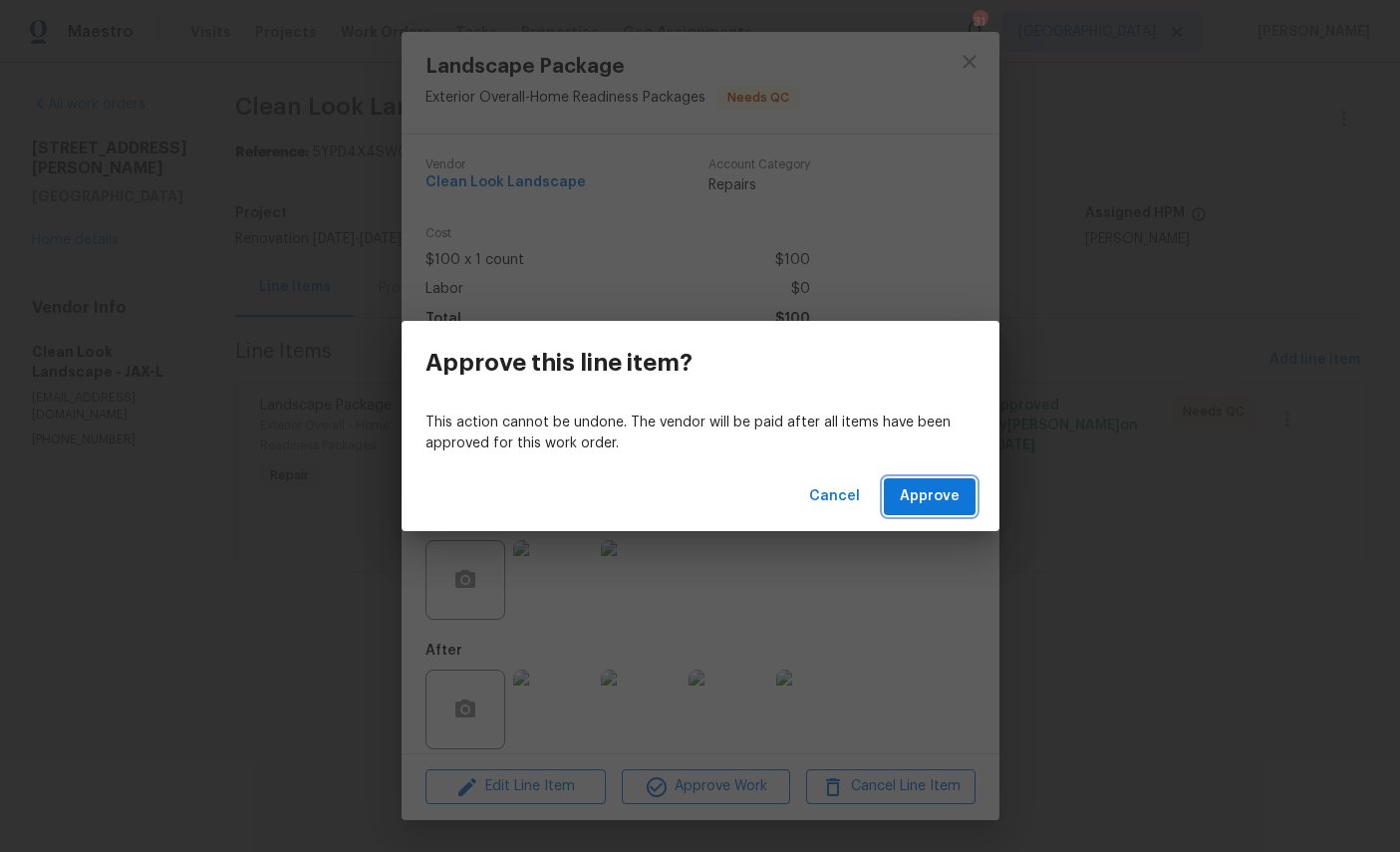 click on "Approve" at bounding box center [930, 496] 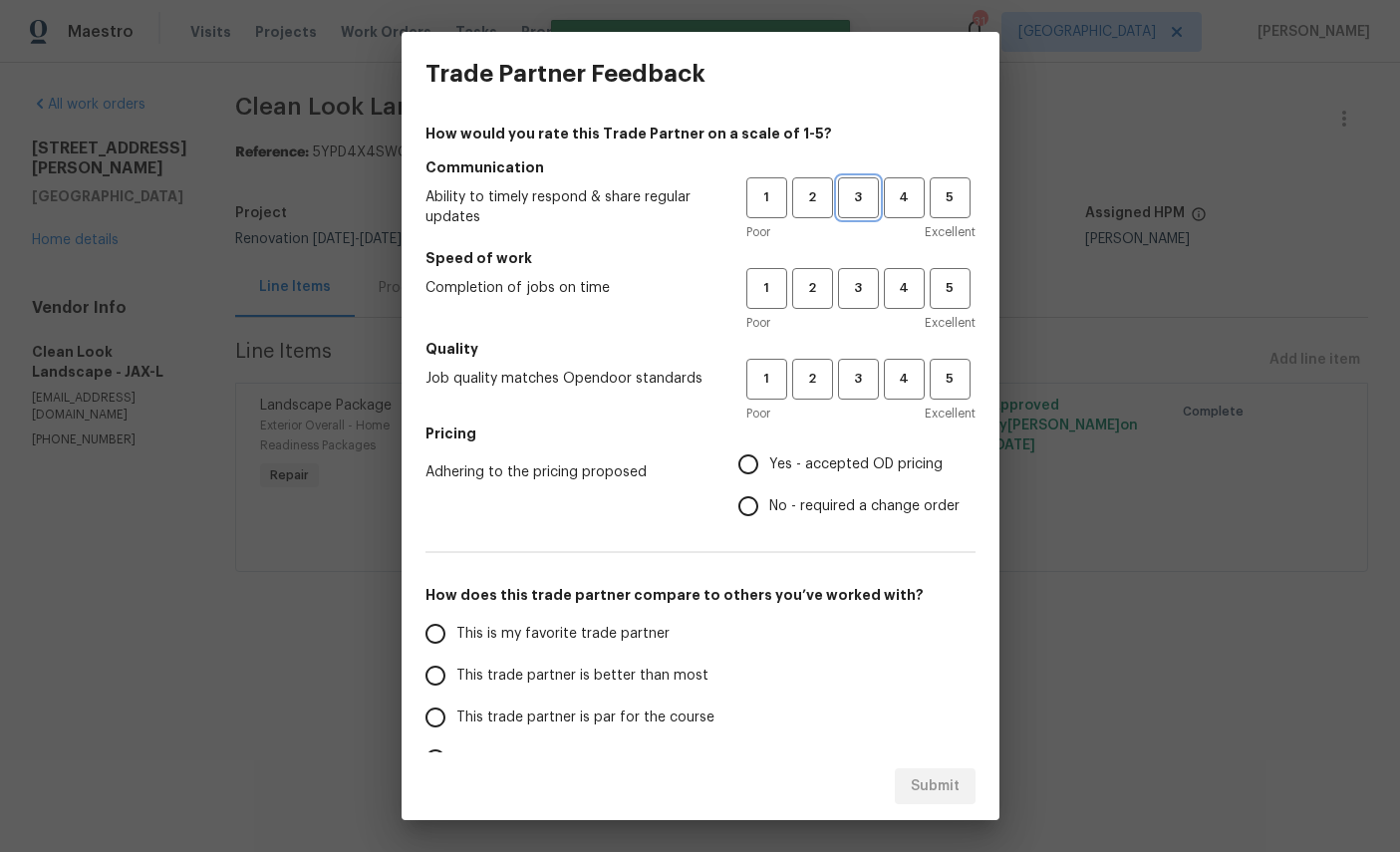 click on "3" at bounding box center (858, 197) 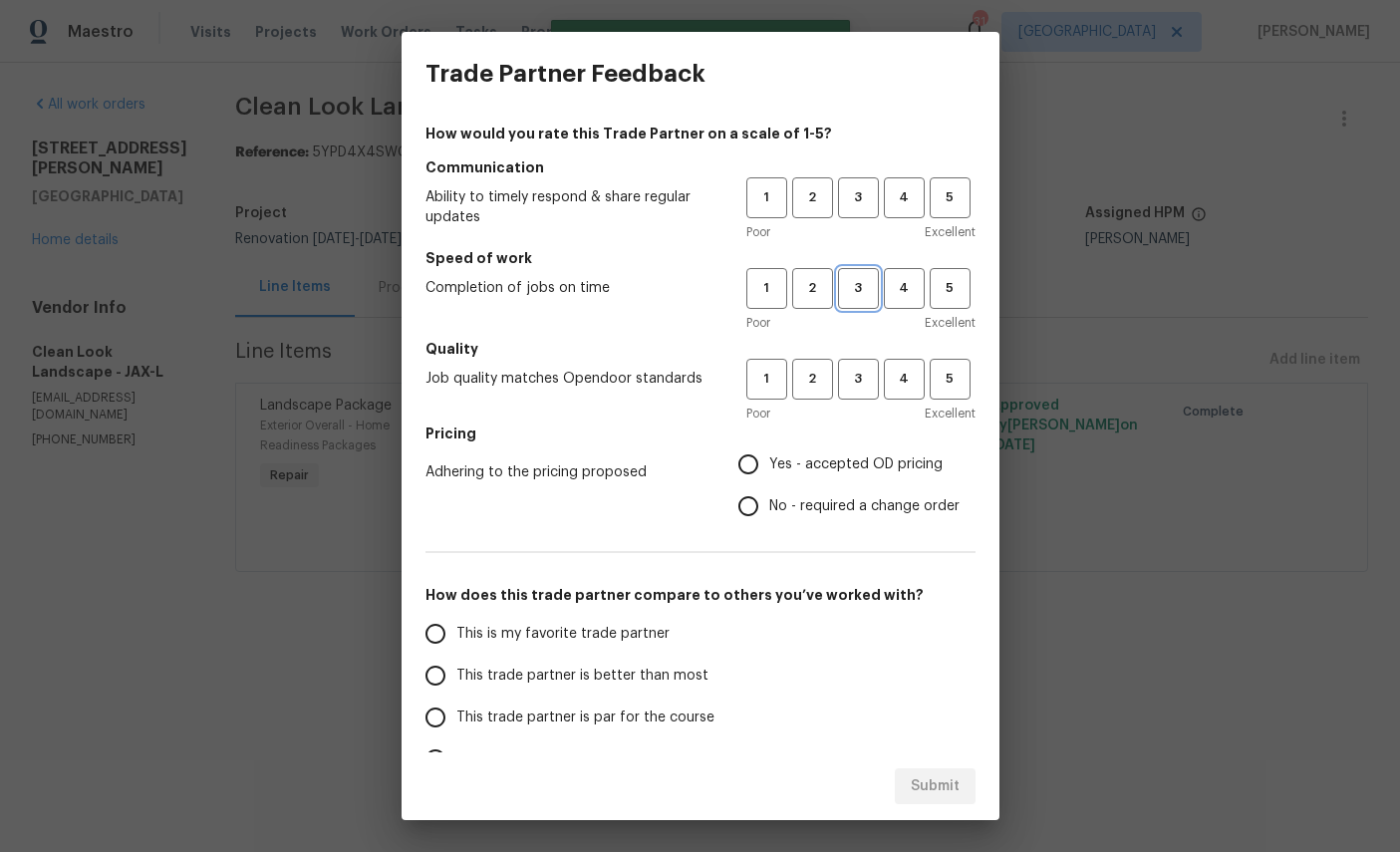 click on "3" at bounding box center (858, 288) 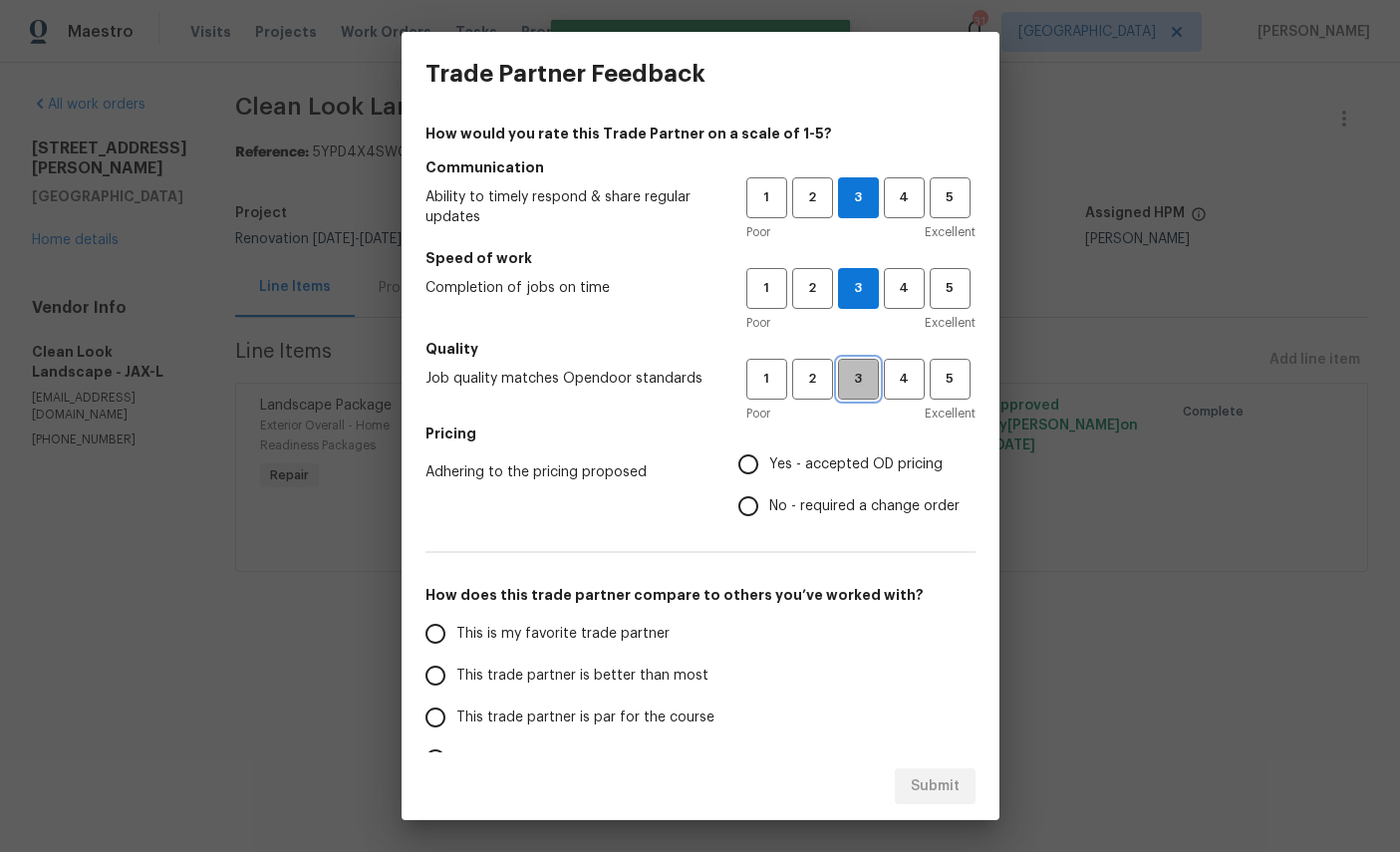 click on "3" at bounding box center [858, 379] 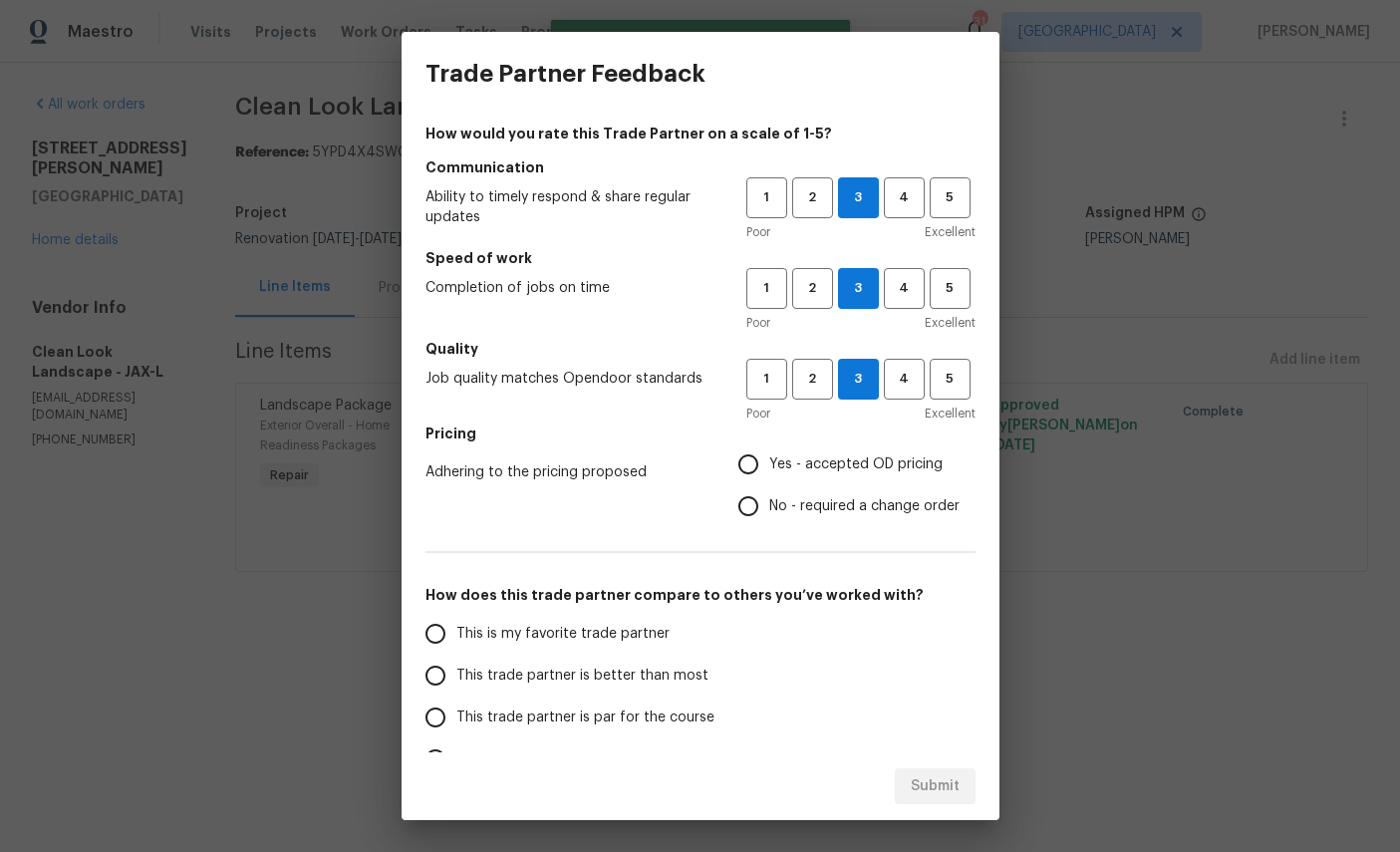 click on "Yes - accepted OD pricing" at bounding box center [856, 464] 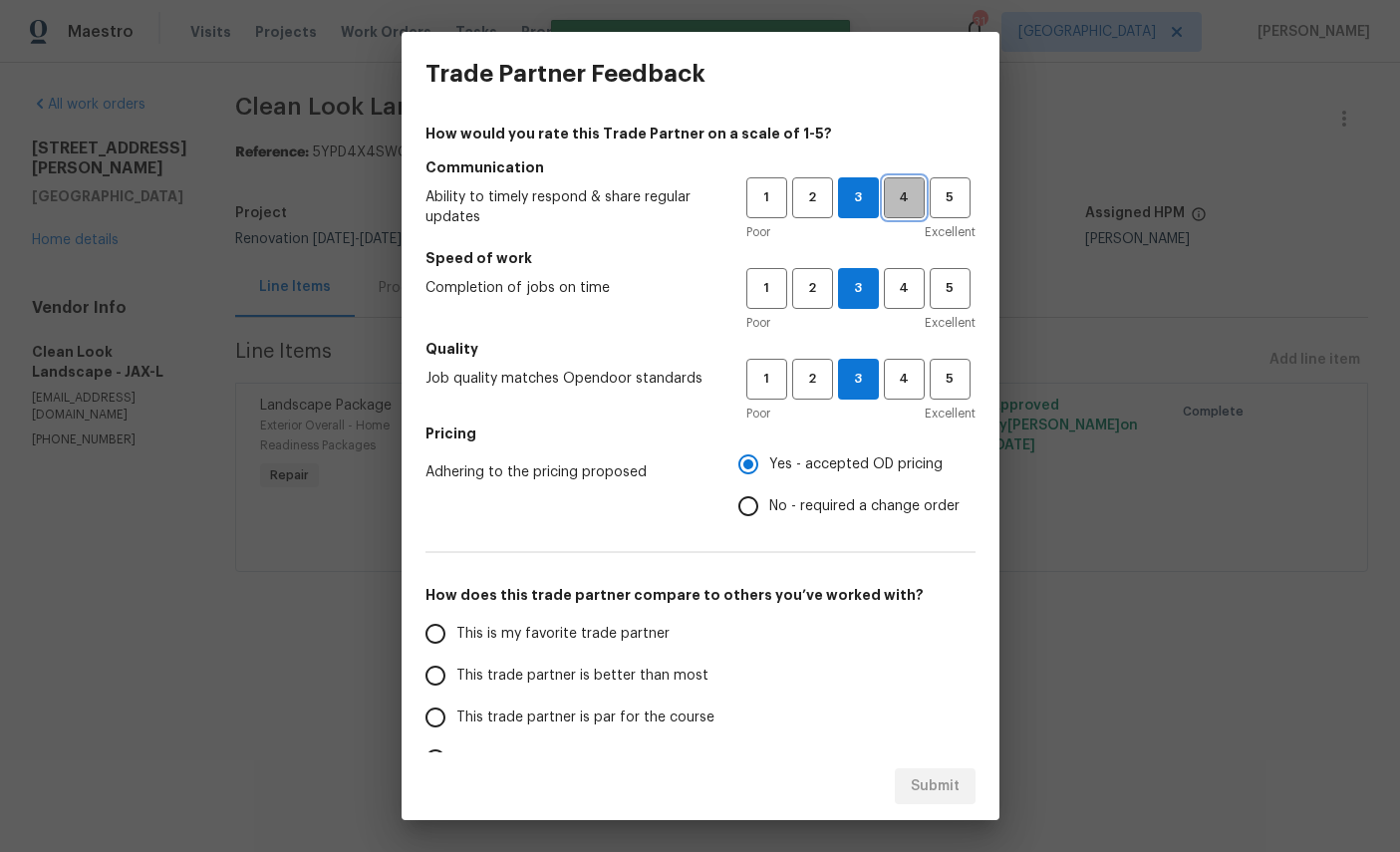 click on "4" at bounding box center (904, 197) 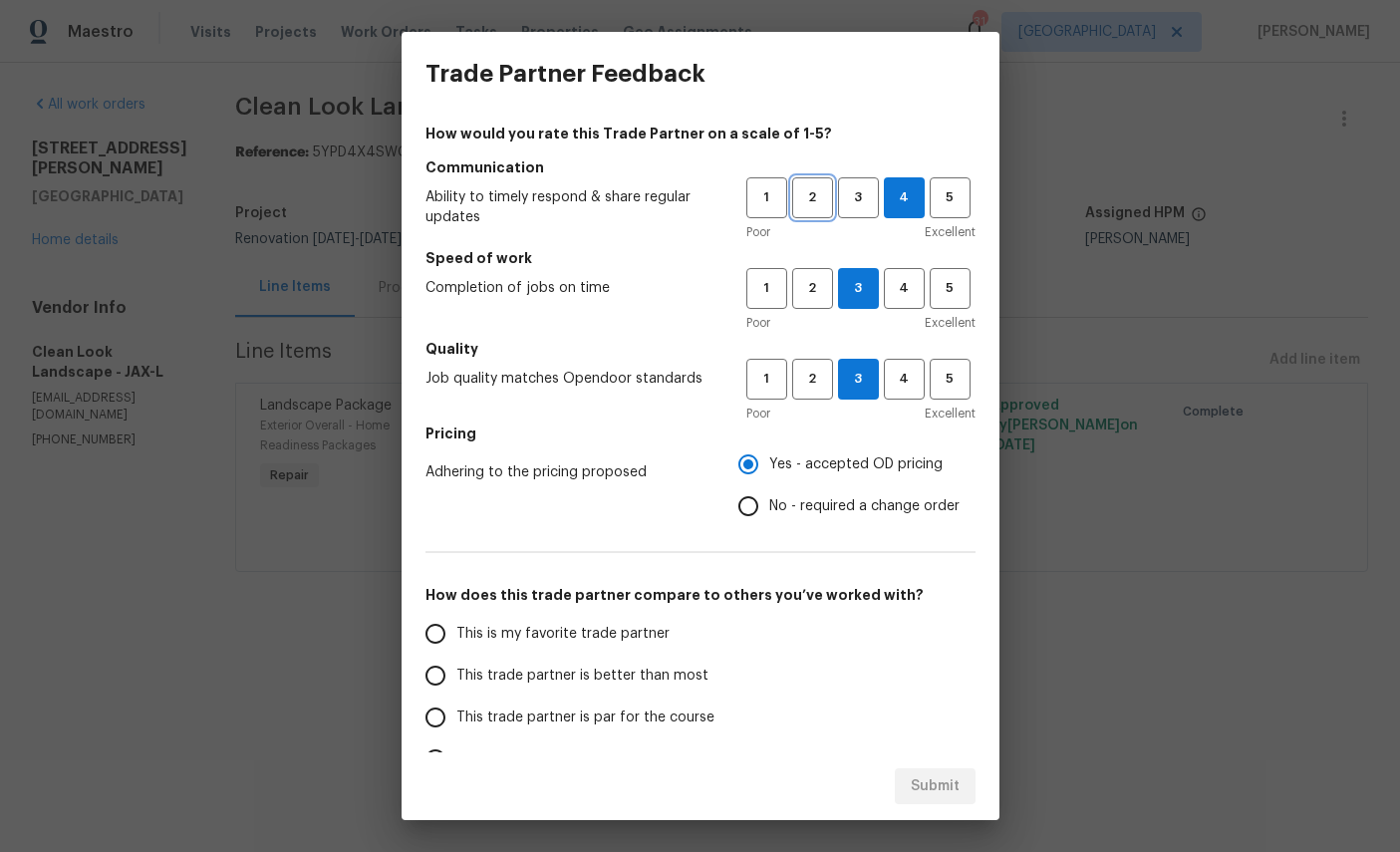 click on "2" at bounding box center [812, 197] 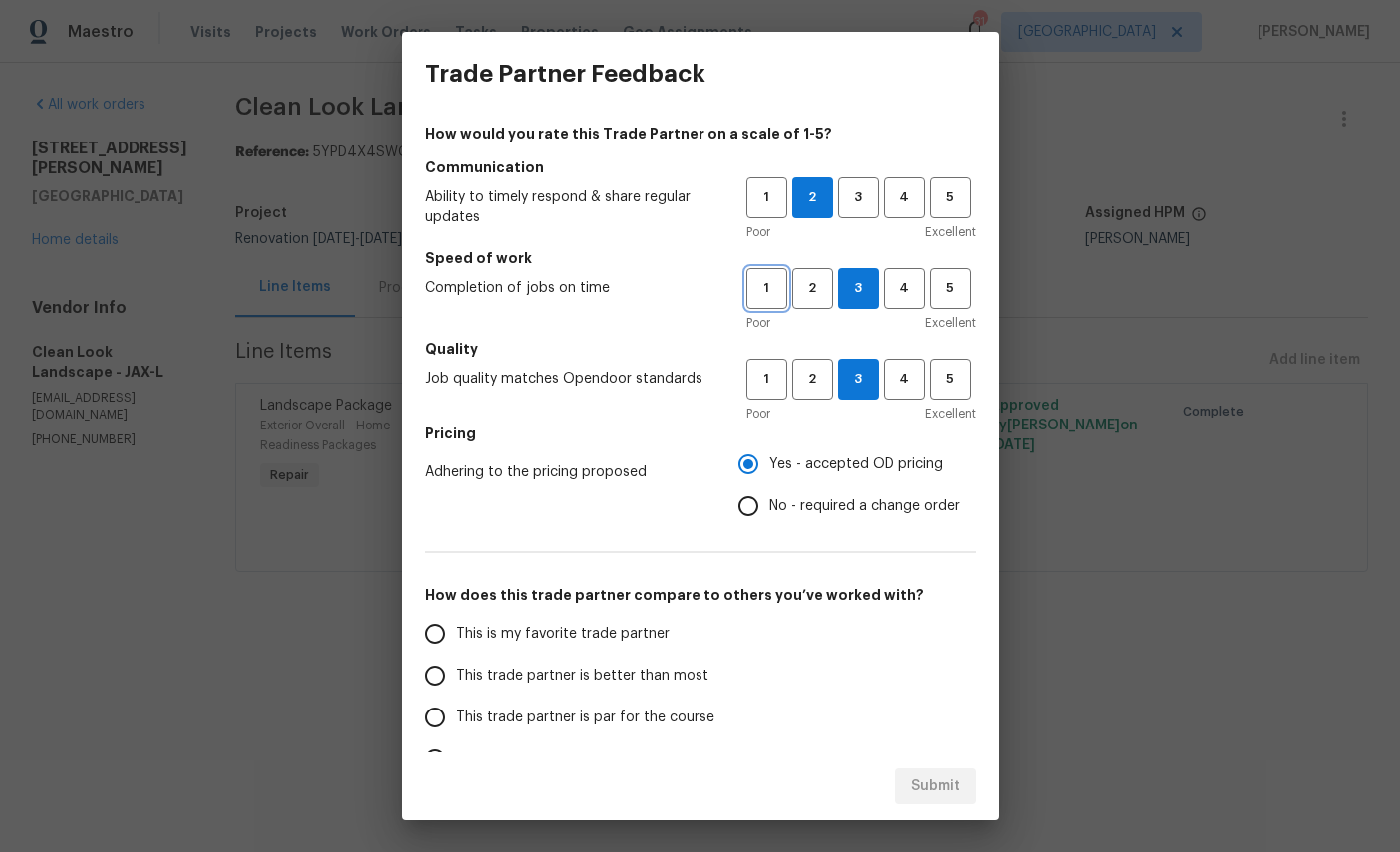 click on "1" at bounding box center [766, 288] 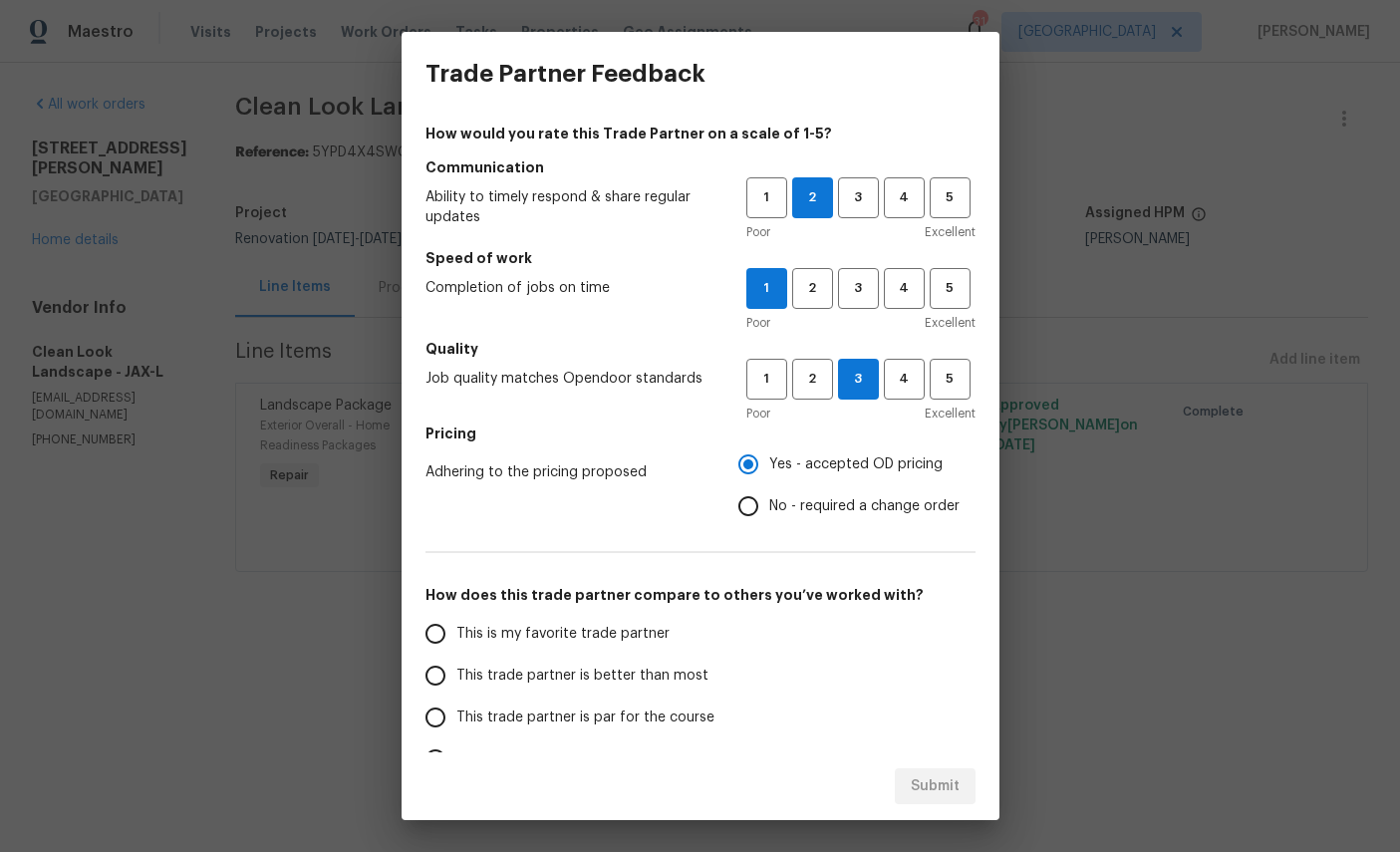 click on "This is my favorite trade partner" at bounding box center [563, 634] 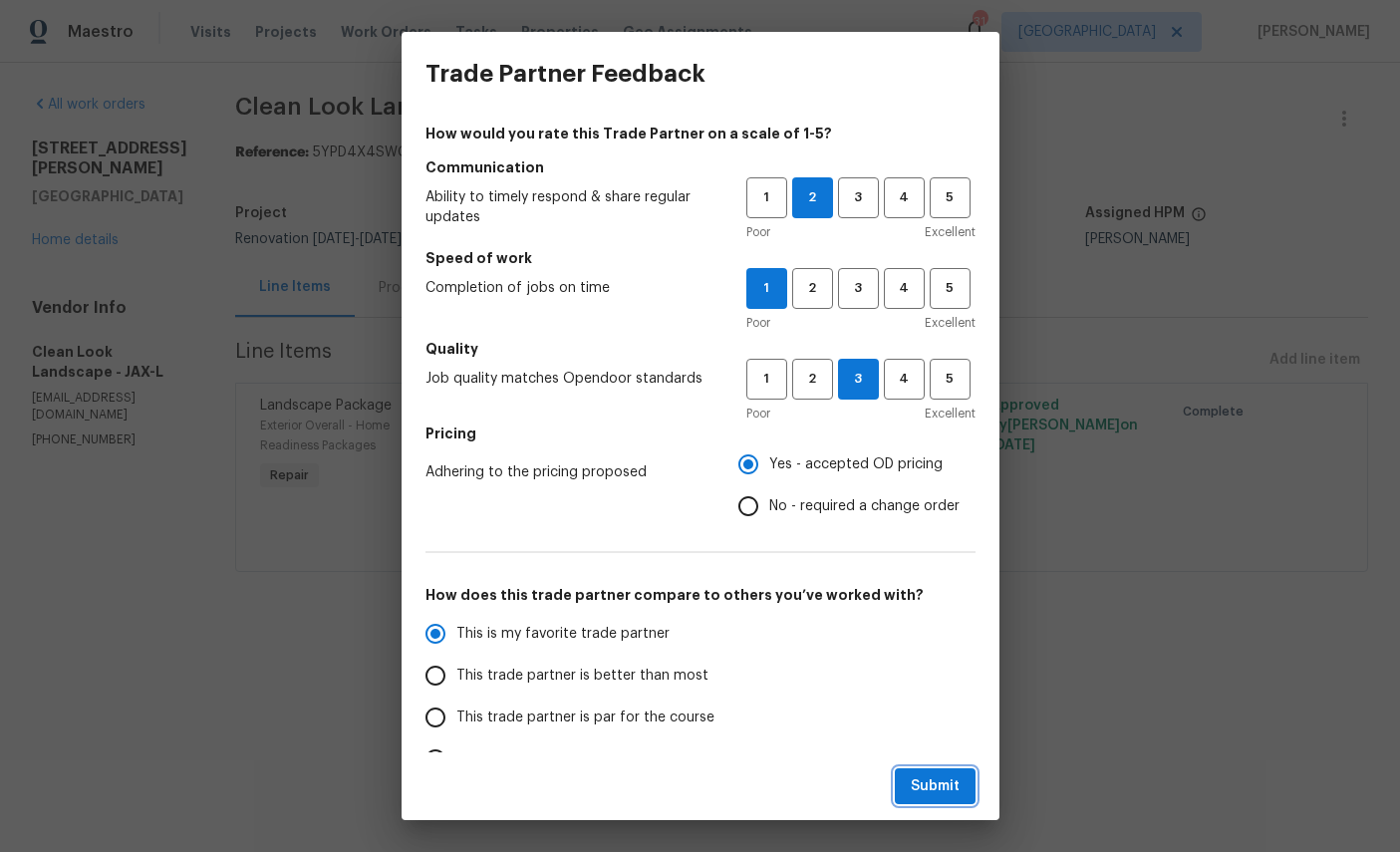 click on "Submit" at bounding box center [935, 786] 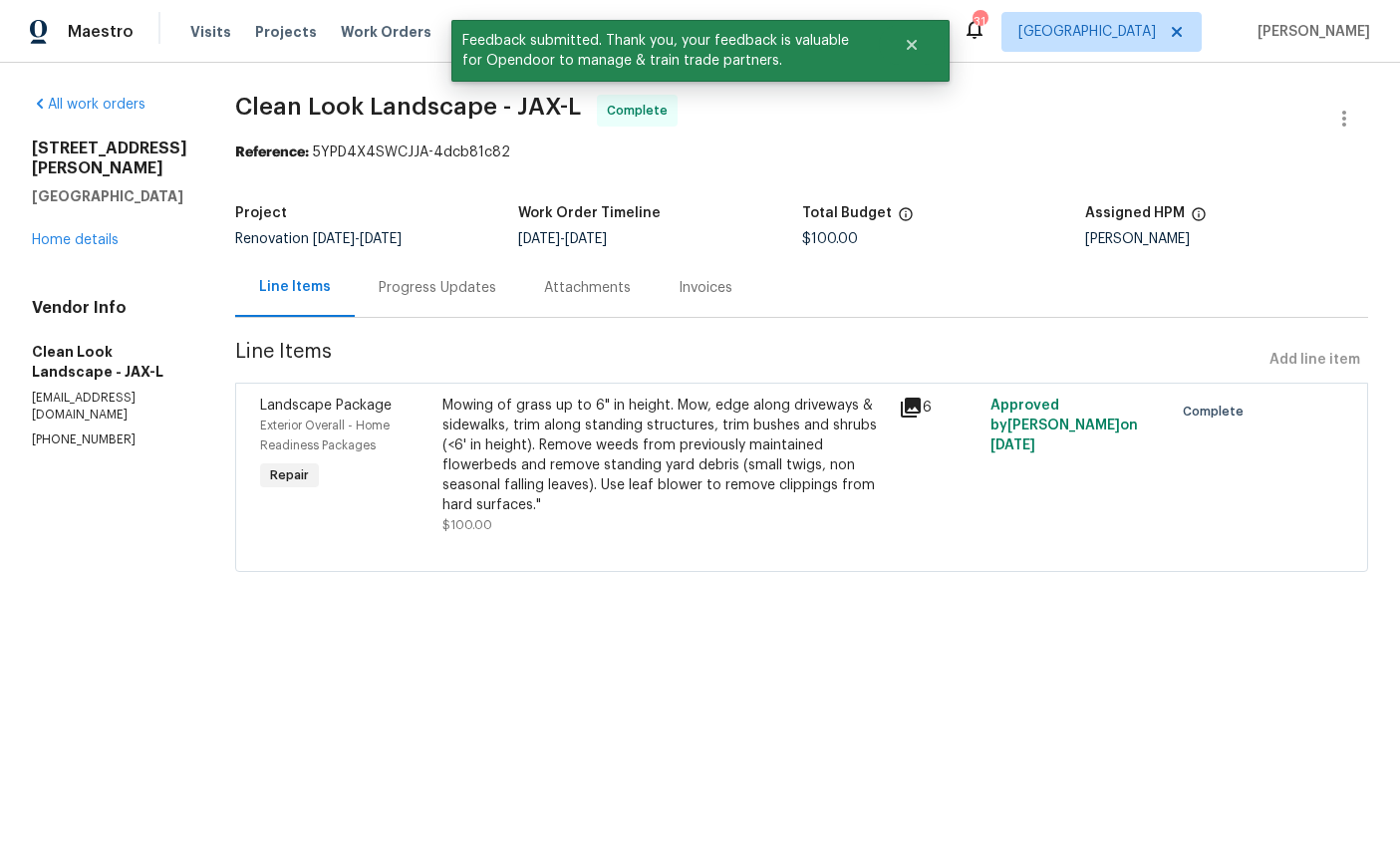 click on "Work Orders" at bounding box center [386, 32] 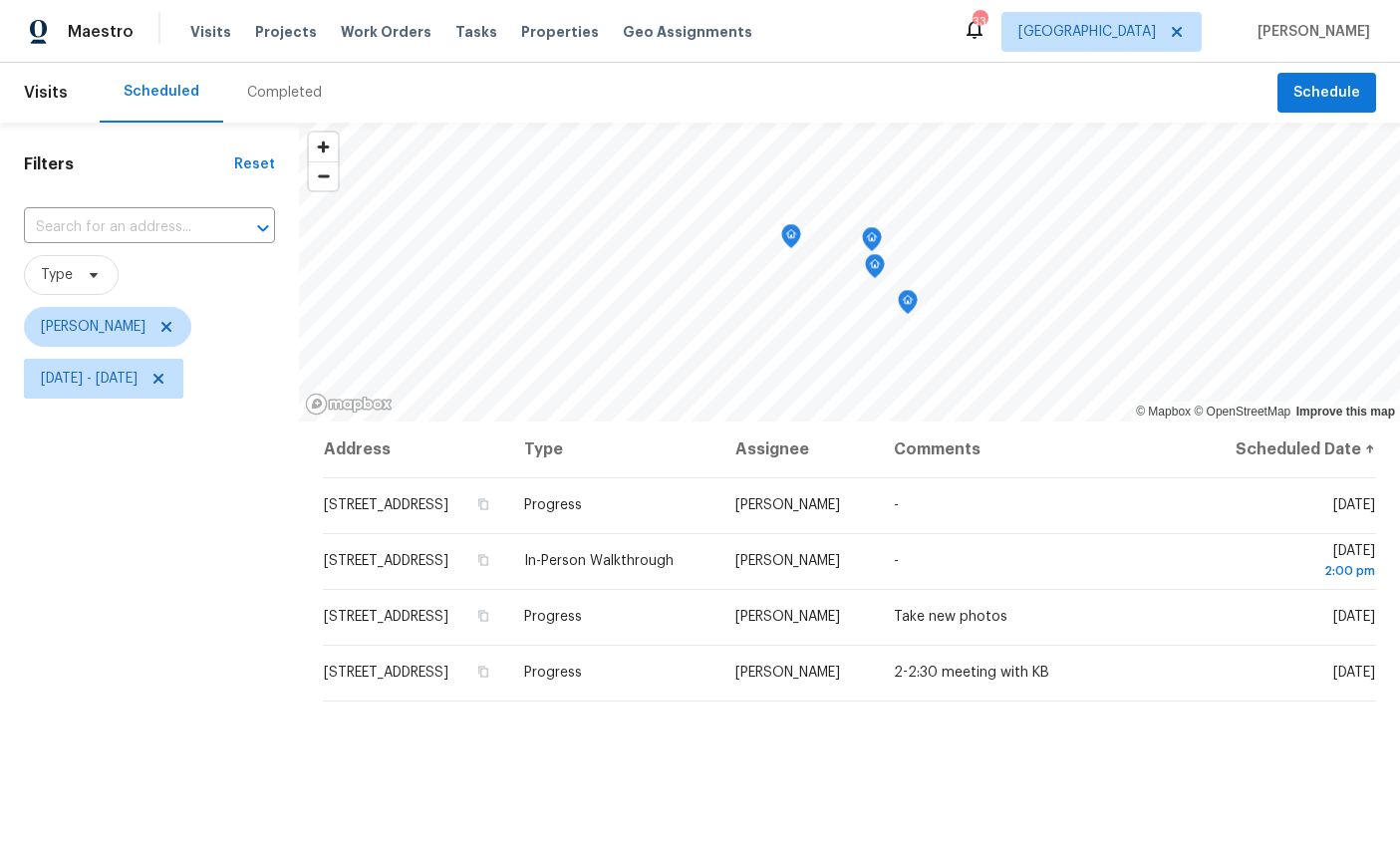 scroll, scrollTop: 0, scrollLeft: 0, axis: both 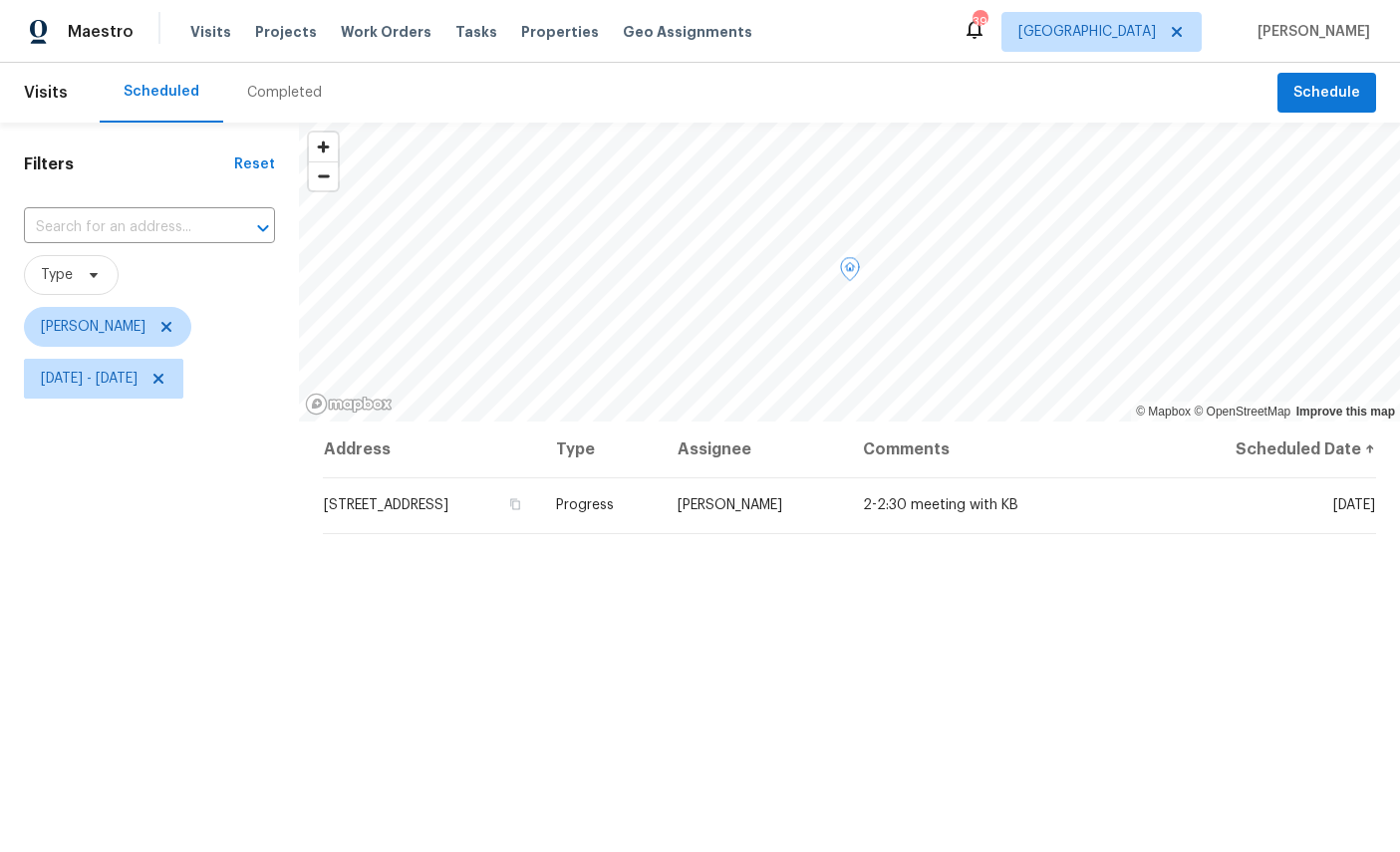 click 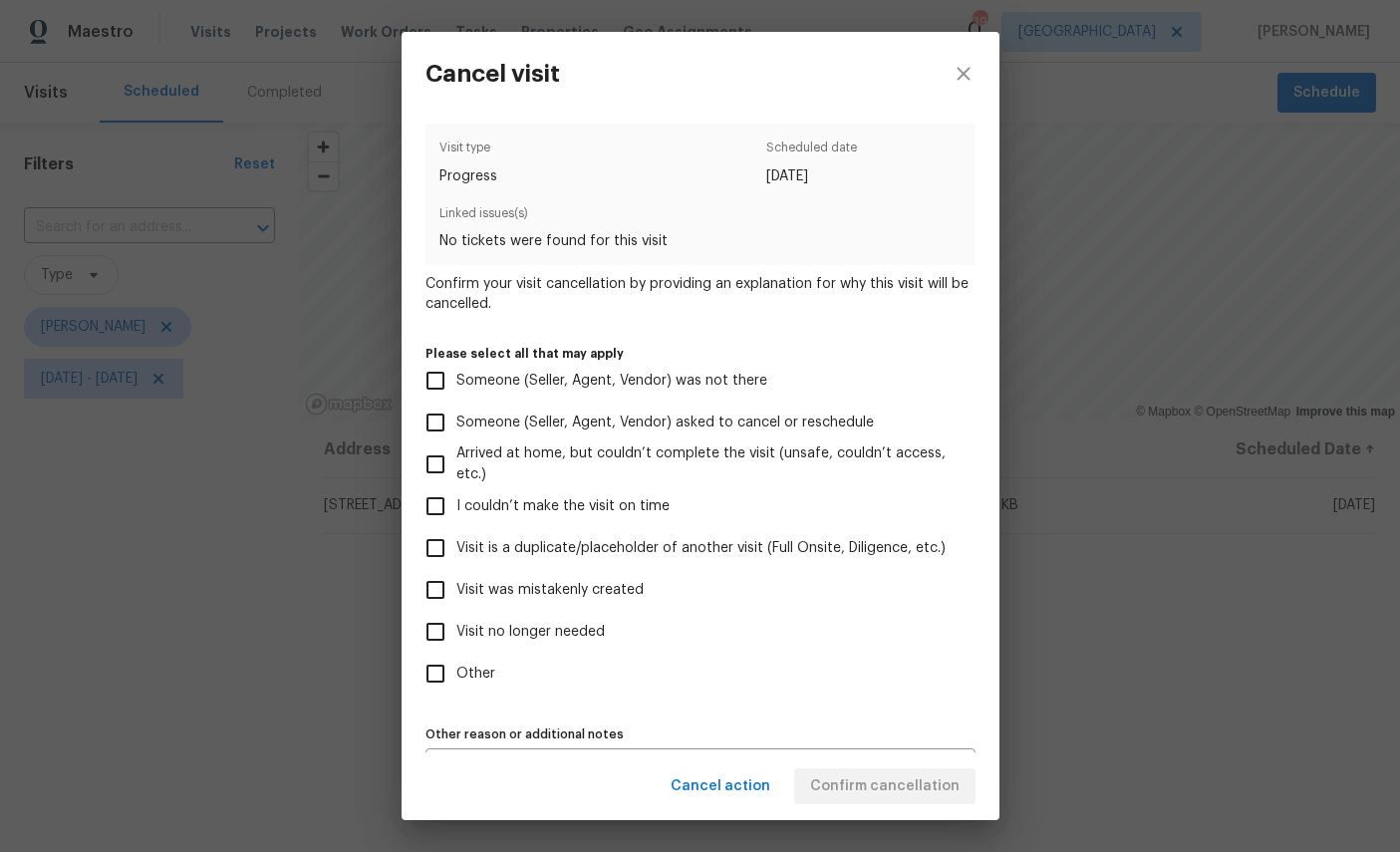 click on "Visit was mistakenly created" at bounding box center [550, 590] 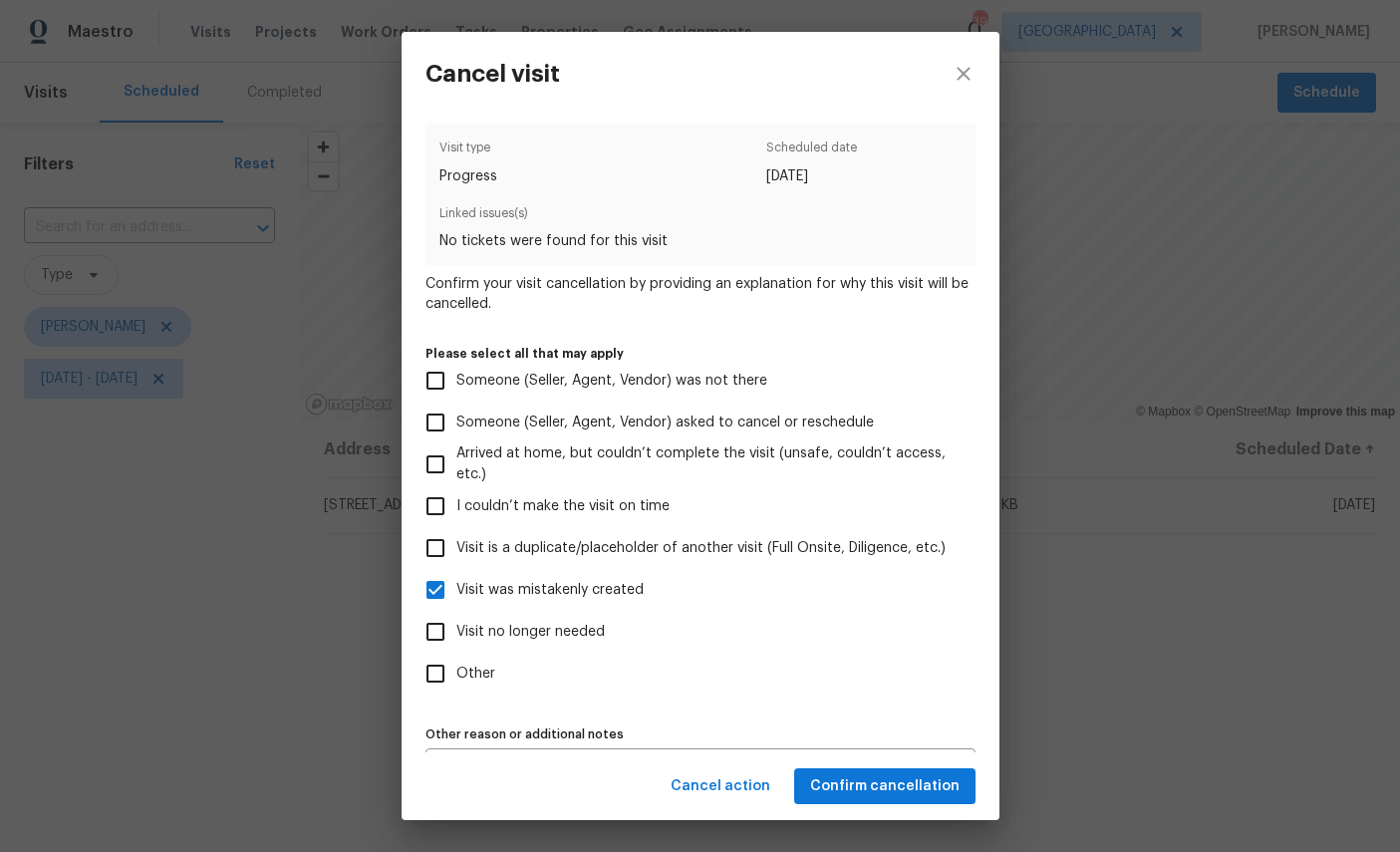click on "Visit no longer needed" at bounding box center [687, 632] 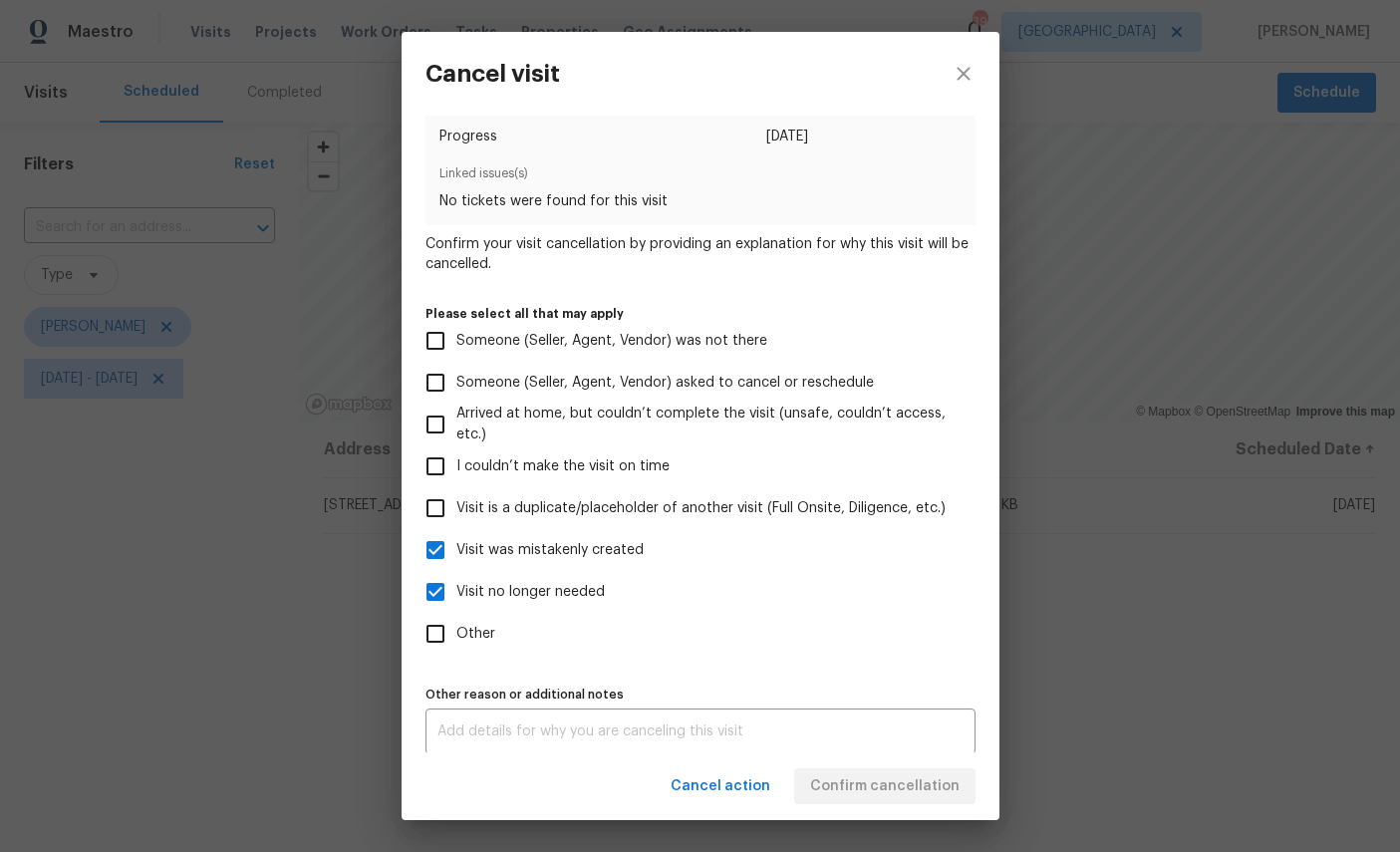 scroll, scrollTop: 43, scrollLeft: 0, axis: vertical 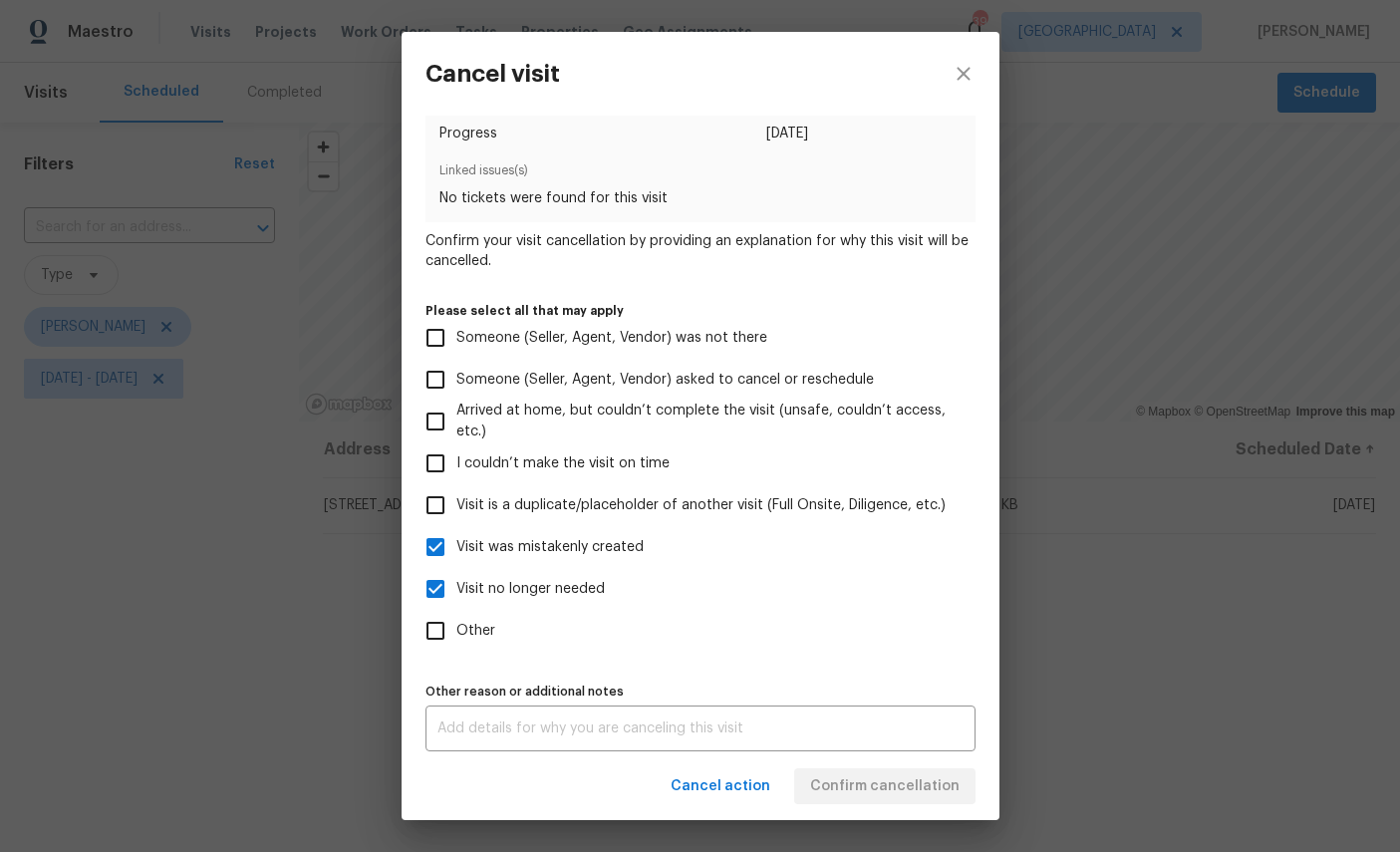 click on "Visit was mistakenly created" at bounding box center [550, 547] 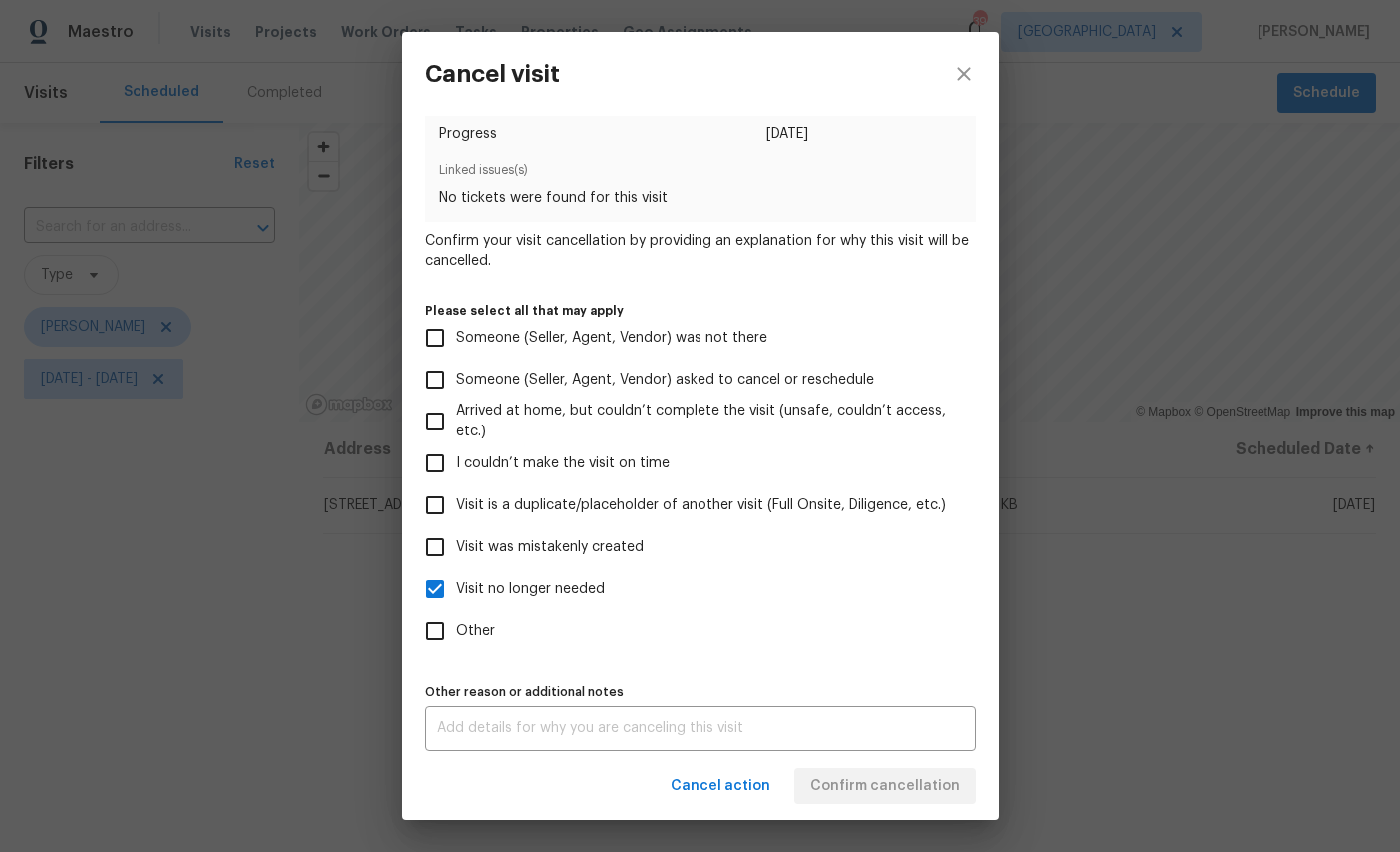 click at bounding box center (700, 728) 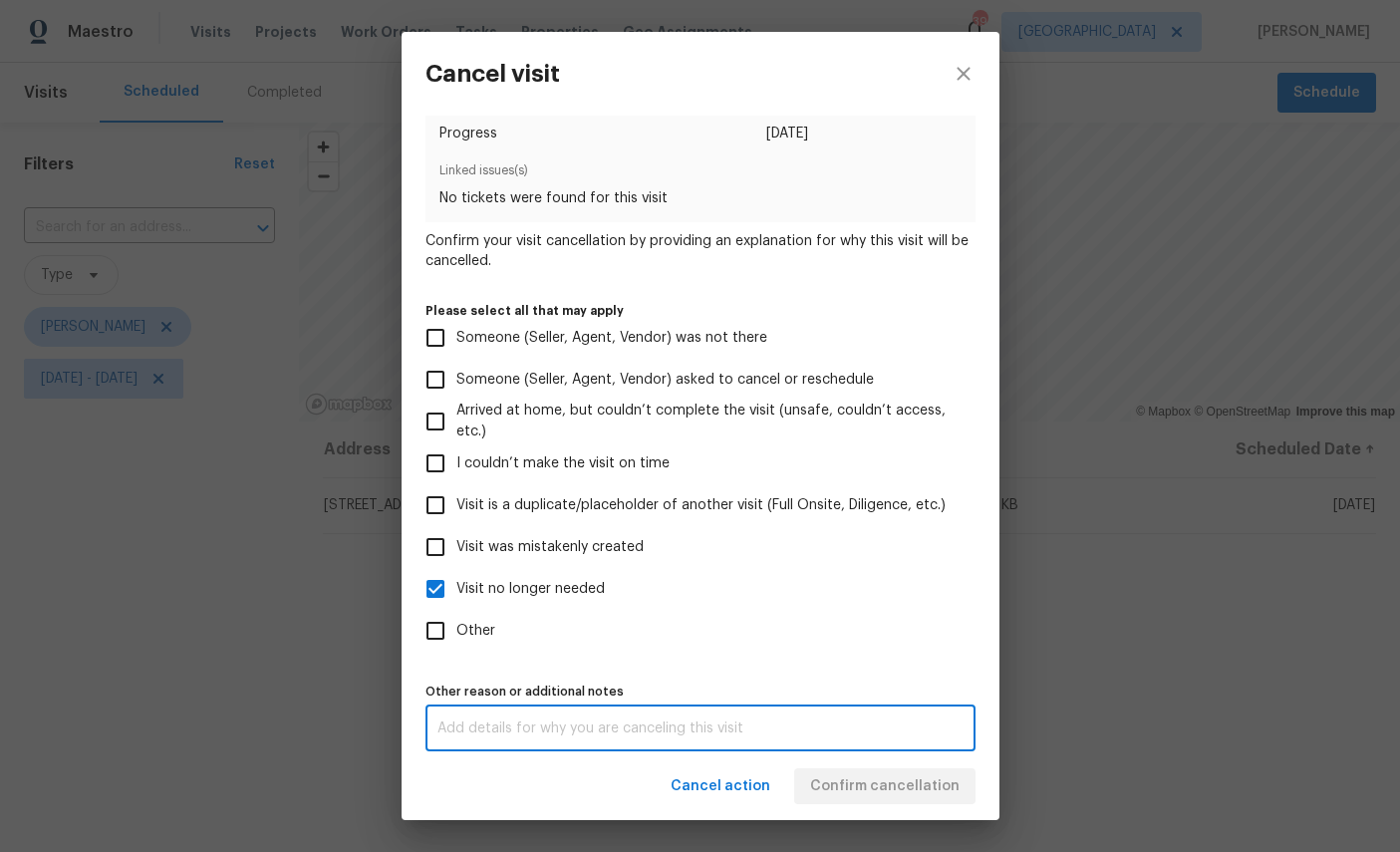 scroll, scrollTop: 60, scrollLeft: 0, axis: vertical 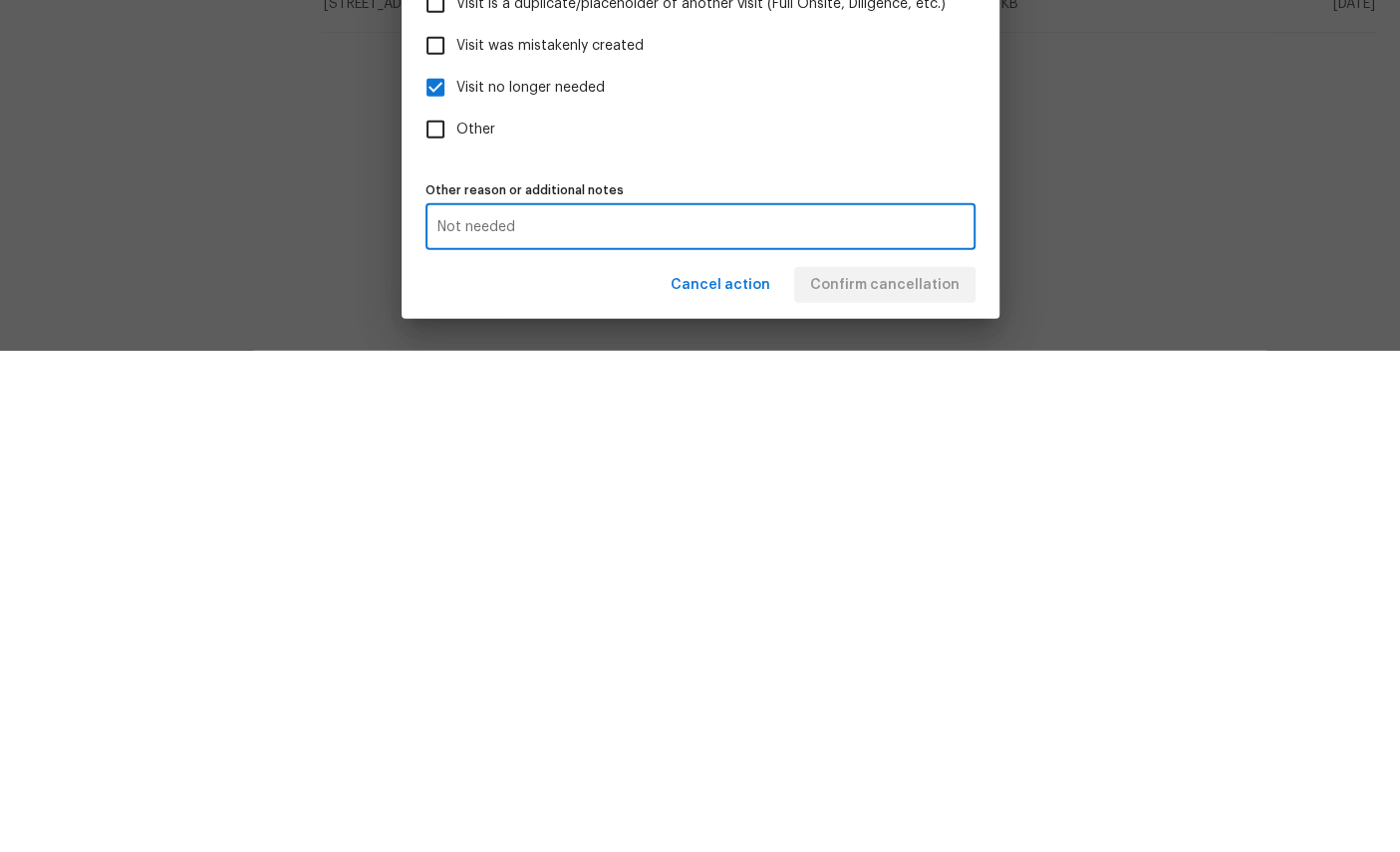type on "Not needed" 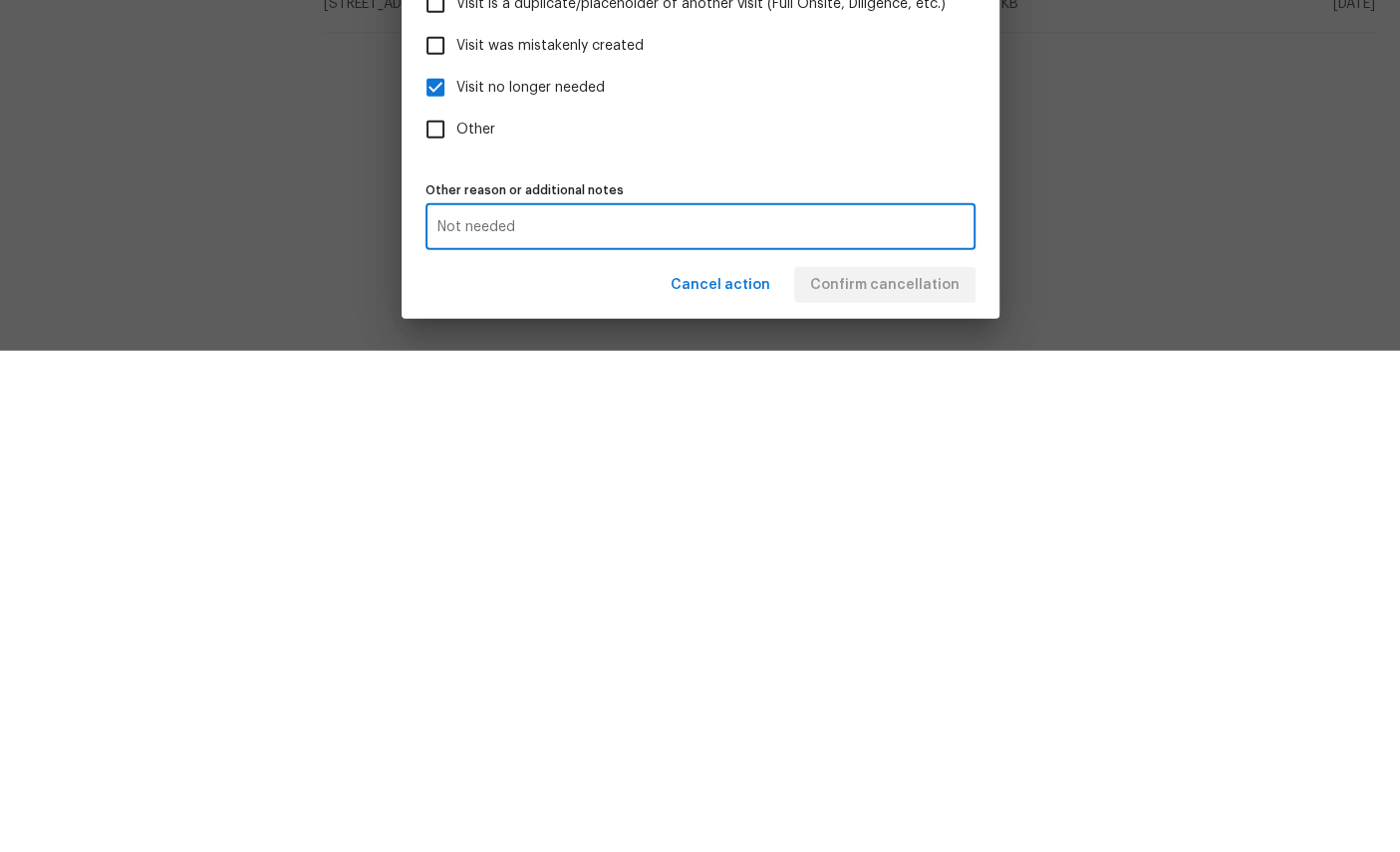 click on "Cancel action Confirm cancellation" at bounding box center (700, 786) 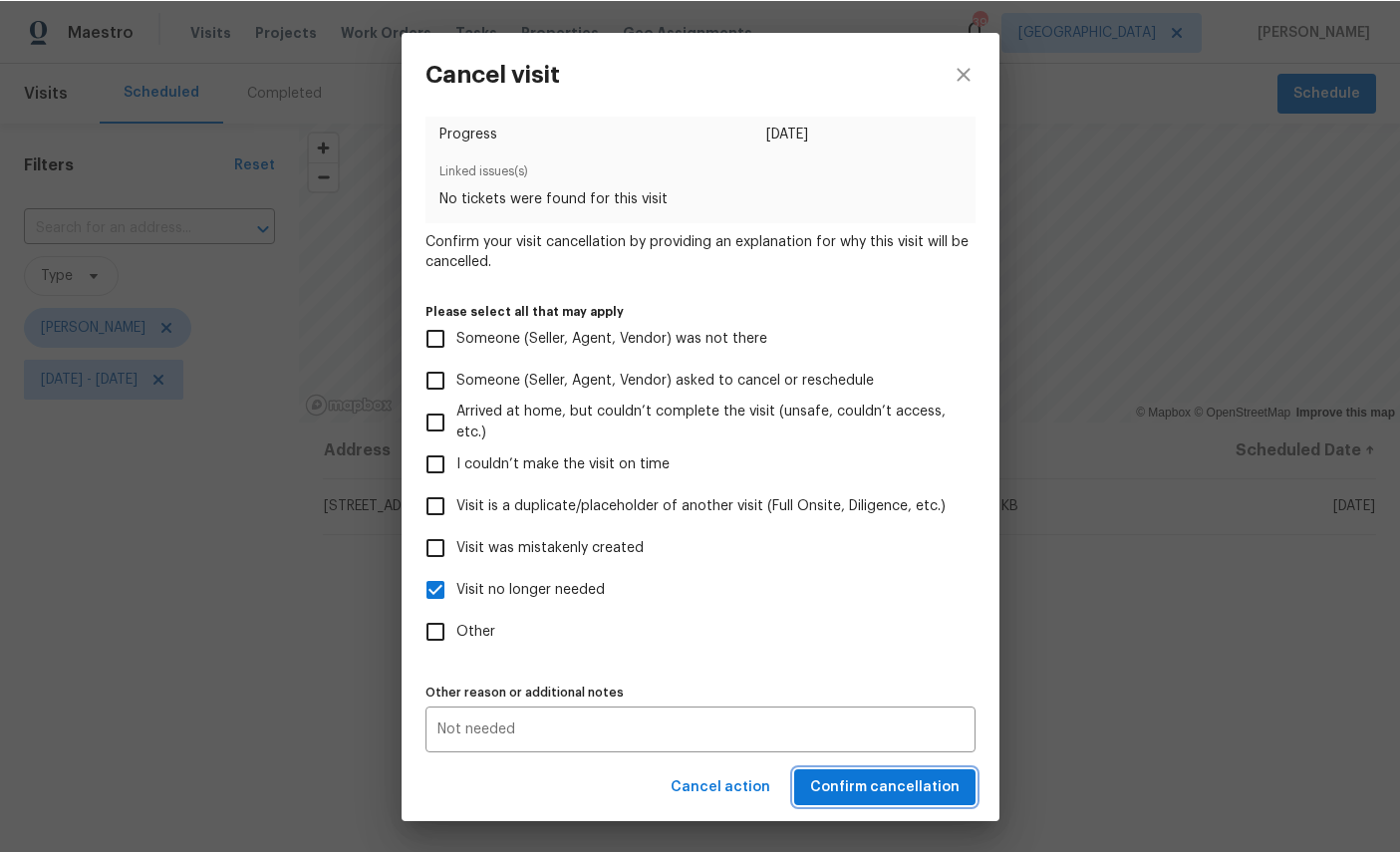 click on "Confirm cancellation" at bounding box center (885, 786) 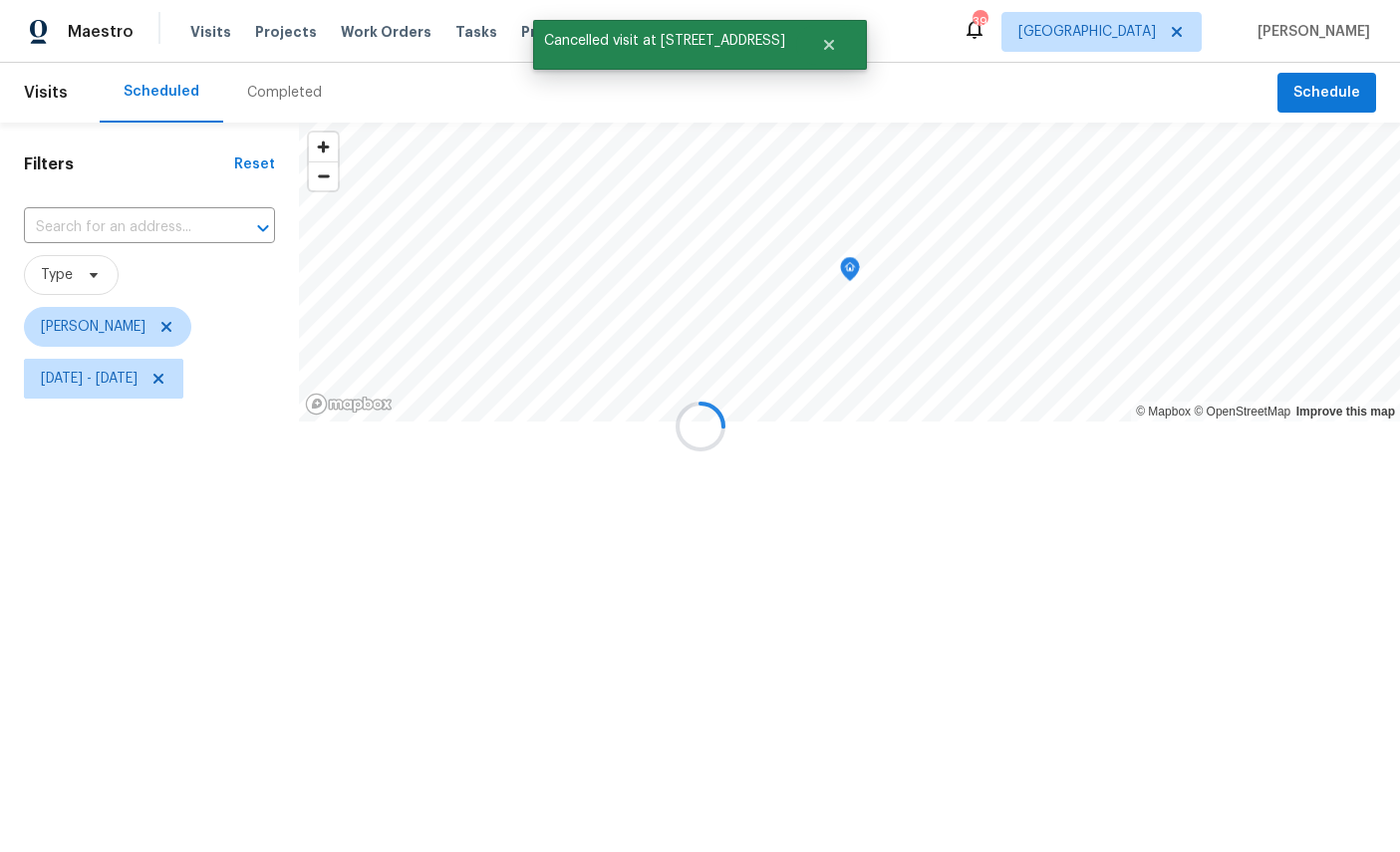 scroll, scrollTop: 0, scrollLeft: 0, axis: both 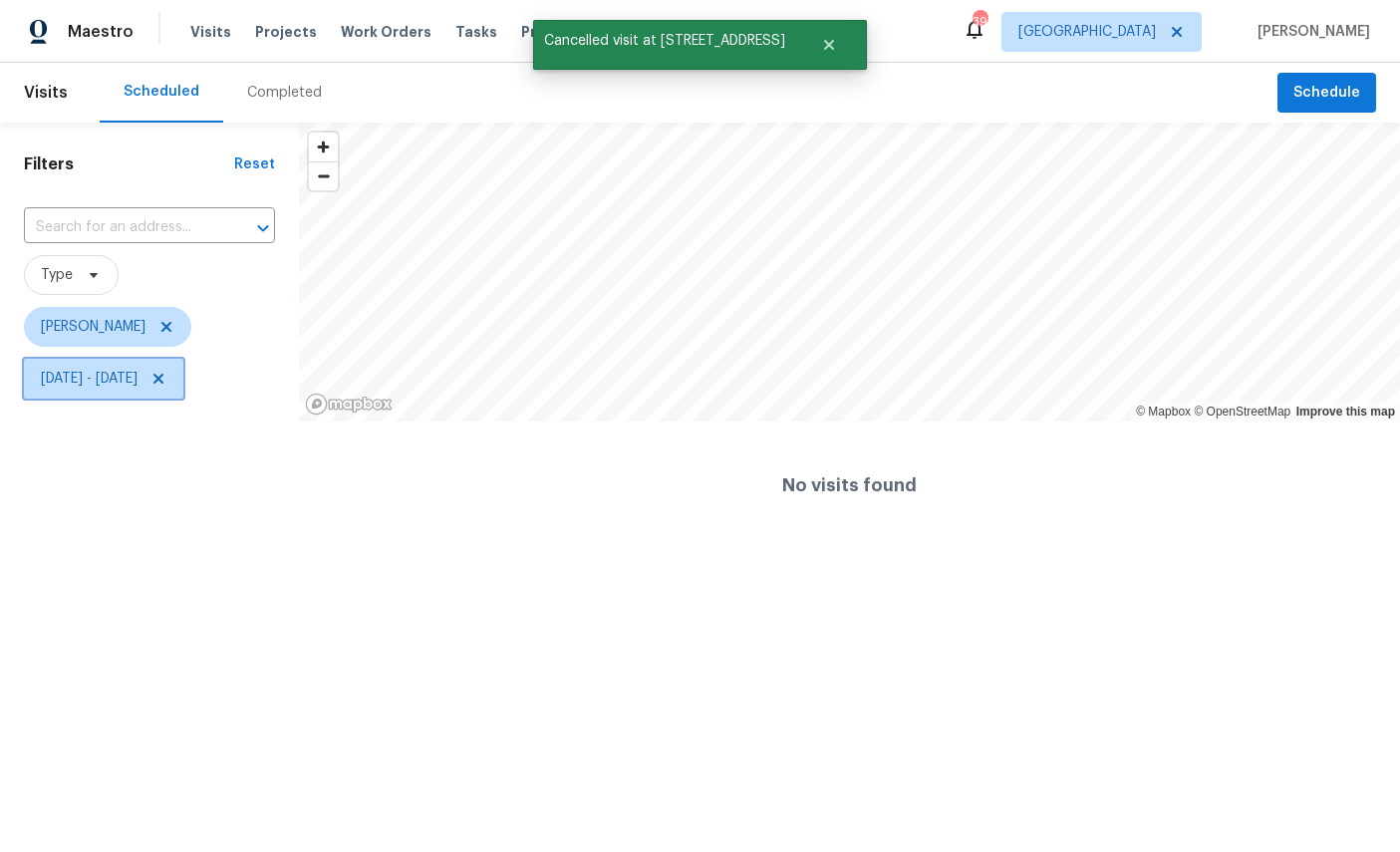click on "[DATE] - [DATE]" at bounding box center [104, 379] 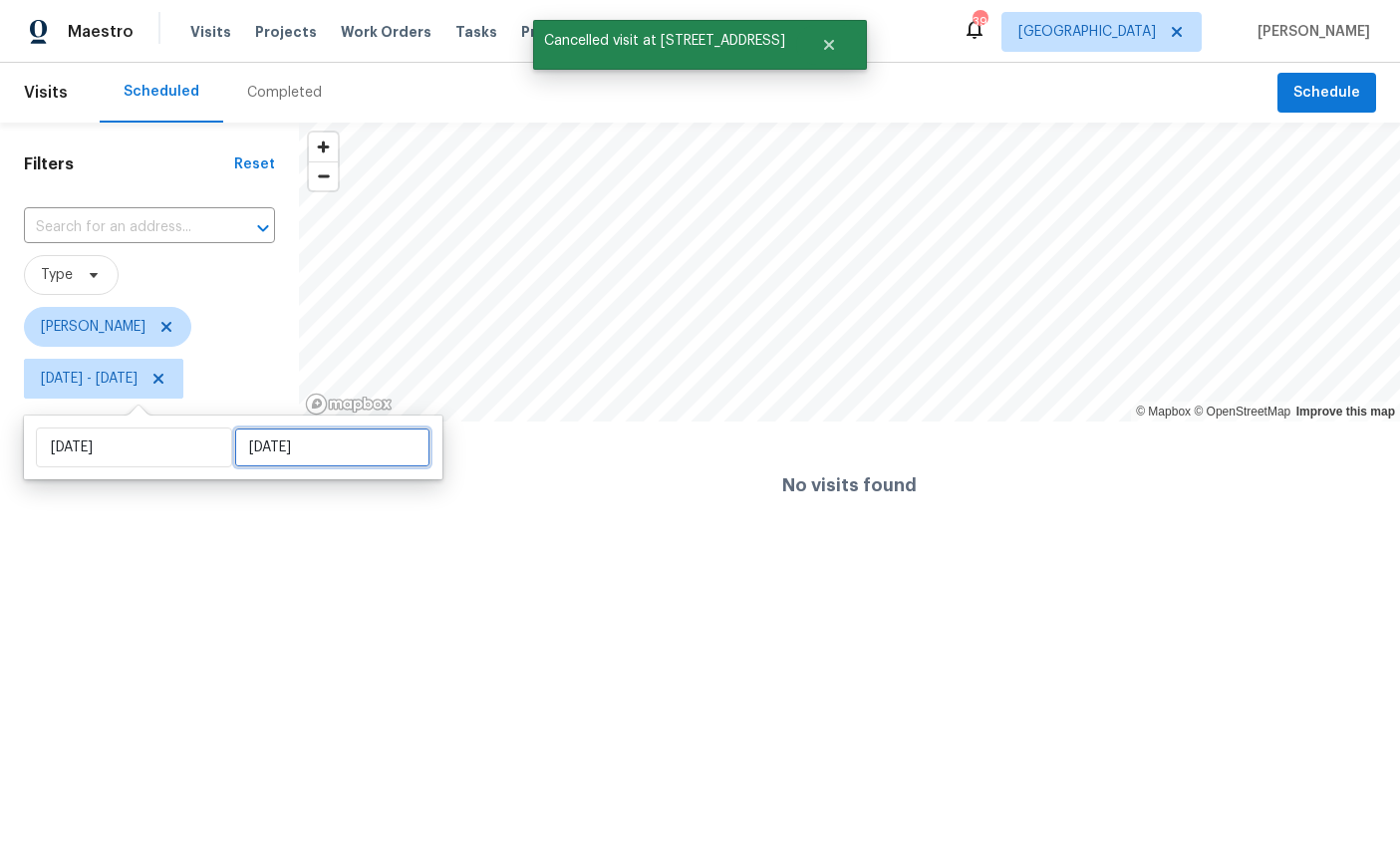 click on "[DATE]" at bounding box center (332, 447) 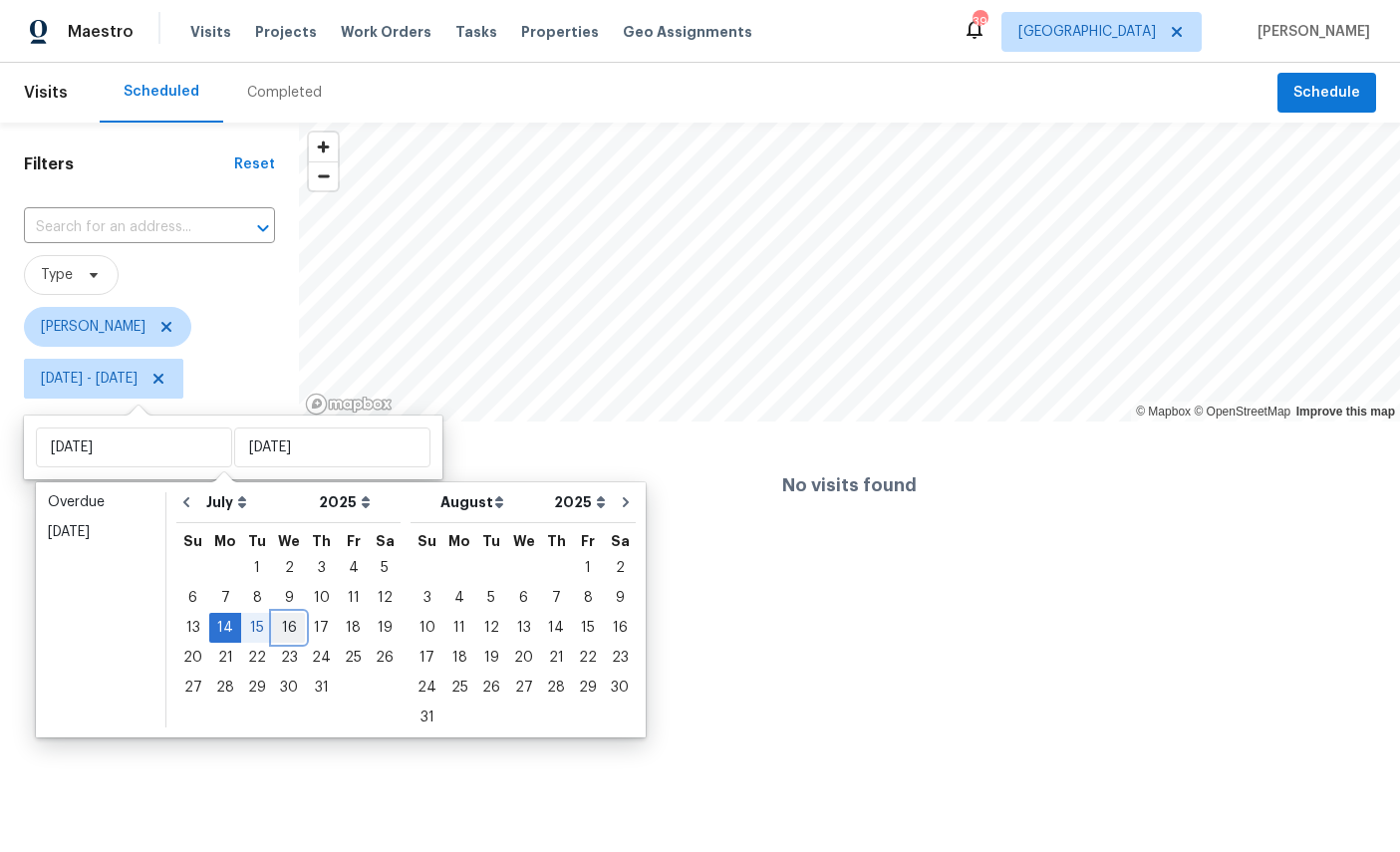 click on "16" at bounding box center (289, 628) 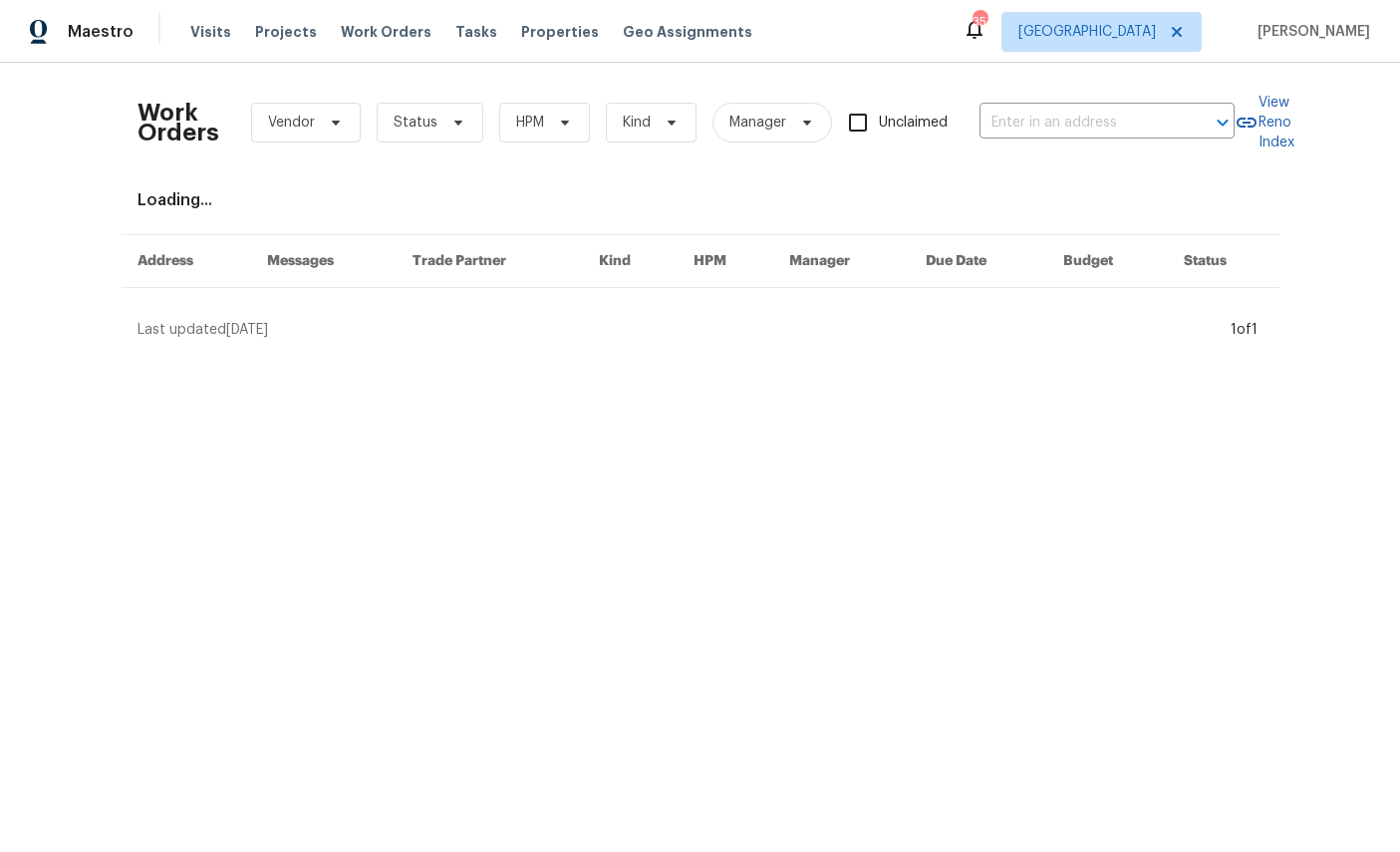 scroll, scrollTop: 0, scrollLeft: 0, axis: both 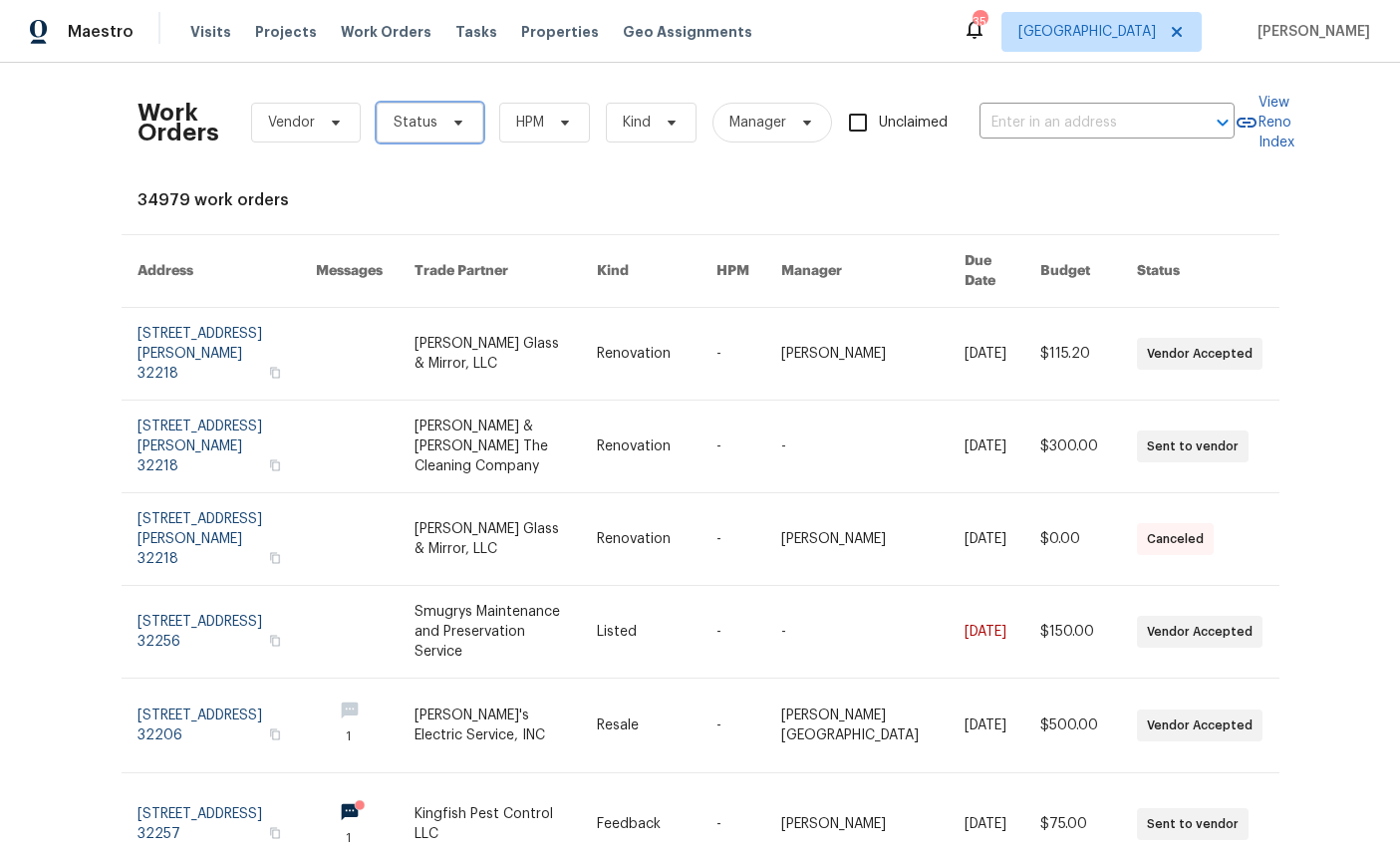 click on "Status" at bounding box center (416, 123) 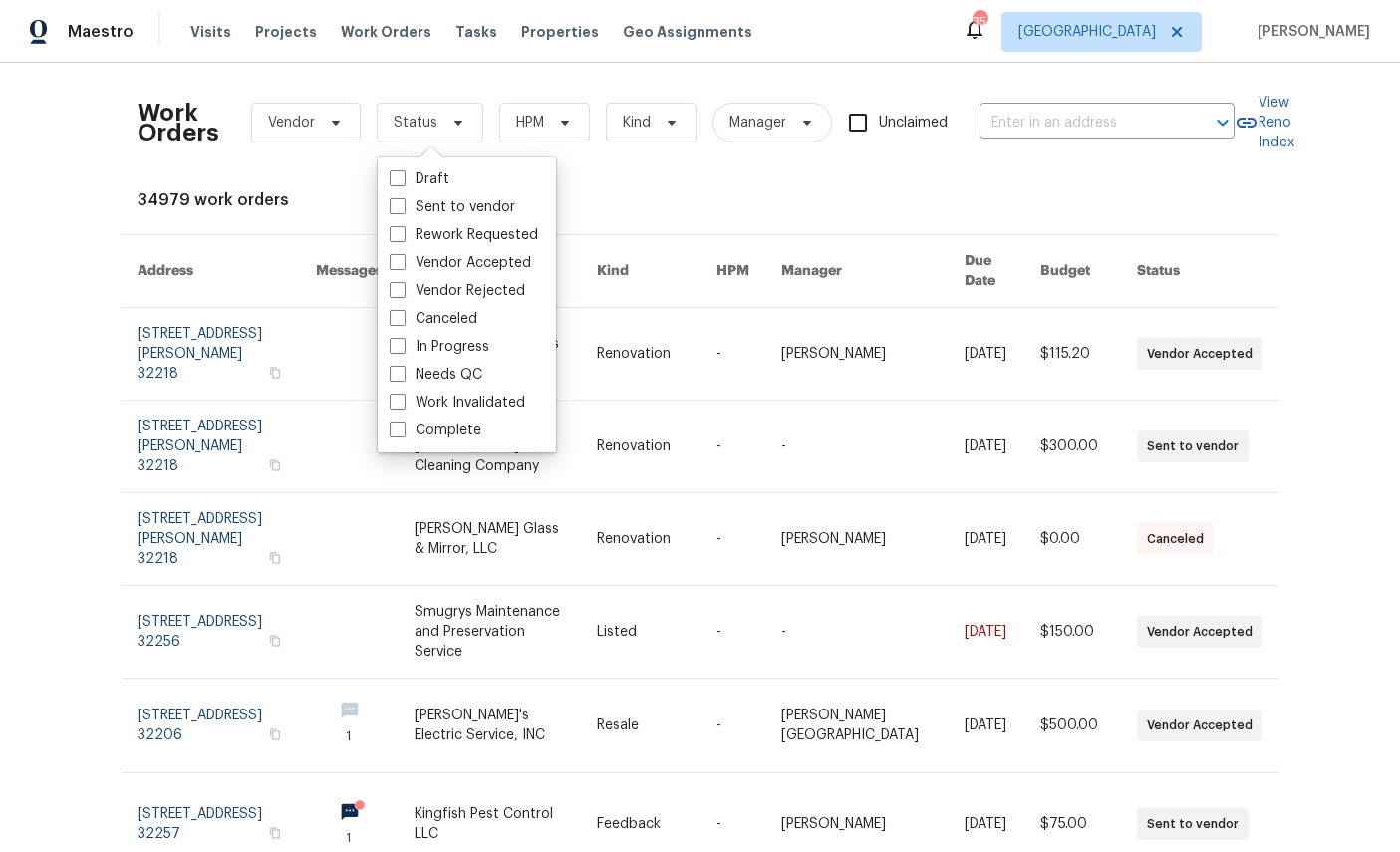 click on "Needs QC" at bounding box center [435, 375] 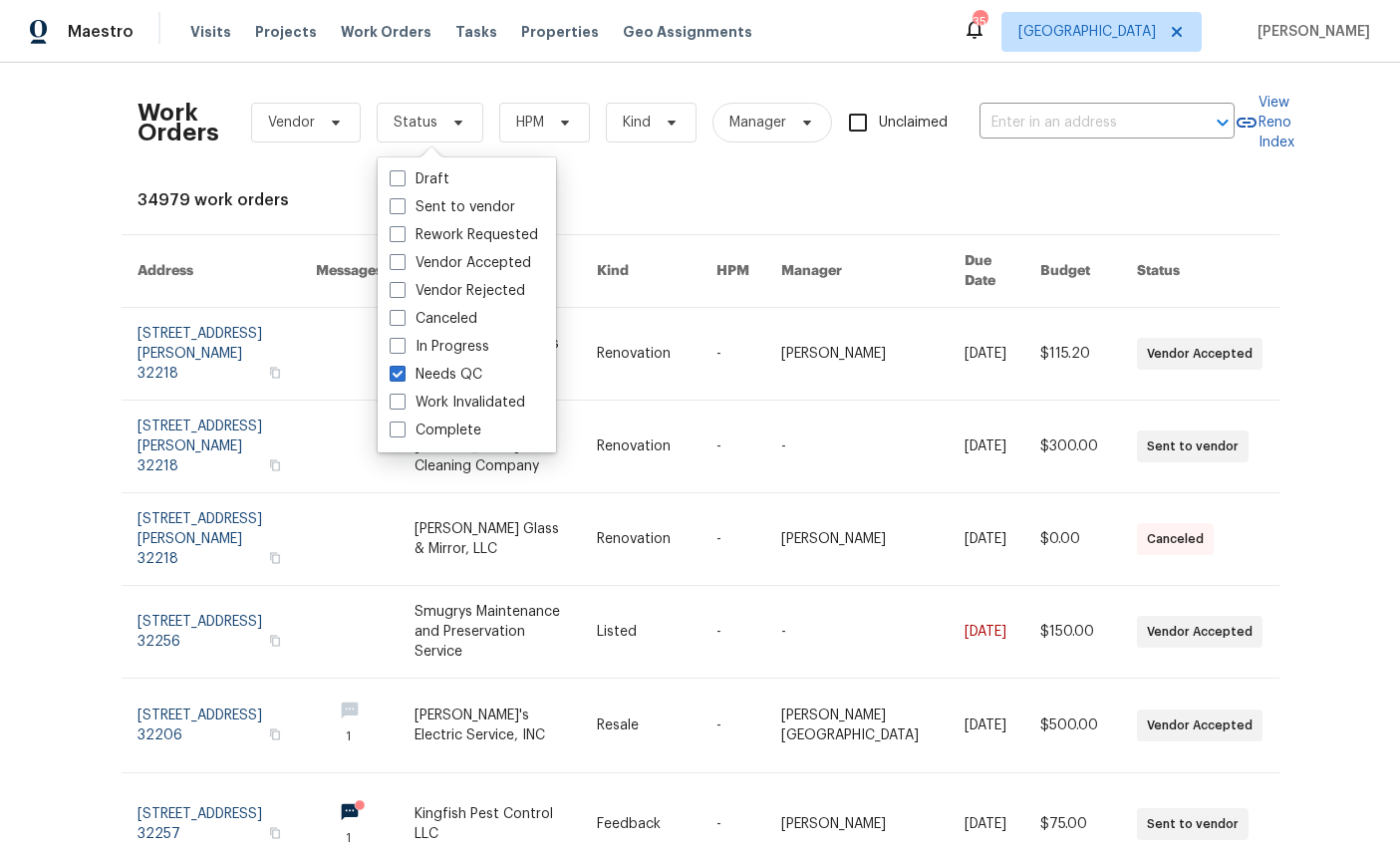 checkbox on "true" 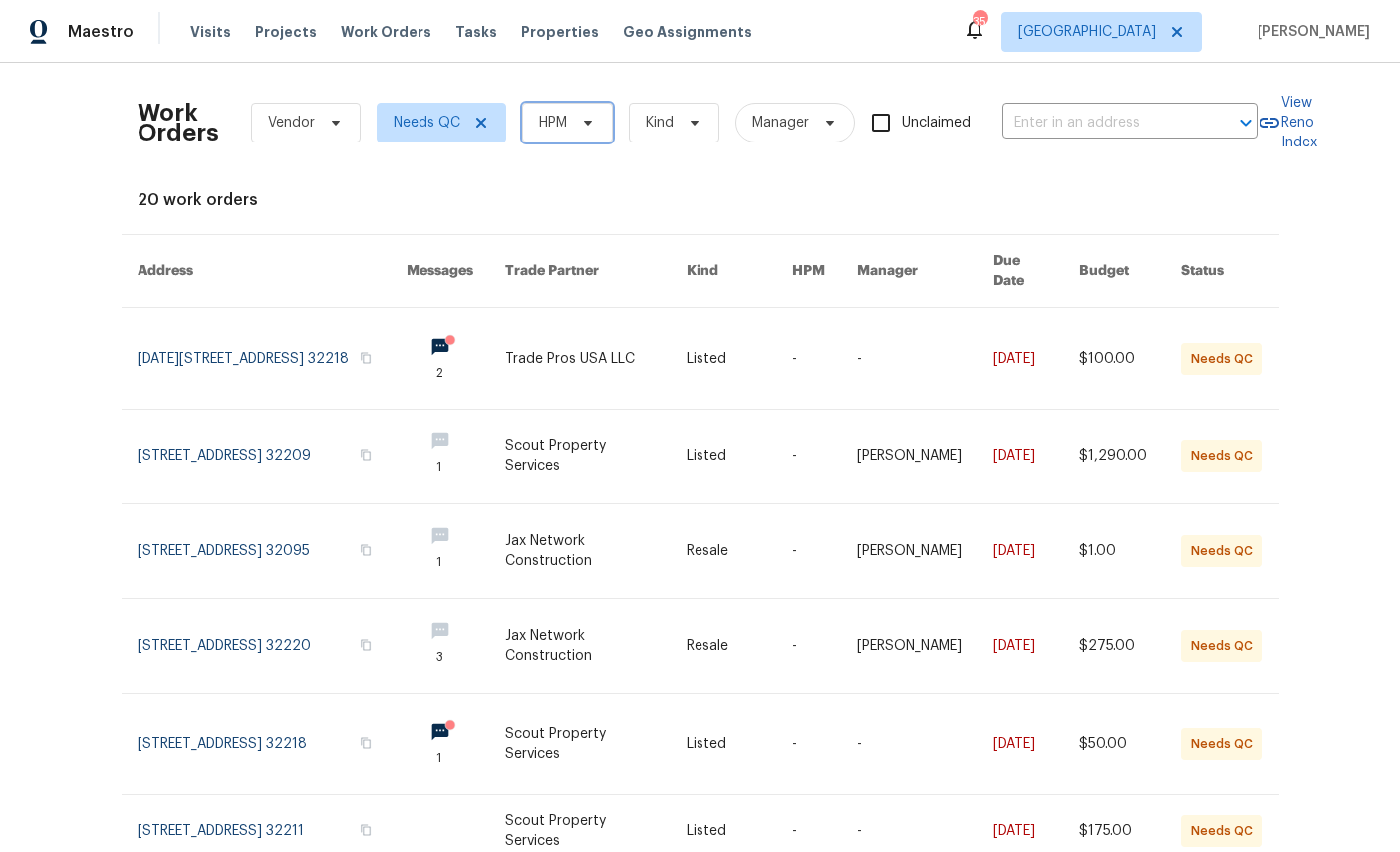 click on "HPM" at bounding box center [567, 123] 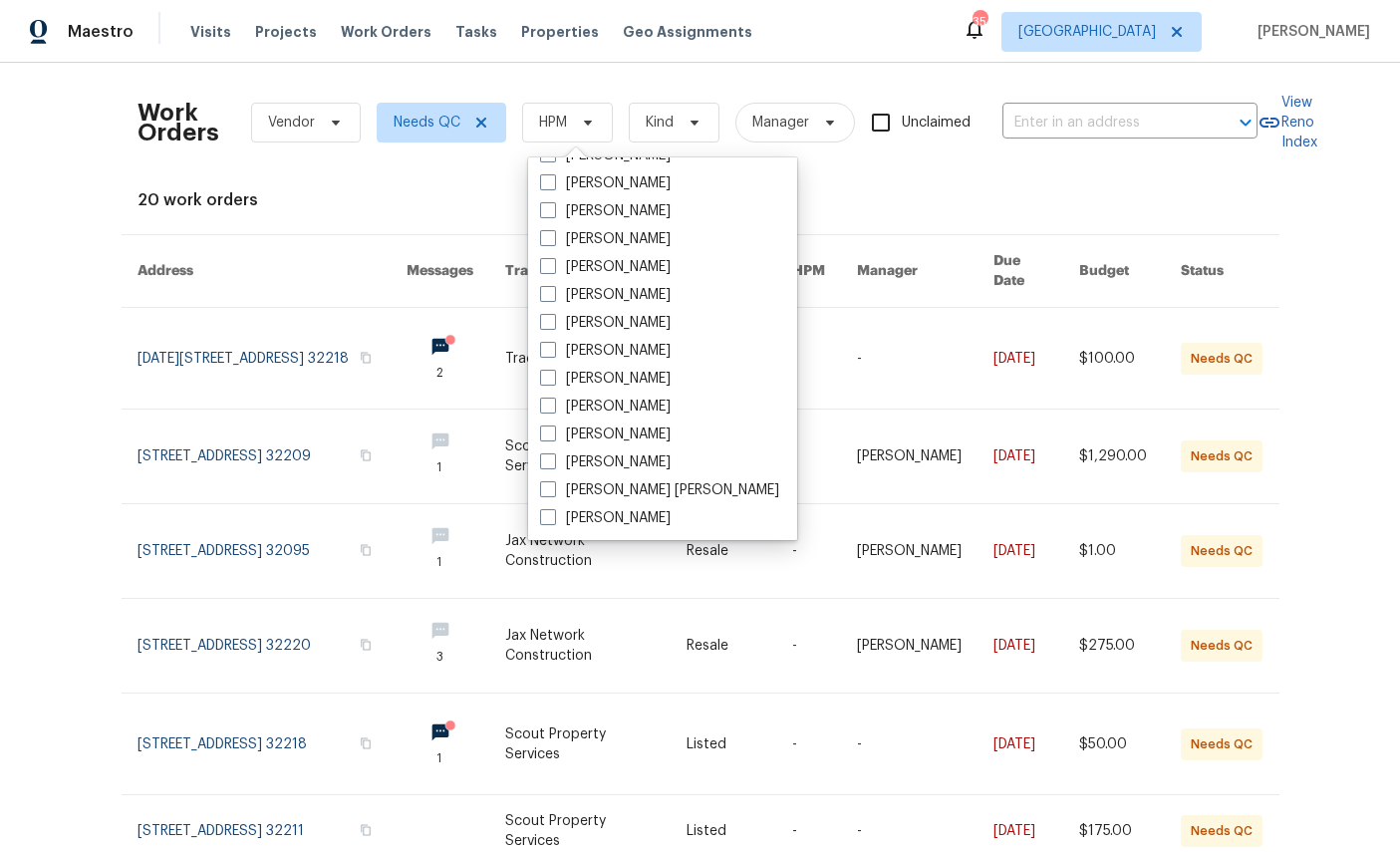 scroll, scrollTop: 387, scrollLeft: 0, axis: vertical 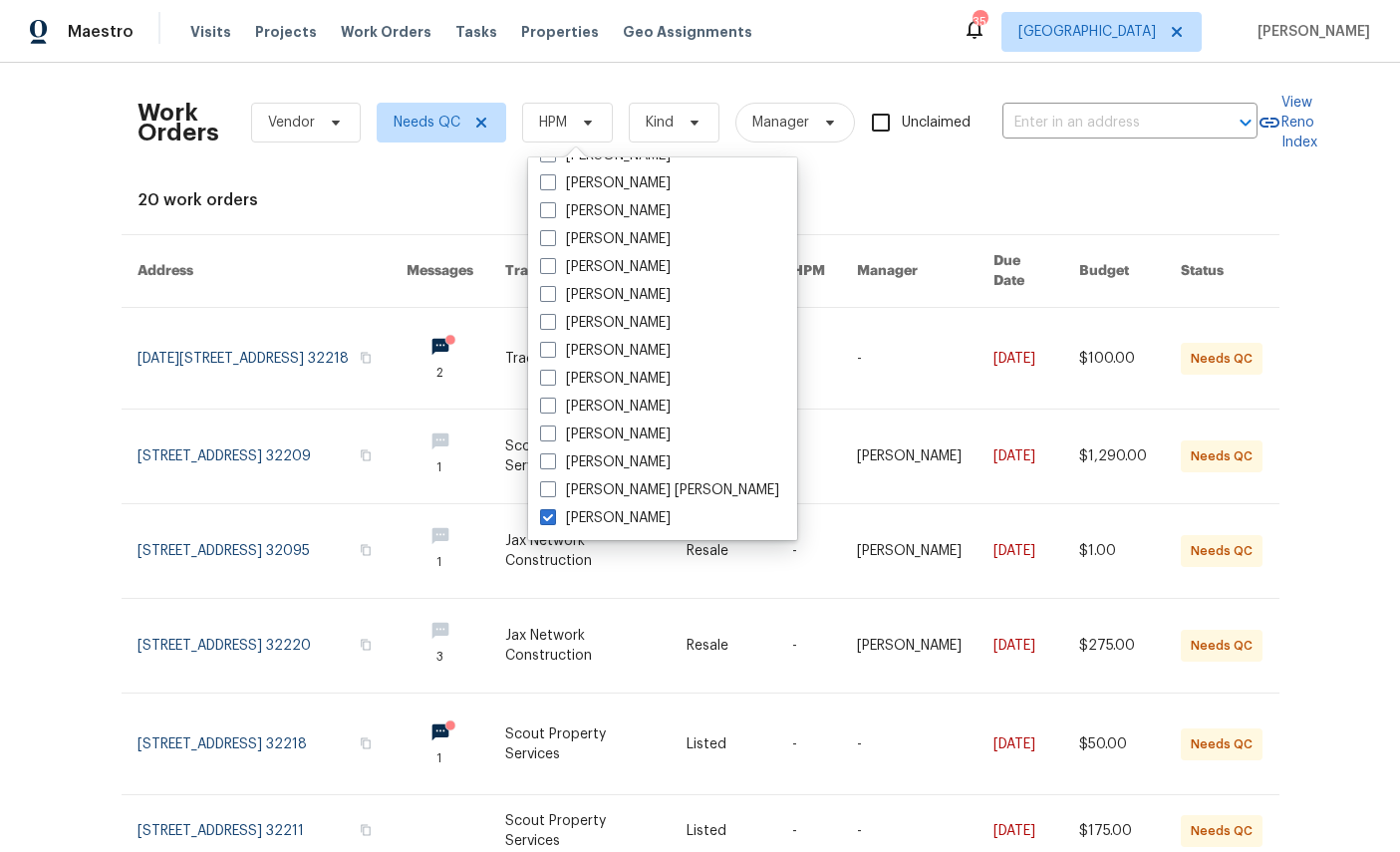 checkbox on "true" 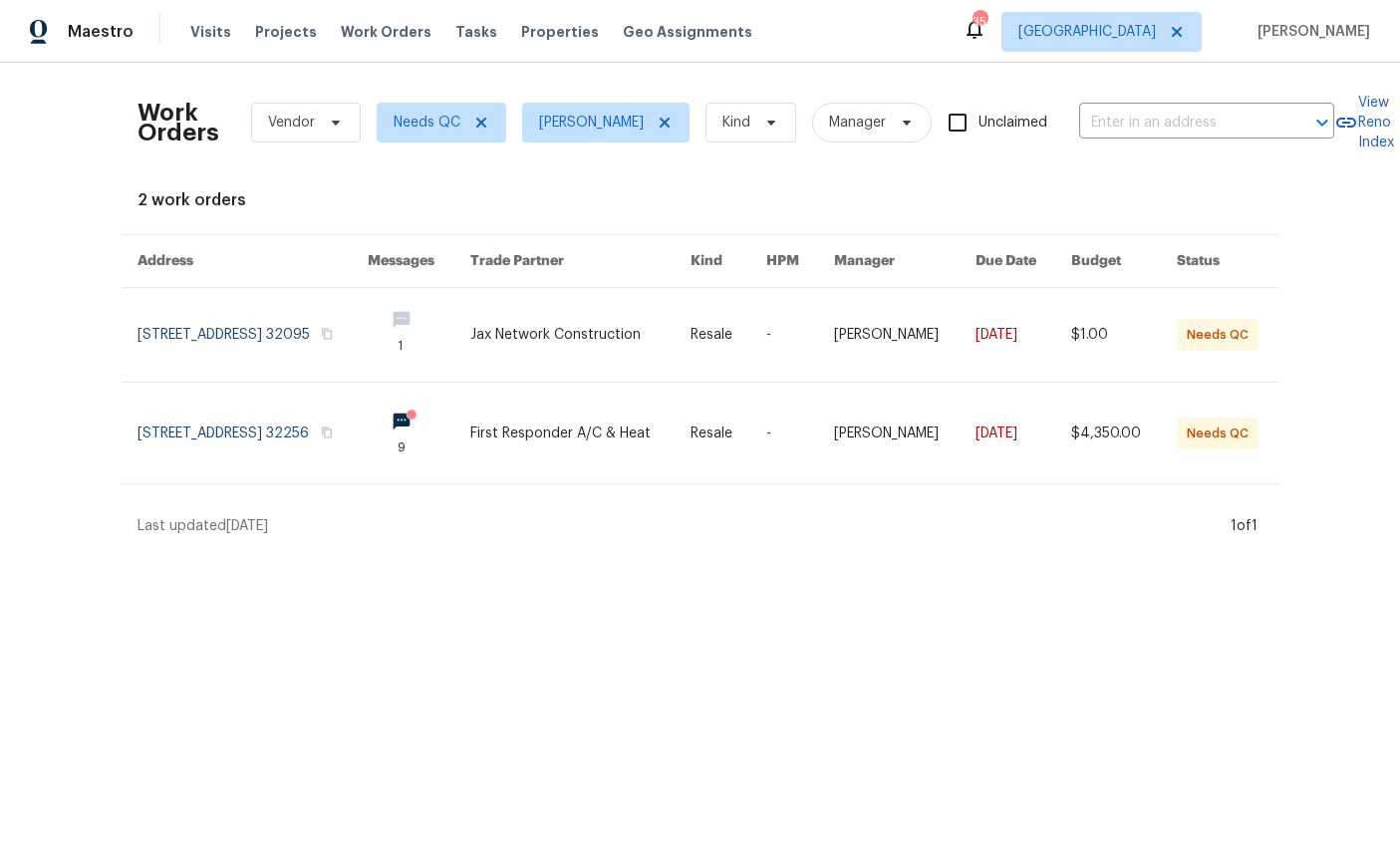 click at bounding box center [252, 432] 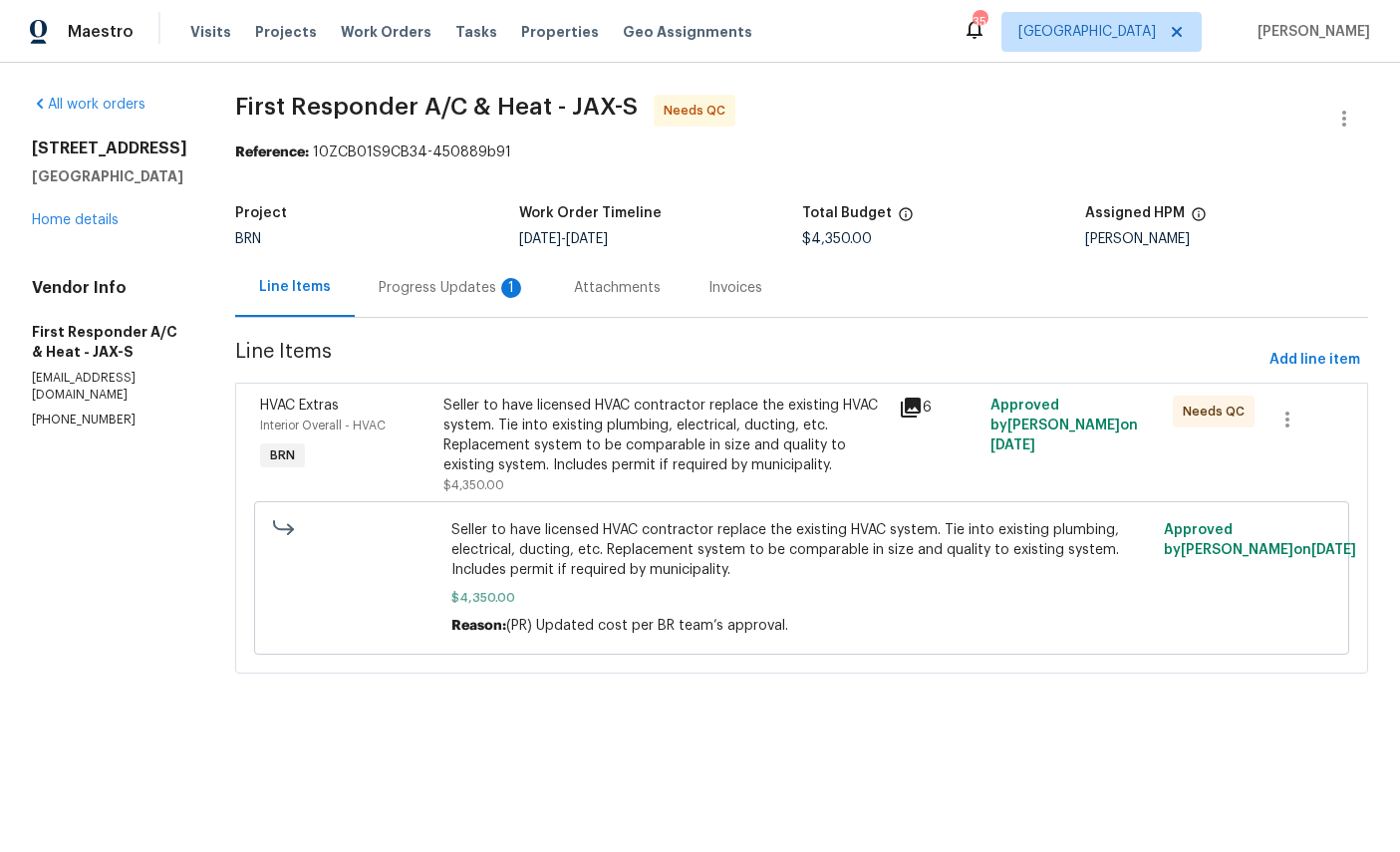 click on "Progress Updates 1" at bounding box center (452, 288) 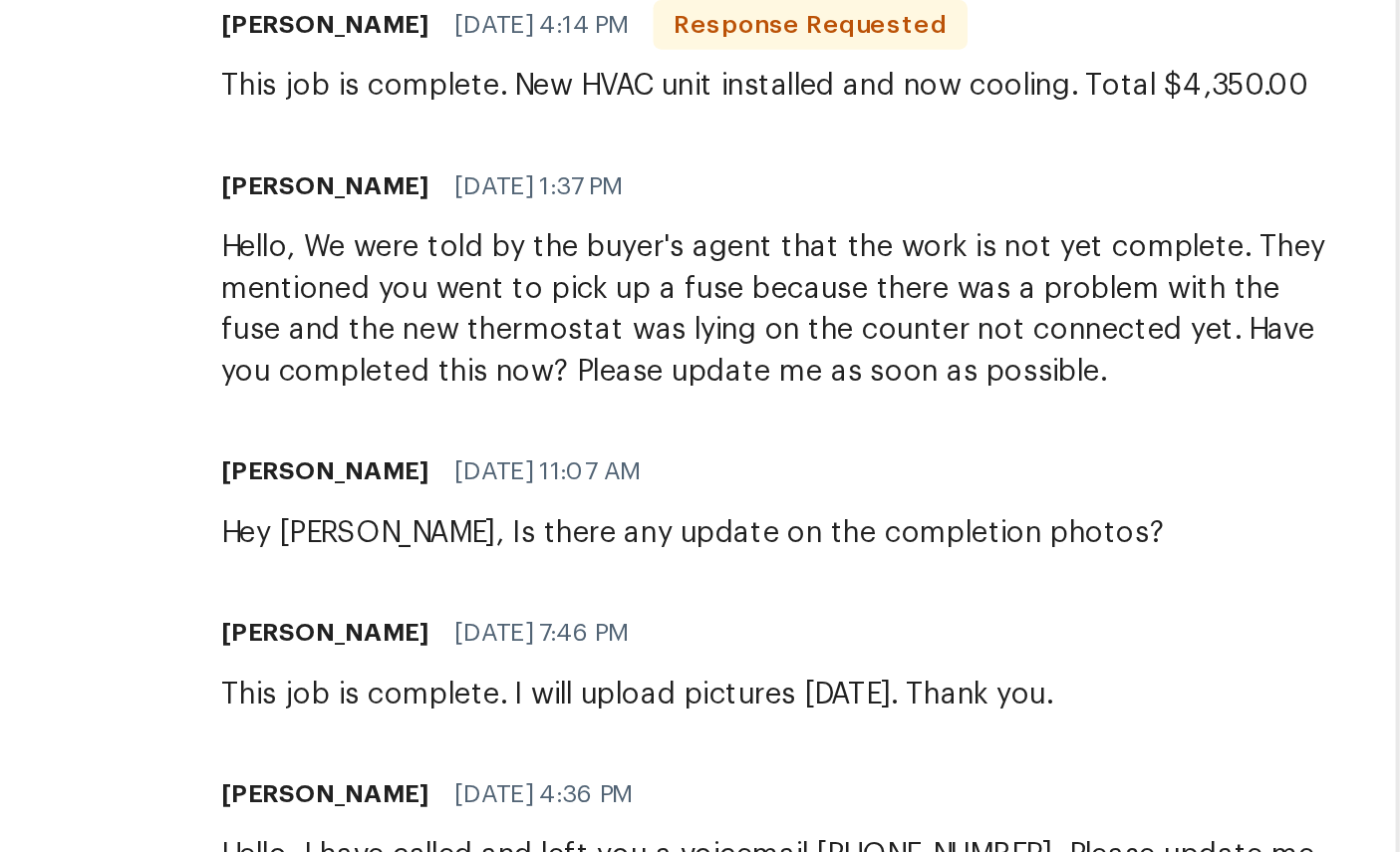 scroll, scrollTop: 331, scrollLeft: 0, axis: vertical 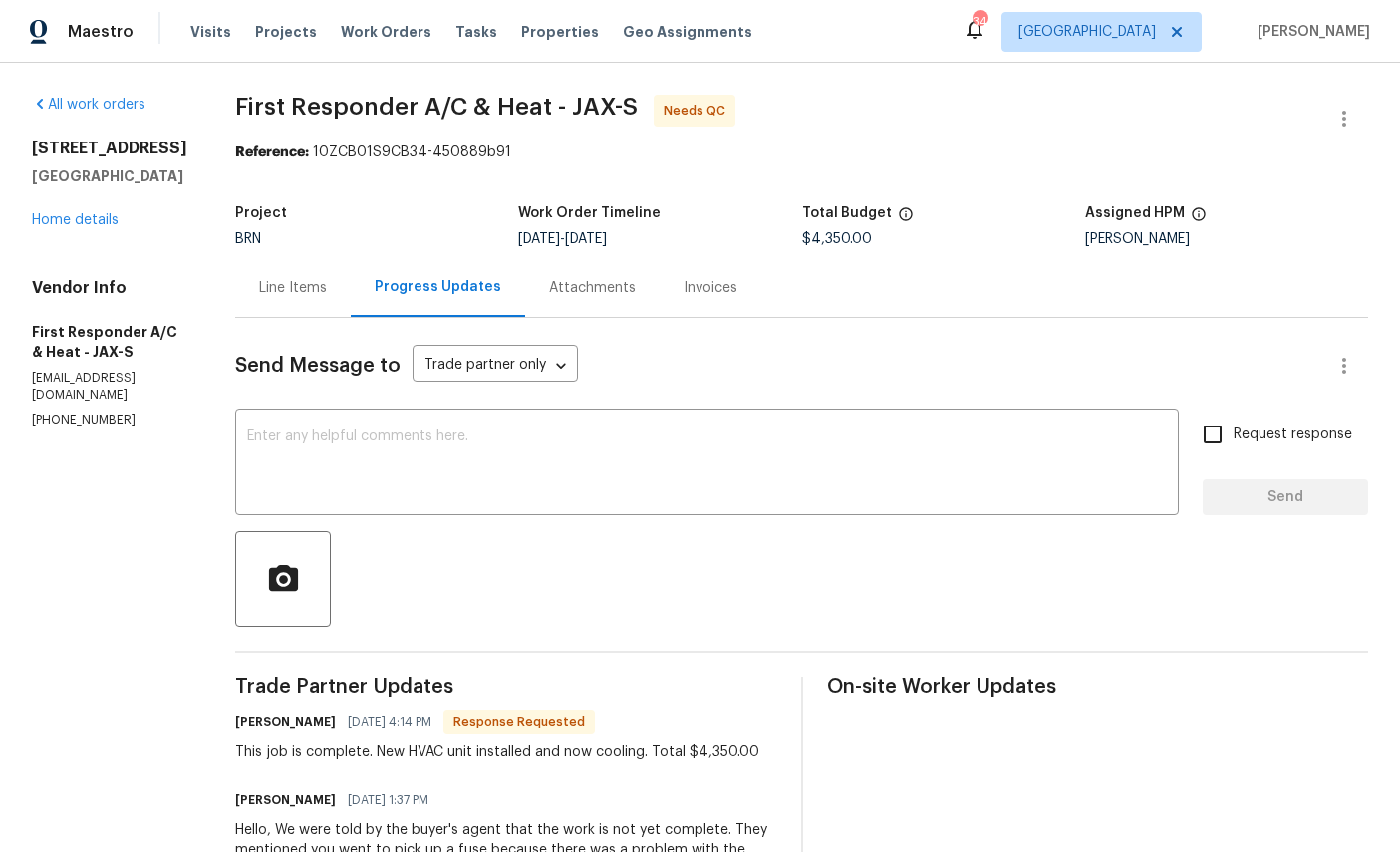 click on "Home details" at bounding box center [75, 220] 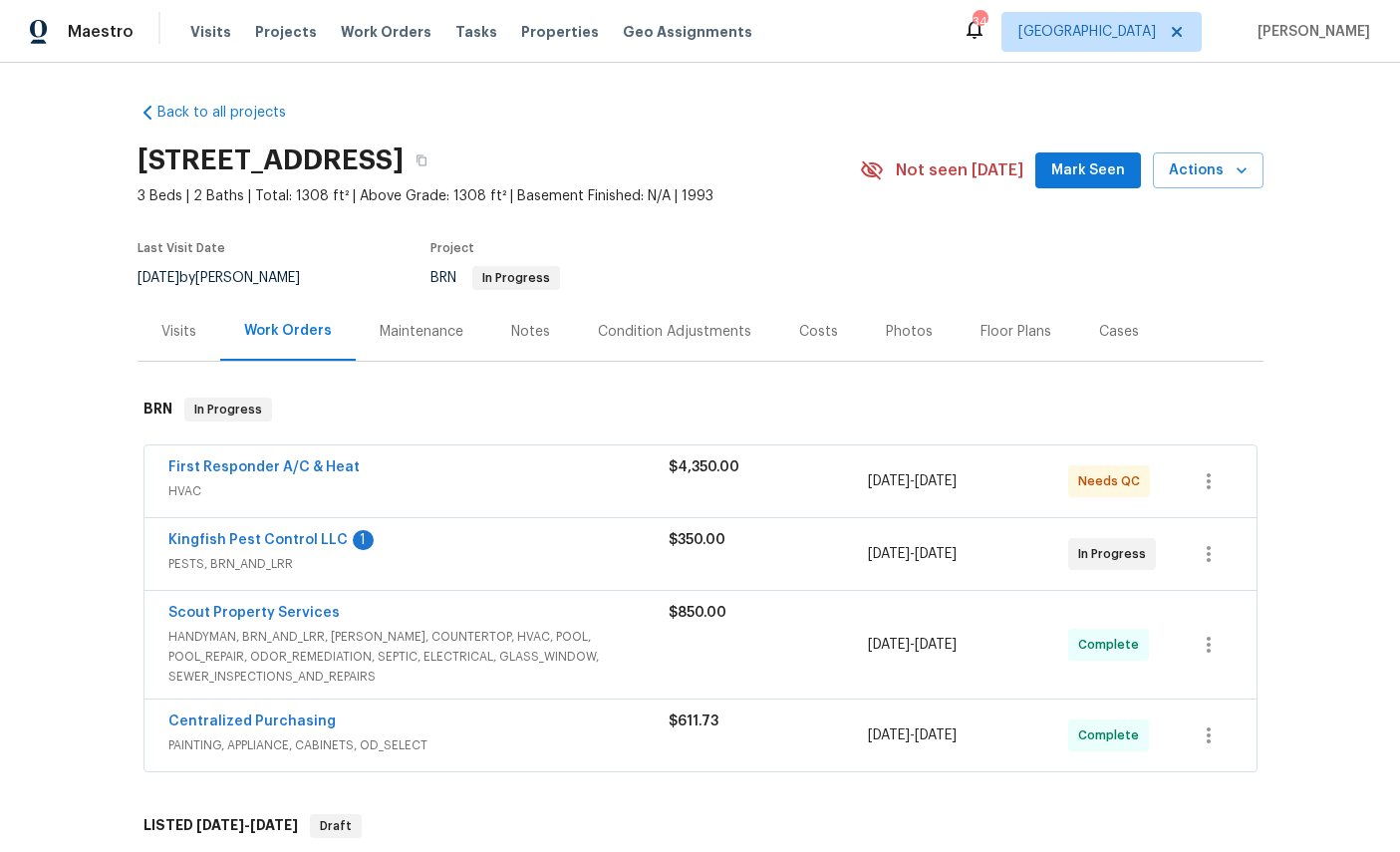 click on "Kingfish Pest Control LLC" at bounding box center (258, 540) 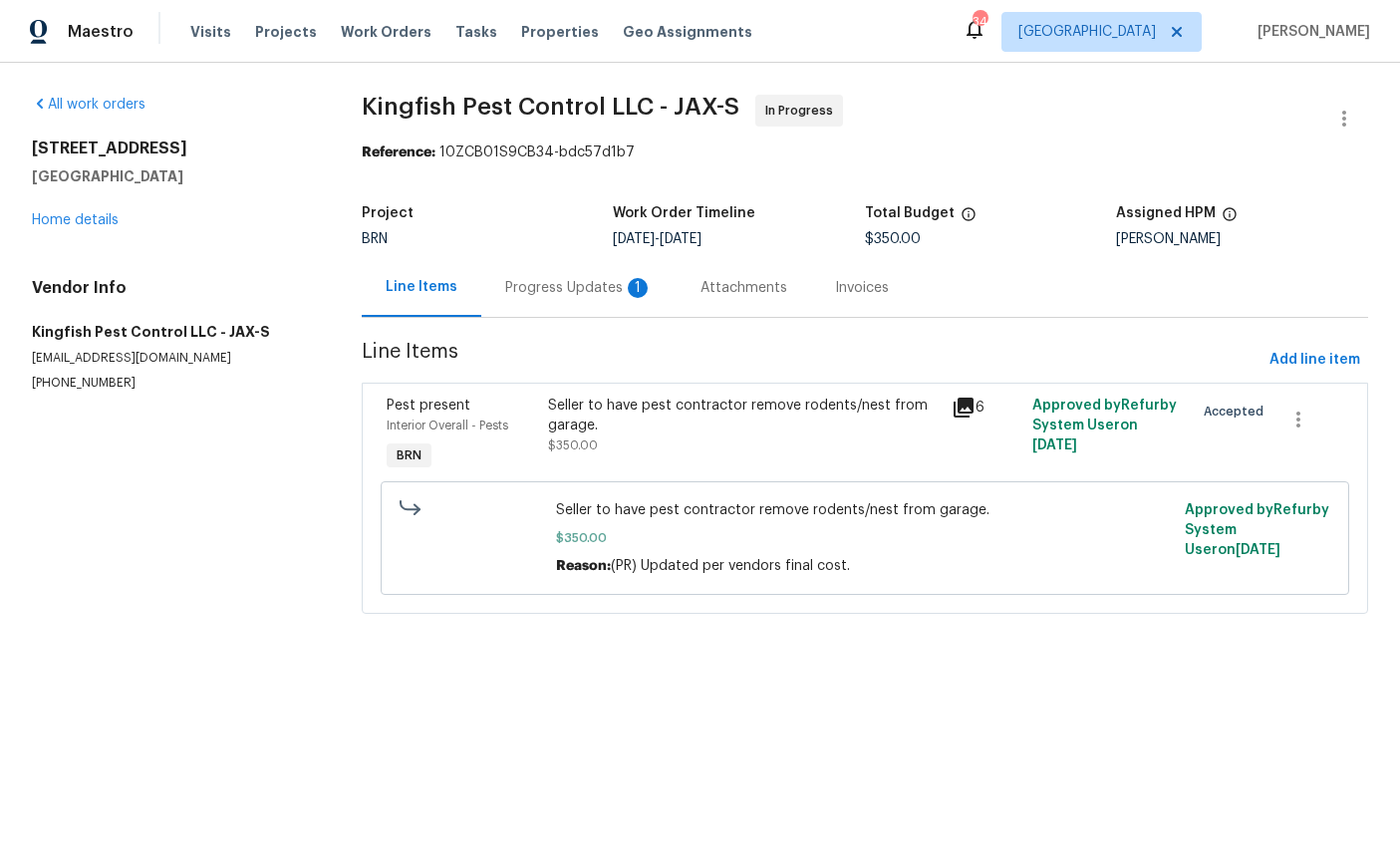 click on "Progress Updates 1" at bounding box center [579, 288] 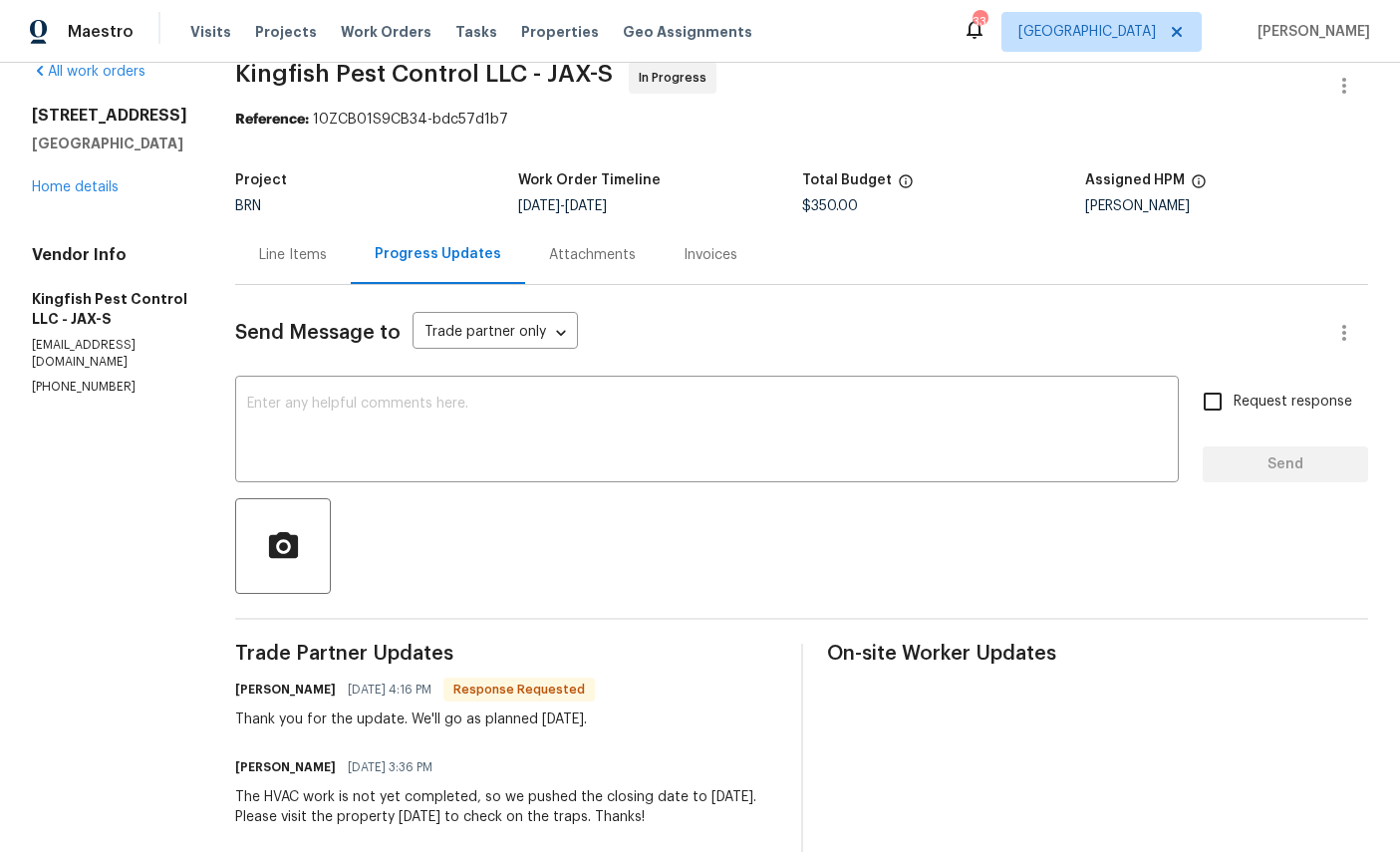 scroll, scrollTop: 32, scrollLeft: 0, axis: vertical 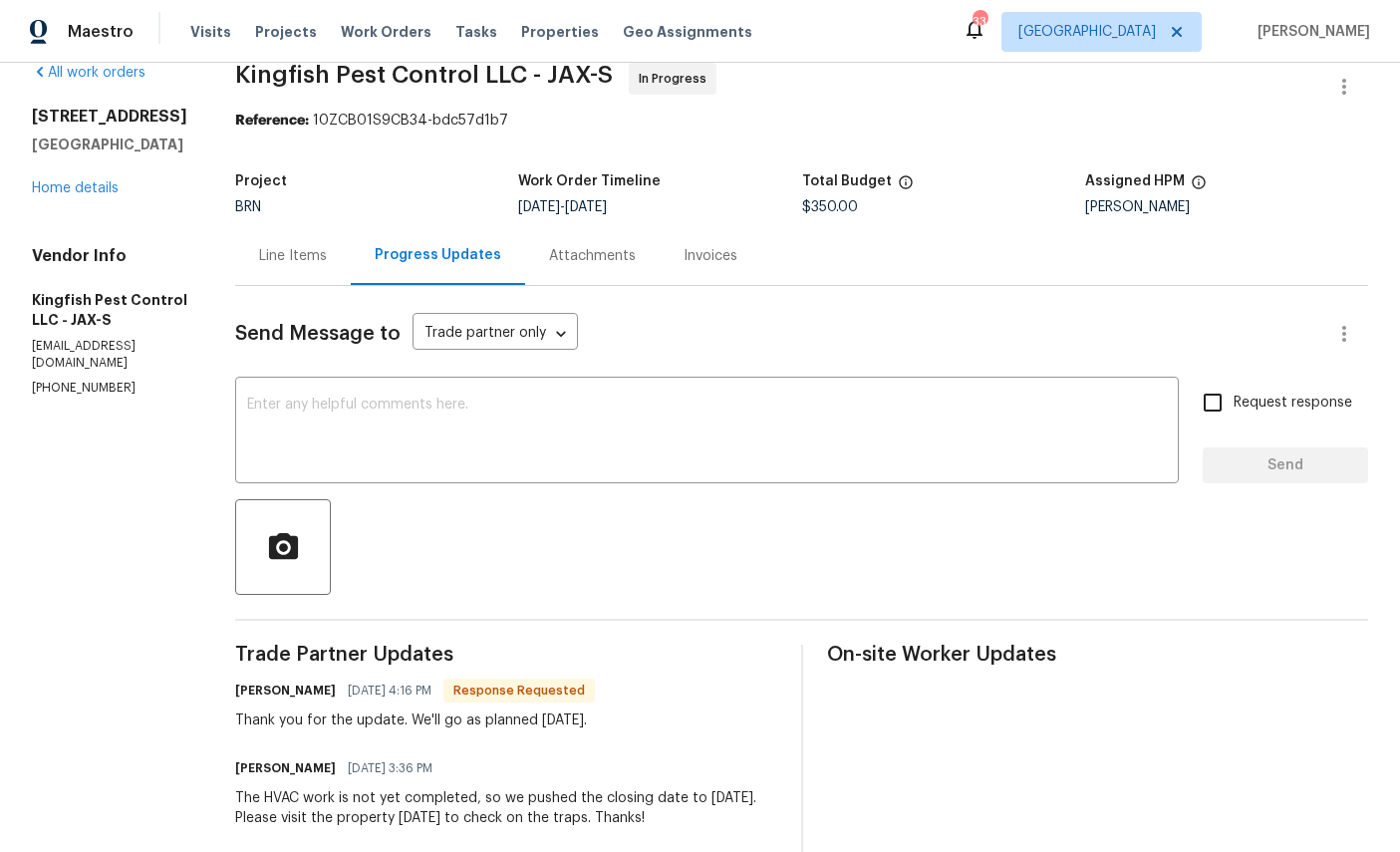 click on "Home details" at bounding box center (75, 188) 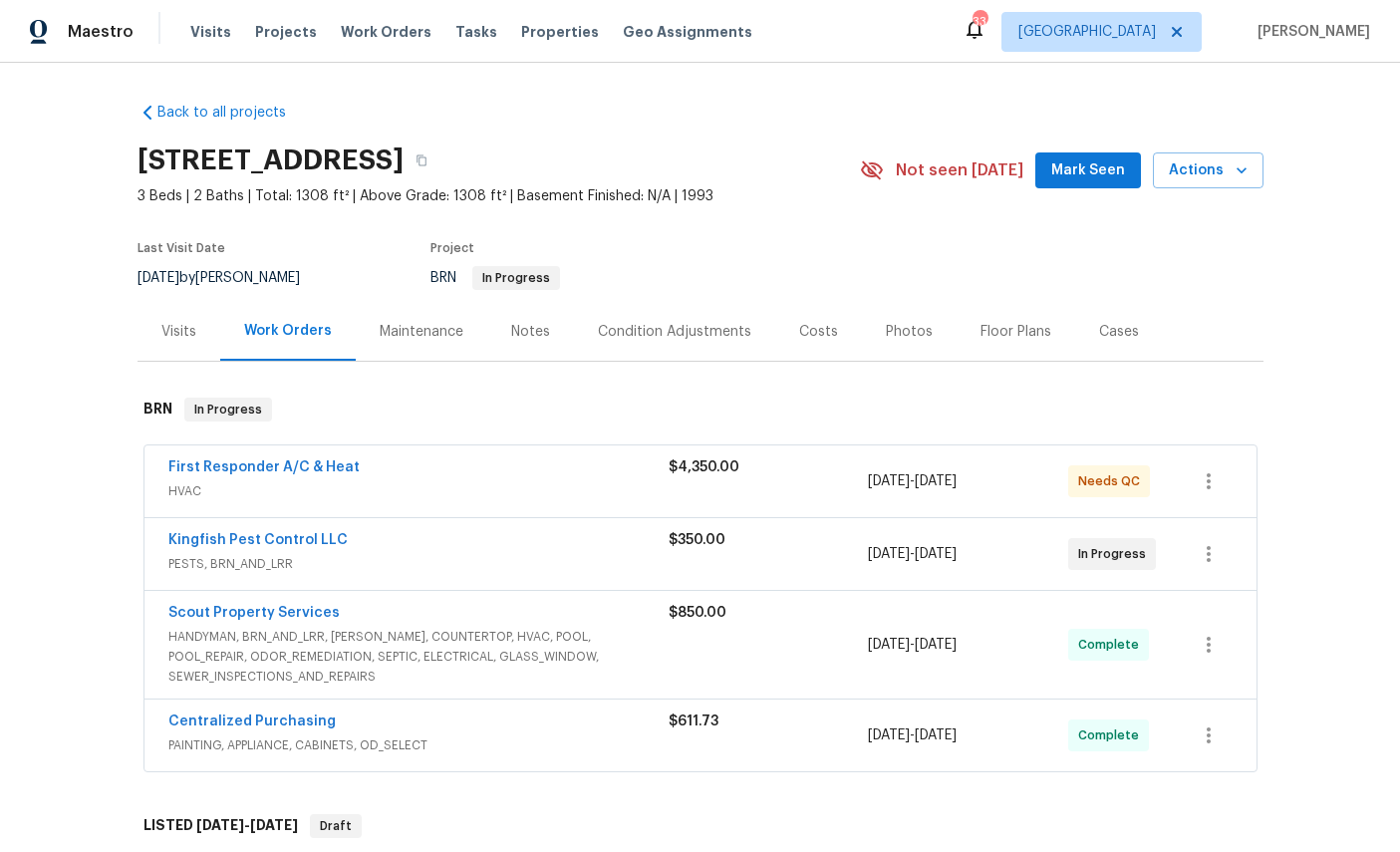 click on "Mark Seen" at bounding box center (1088, 170) 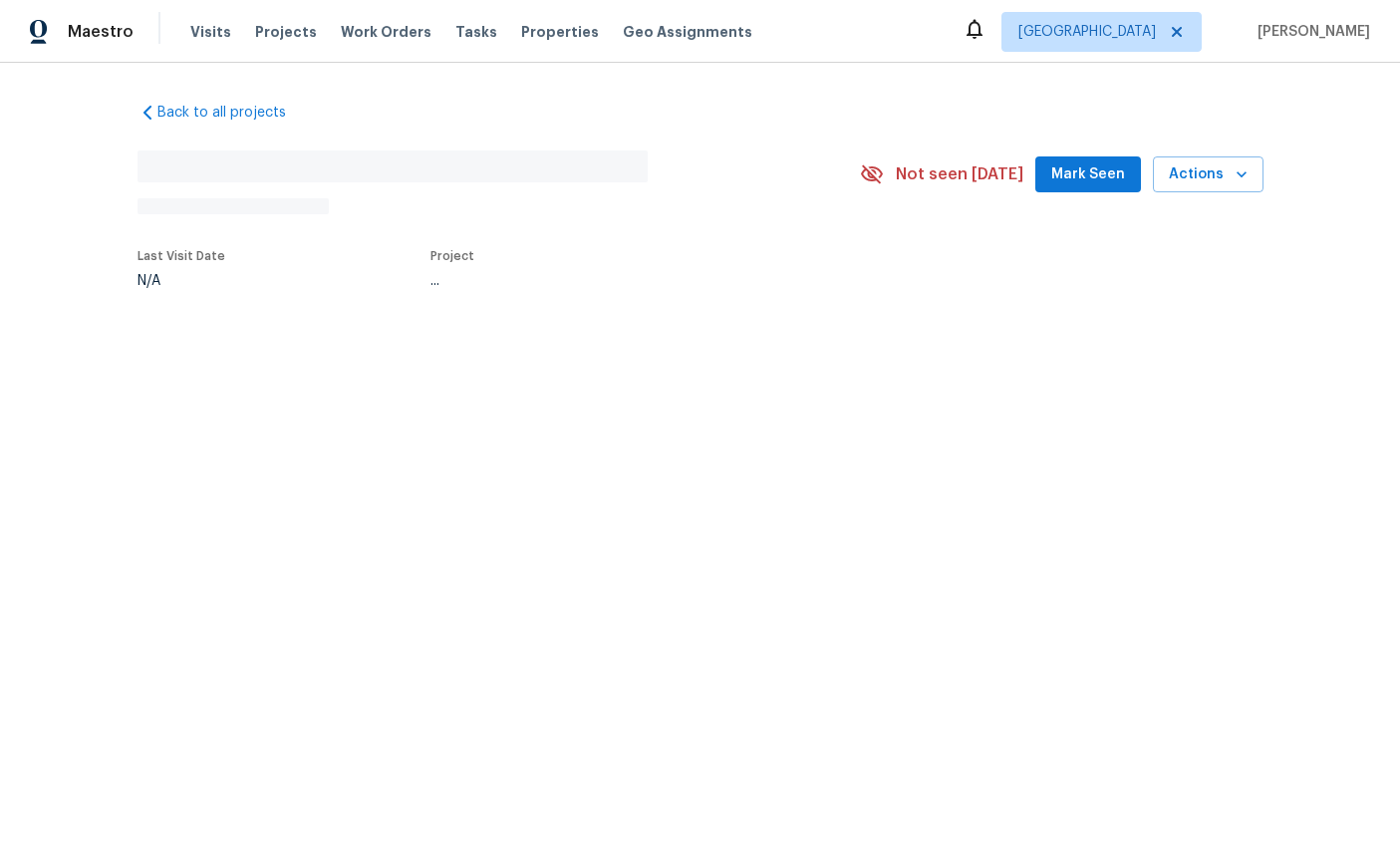 scroll, scrollTop: 0, scrollLeft: 0, axis: both 